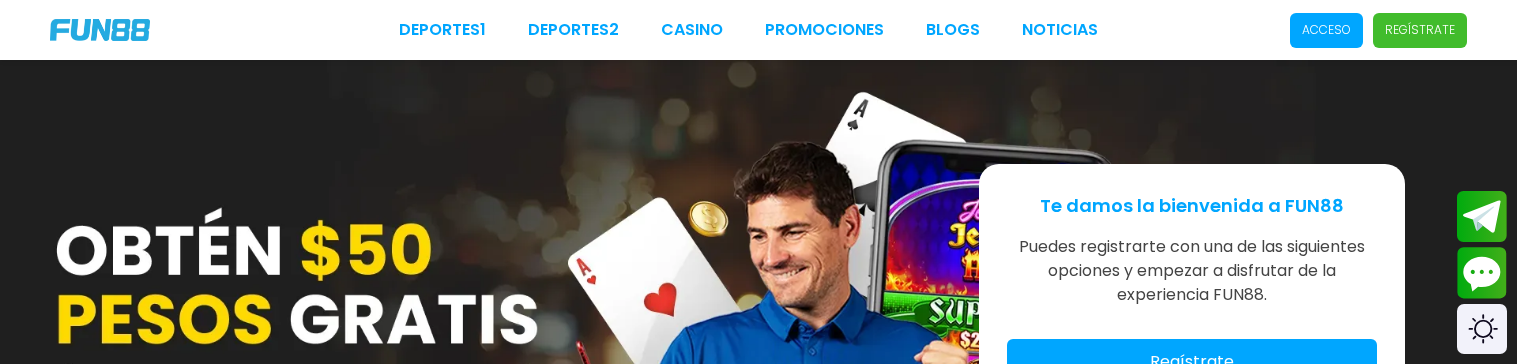 scroll, scrollTop: 0, scrollLeft: 0, axis: both 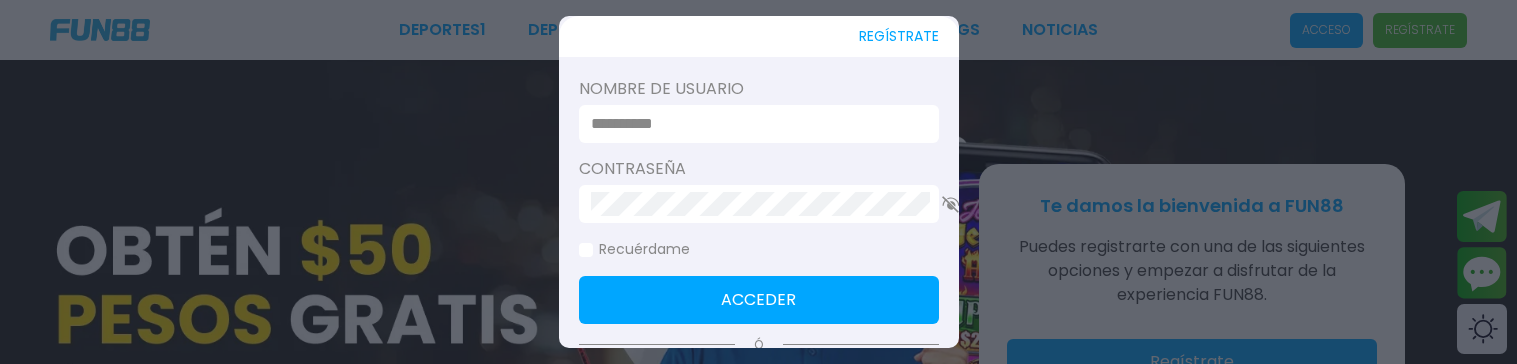 type on "**********" 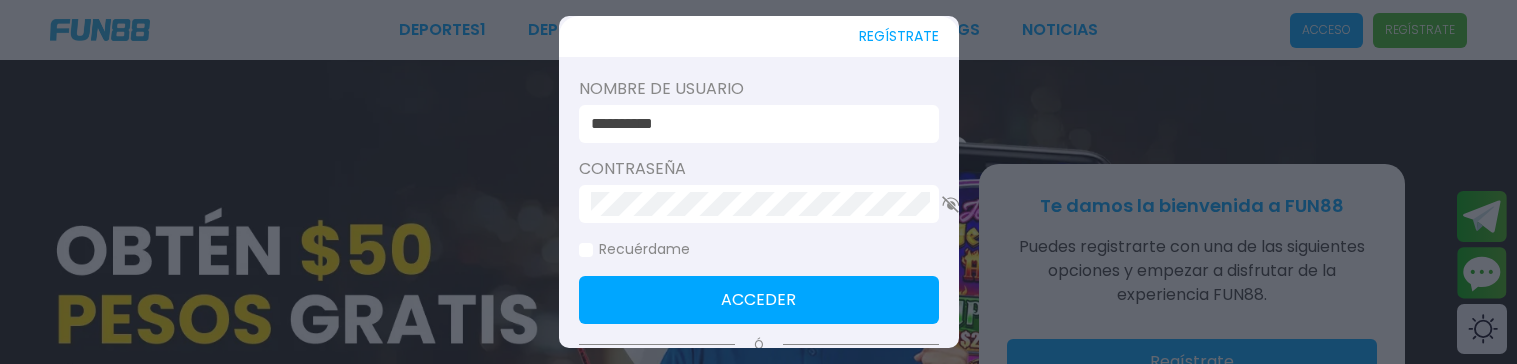 click on "Acceder" at bounding box center (759, 300) 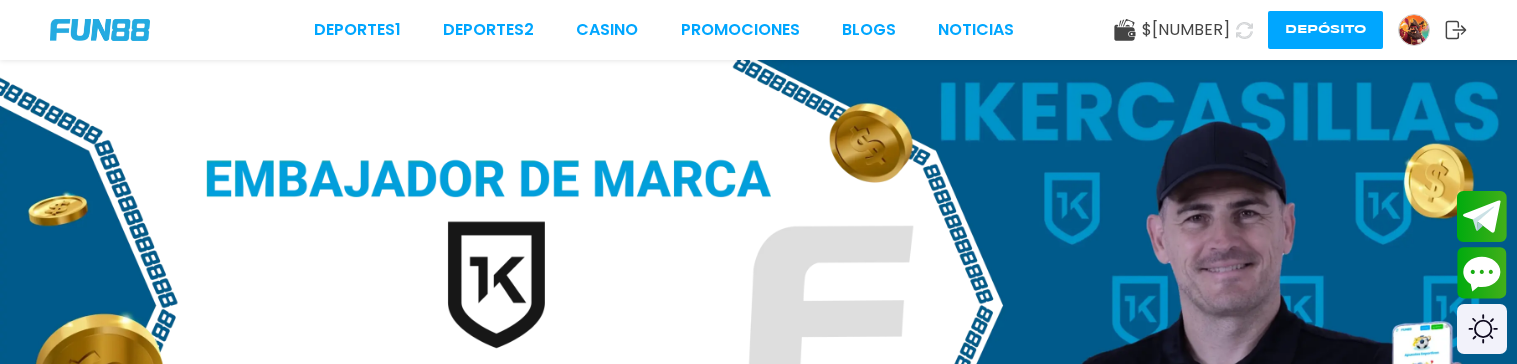 click at bounding box center (758, 305) 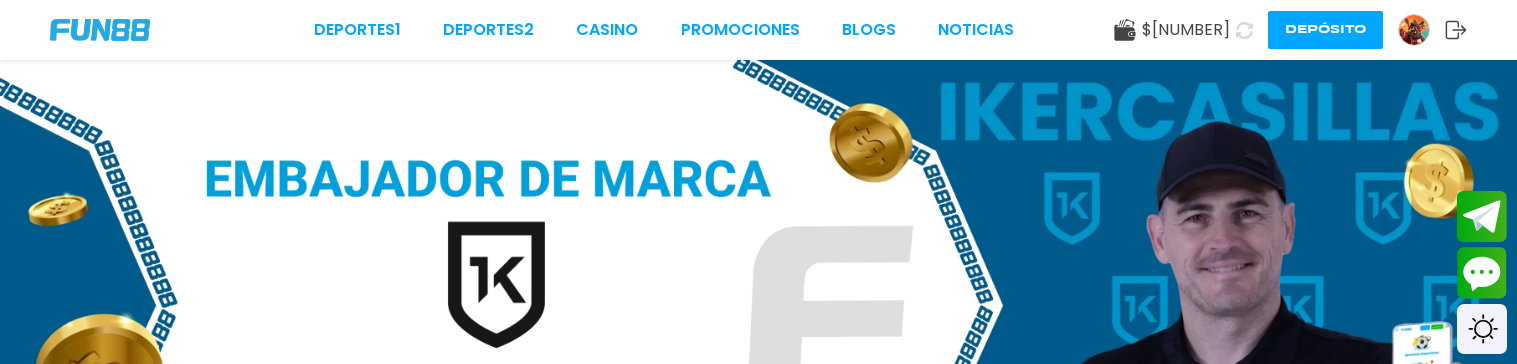 click 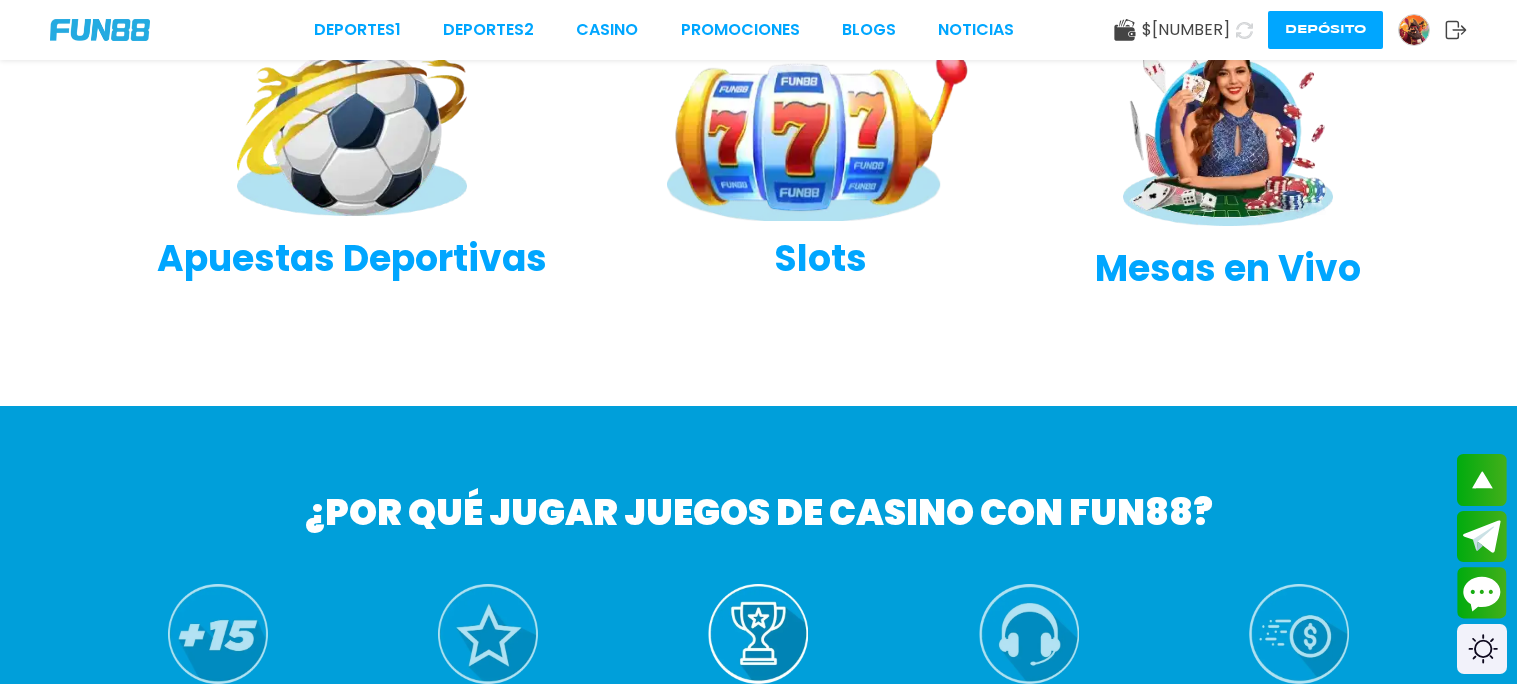 scroll, scrollTop: 738, scrollLeft: 0, axis: vertical 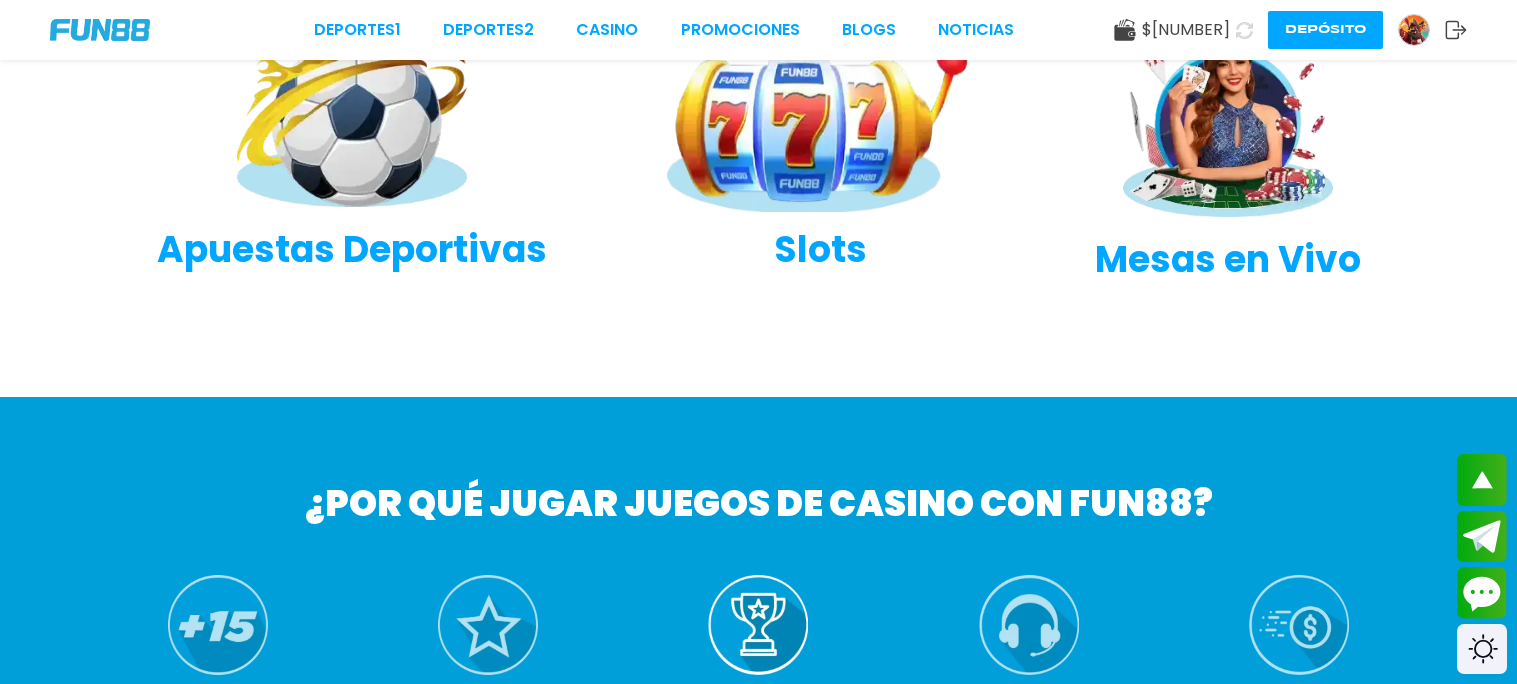 click at bounding box center (821, 124) 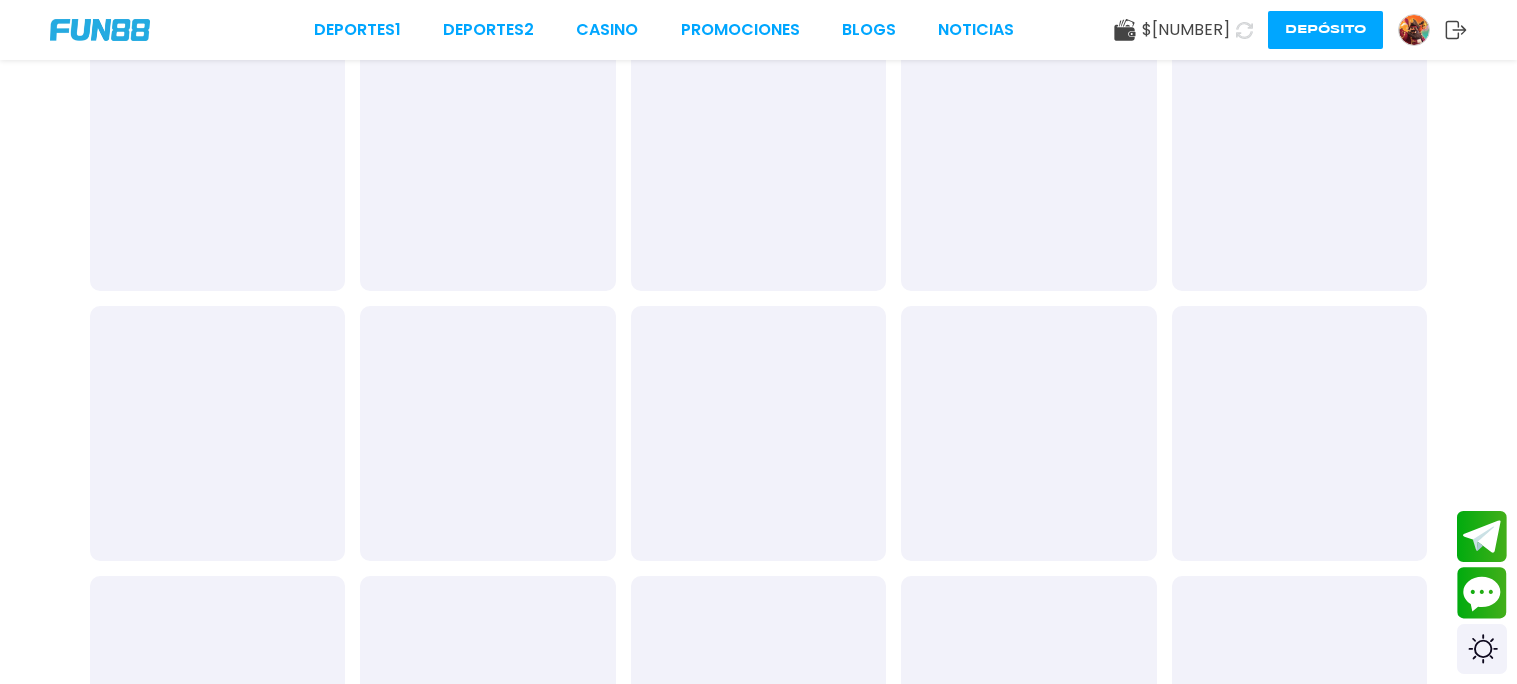 scroll, scrollTop: 0, scrollLeft: 0, axis: both 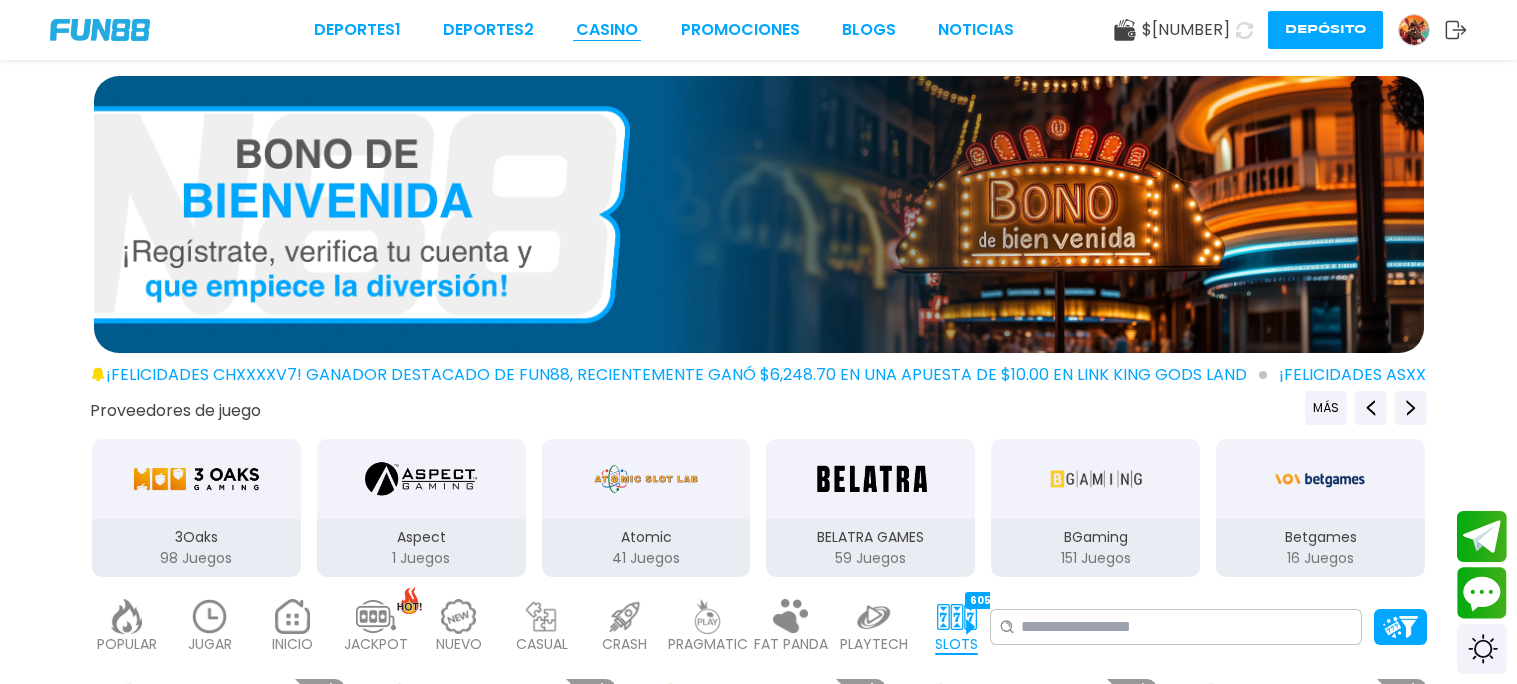 click on "CASINO" at bounding box center (607, 30) 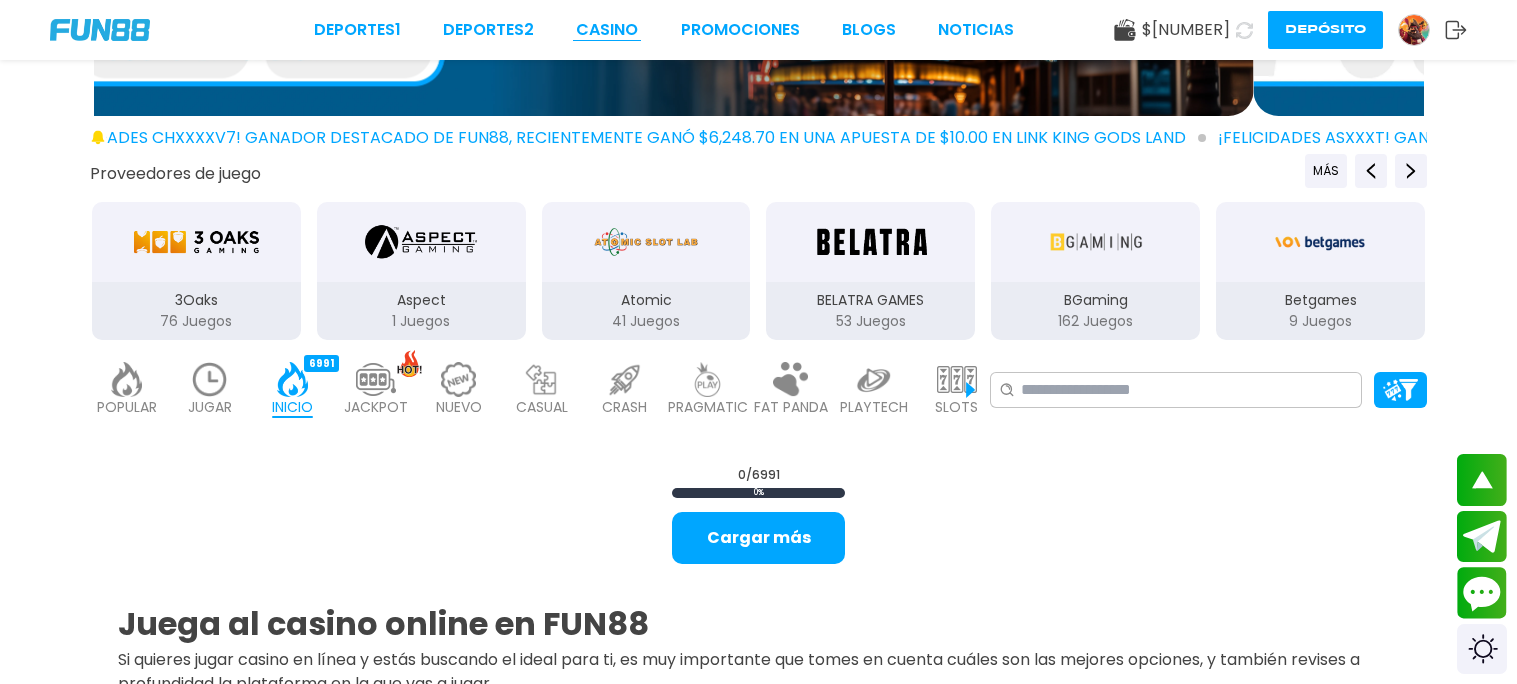 scroll, scrollTop: 232, scrollLeft: 0, axis: vertical 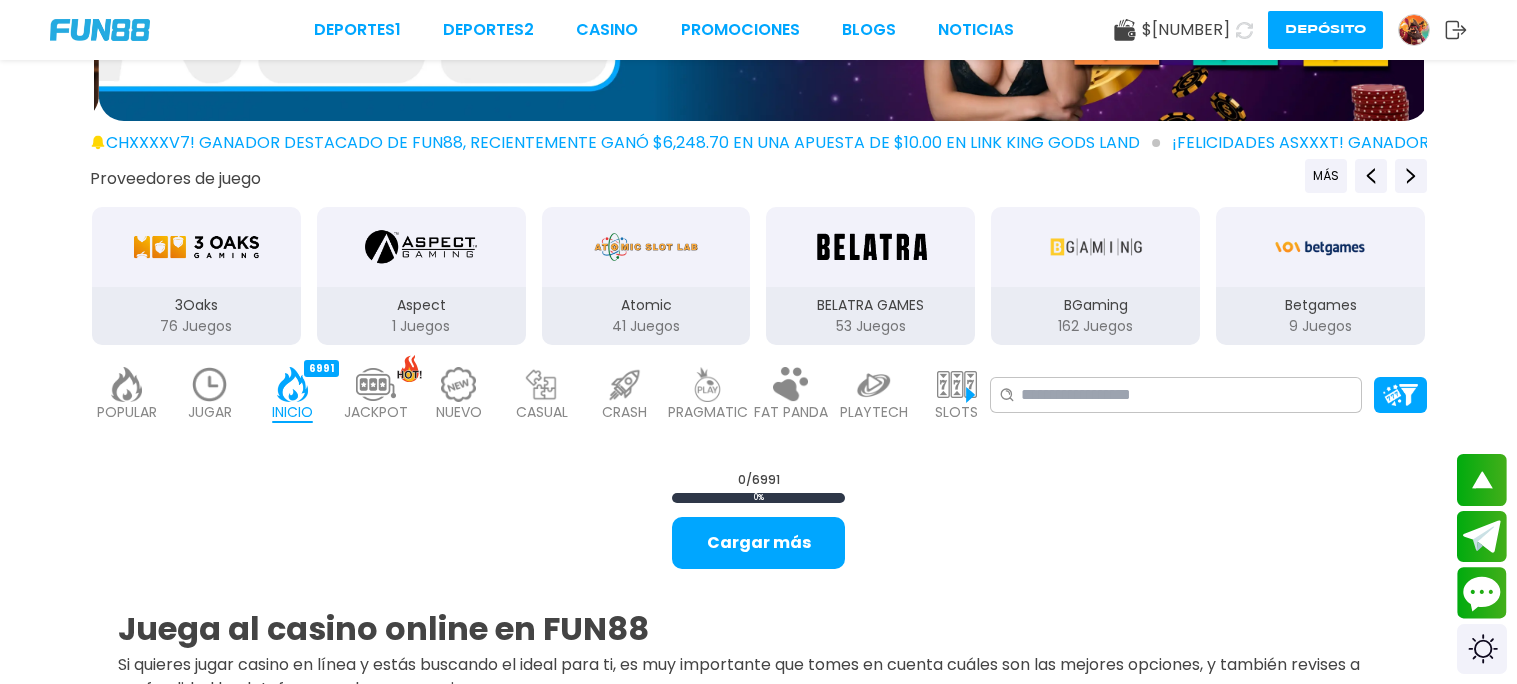 click at bounding box center (376, 384) 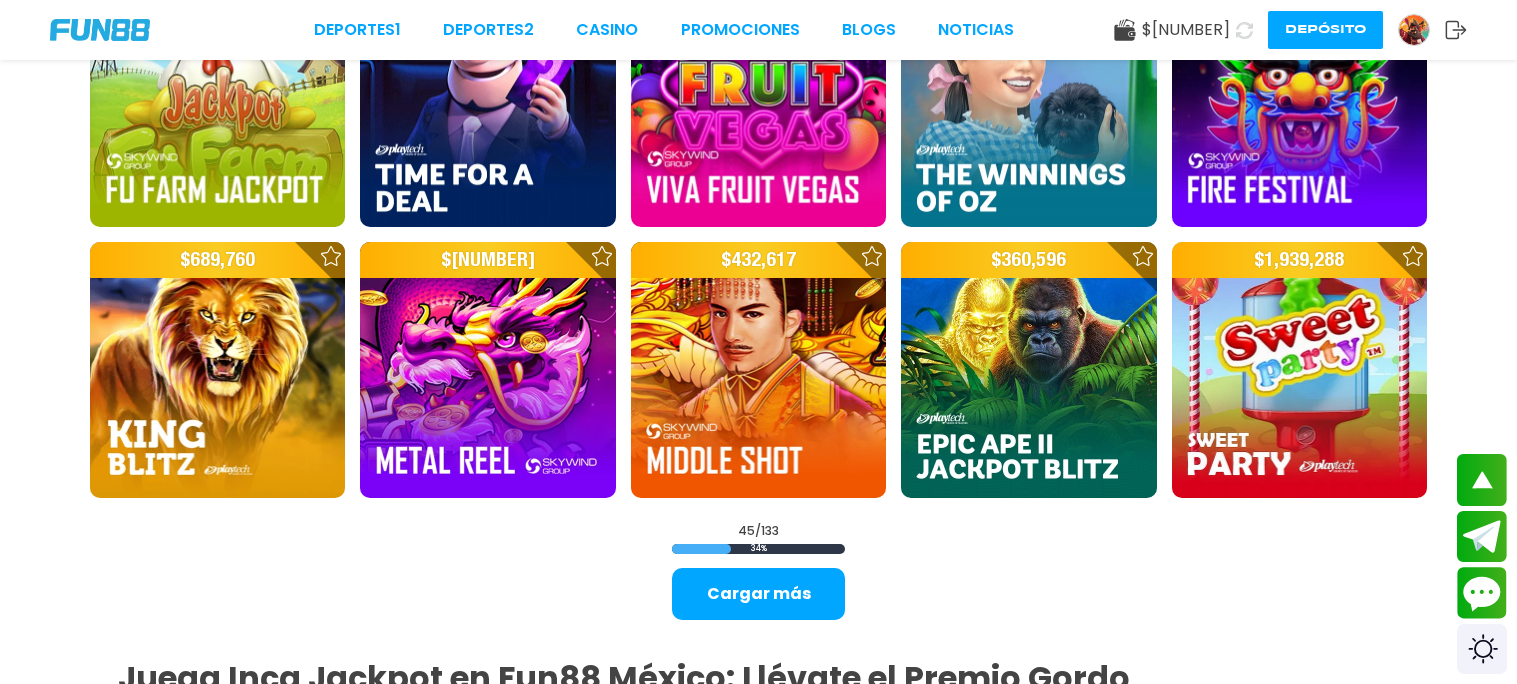 scroll, scrollTop: 2611, scrollLeft: 0, axis: vertical 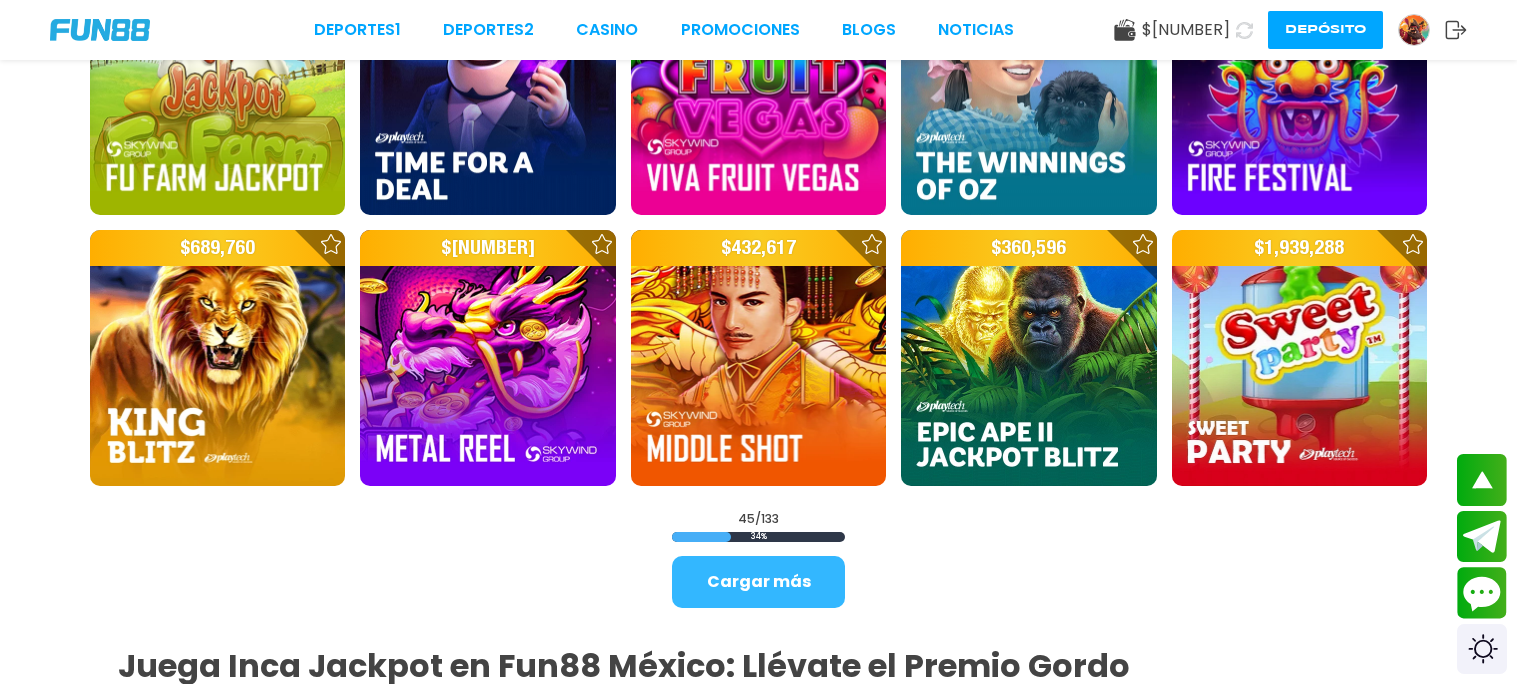 click on "Cargar más" at bounding box center [758, 582] 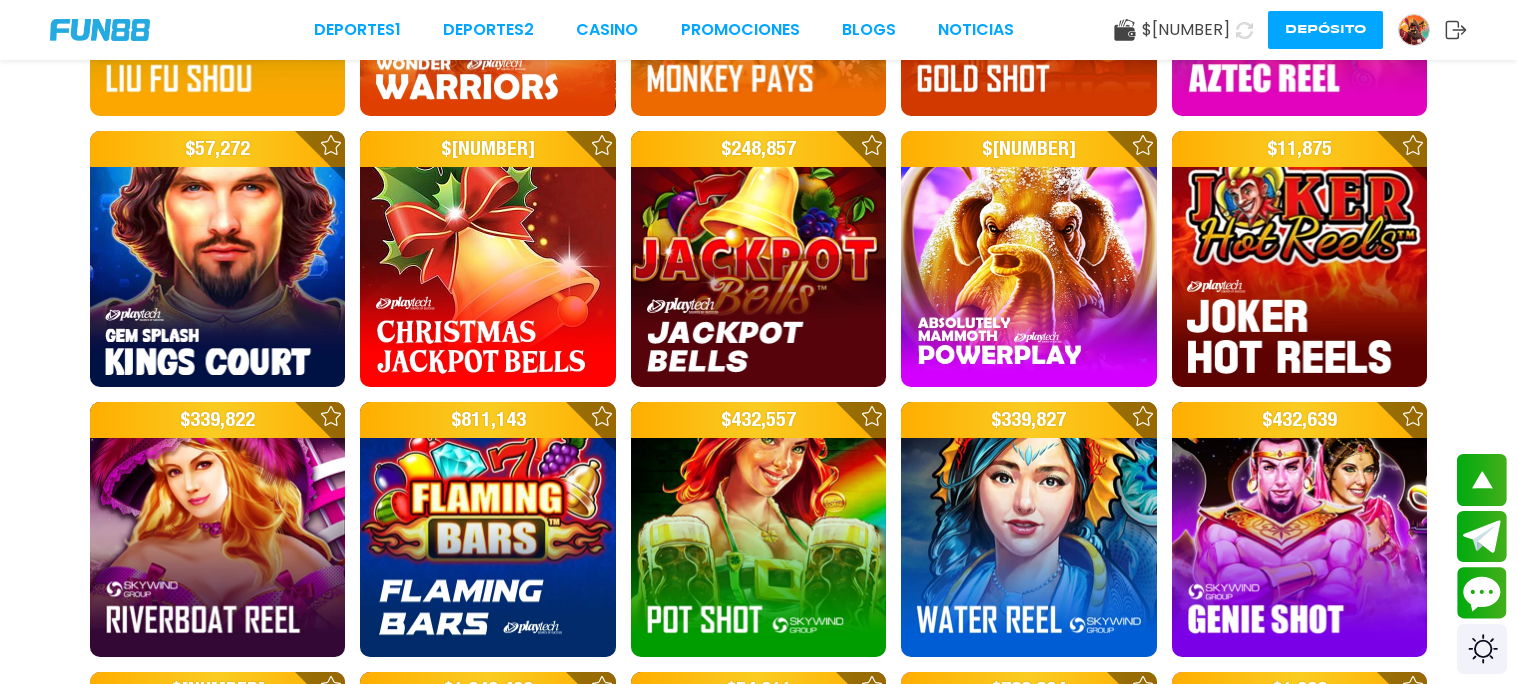 click at bounding box center (1299, 529) 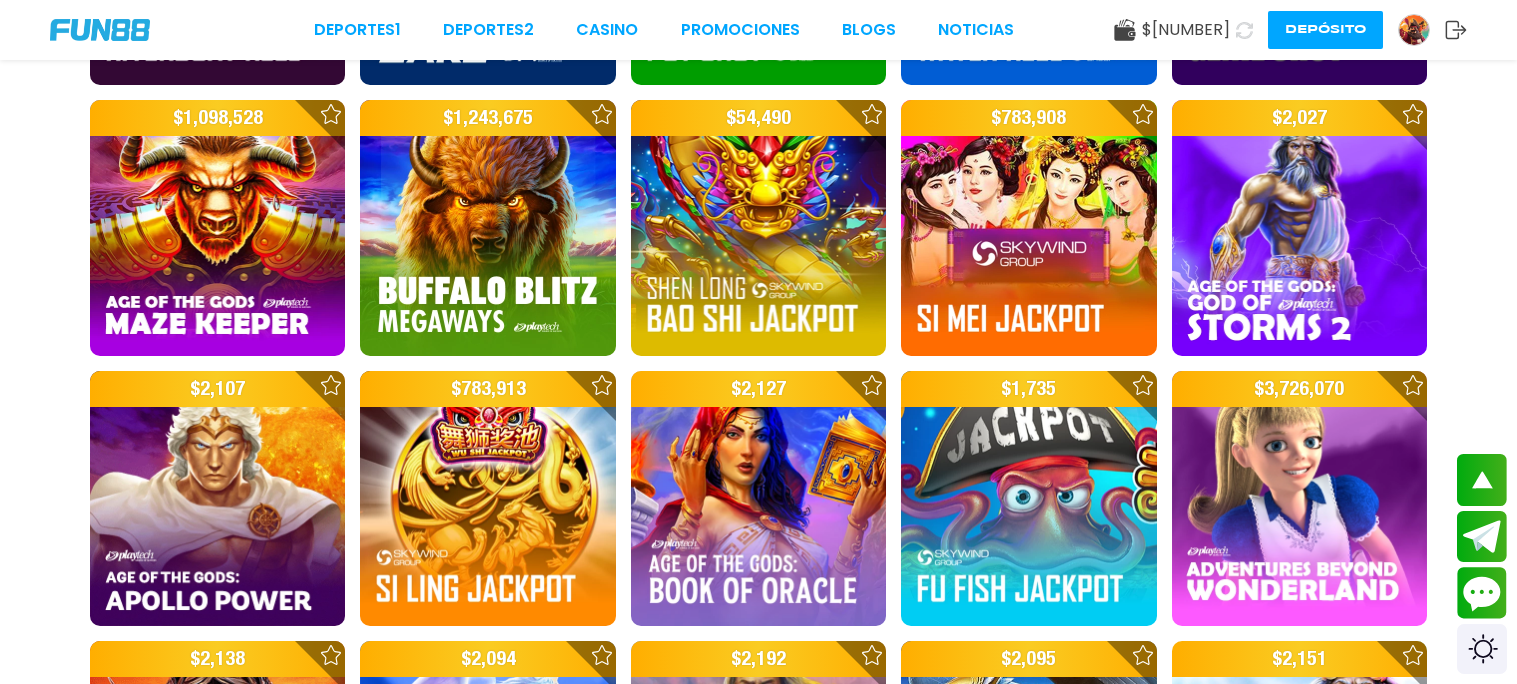 scroll, scrollTop: 4704, scrollLeft: 0, axis: vertical 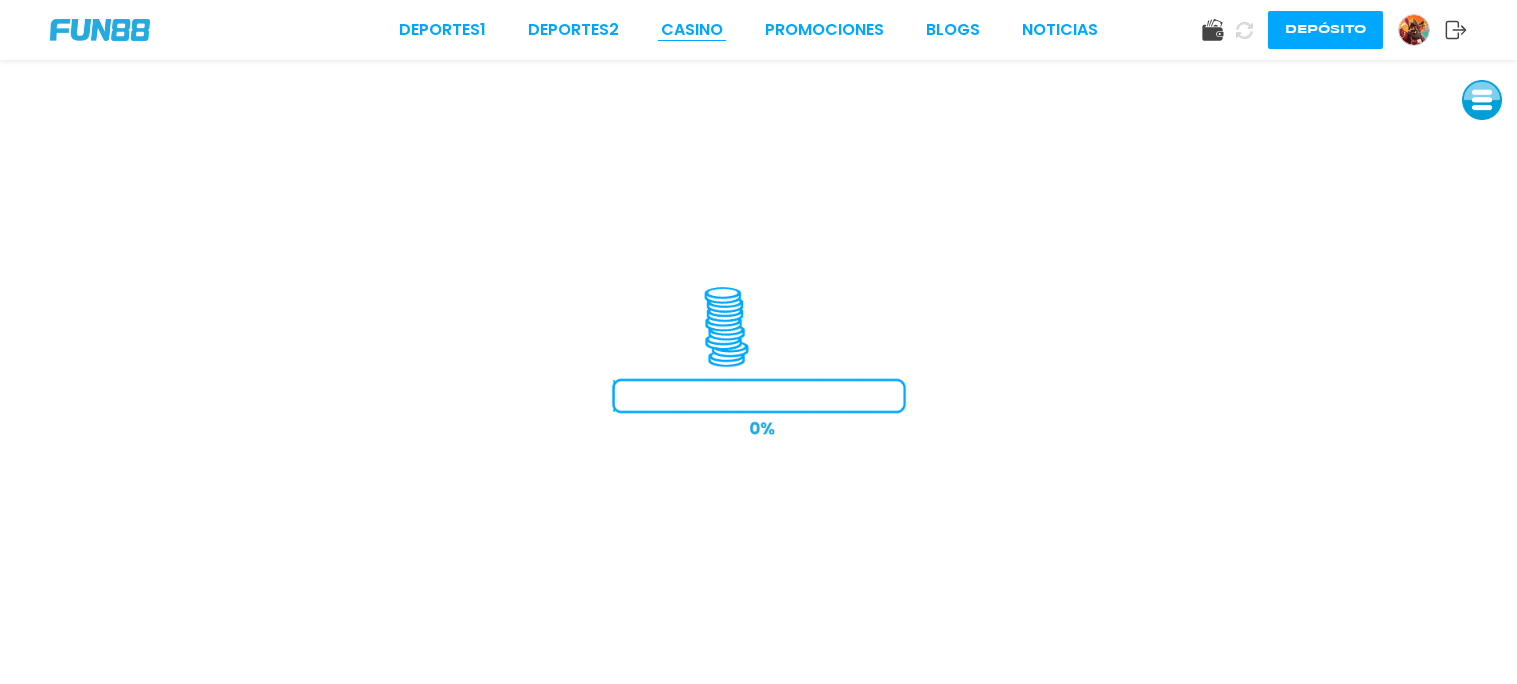 click on "CASINO" at bounding box center (692, 30) 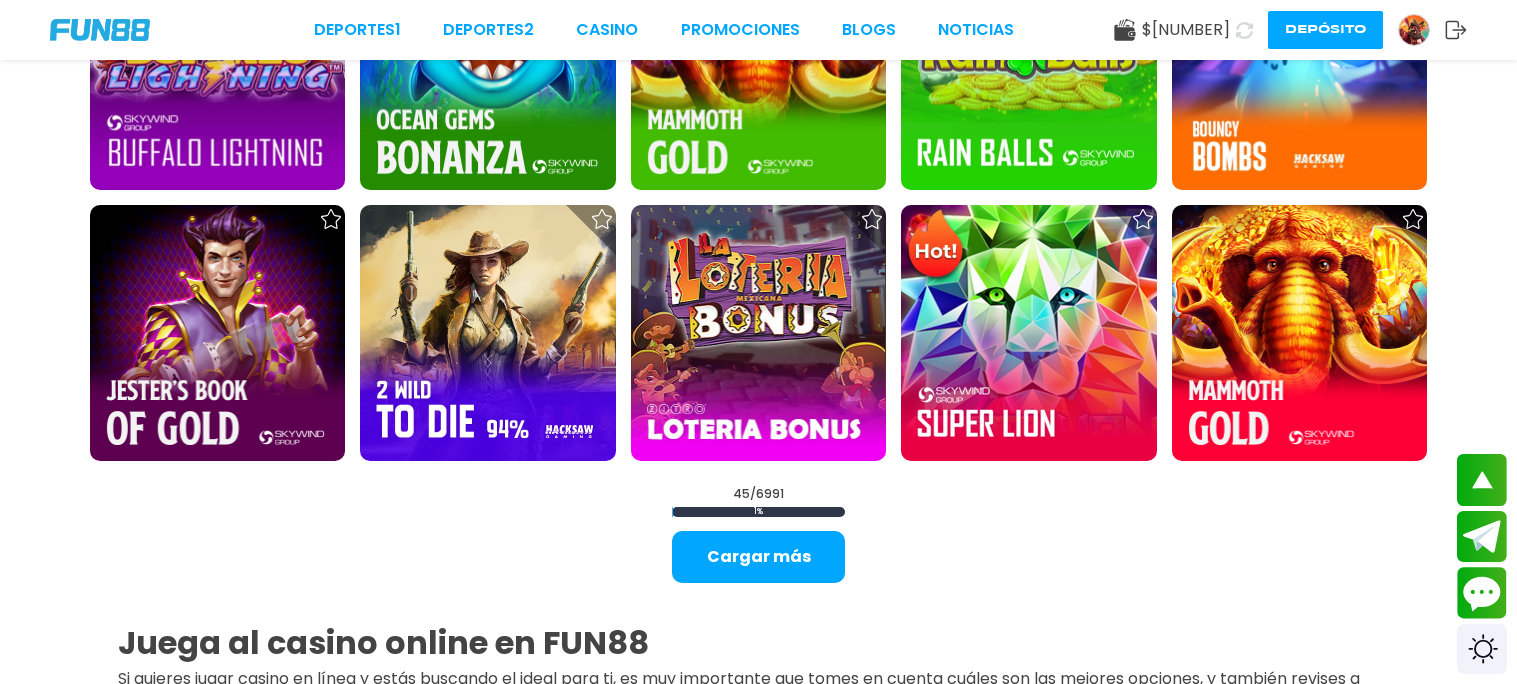 scroll, scrollTop: 2641, scrollLeft: 0, axis: vertical 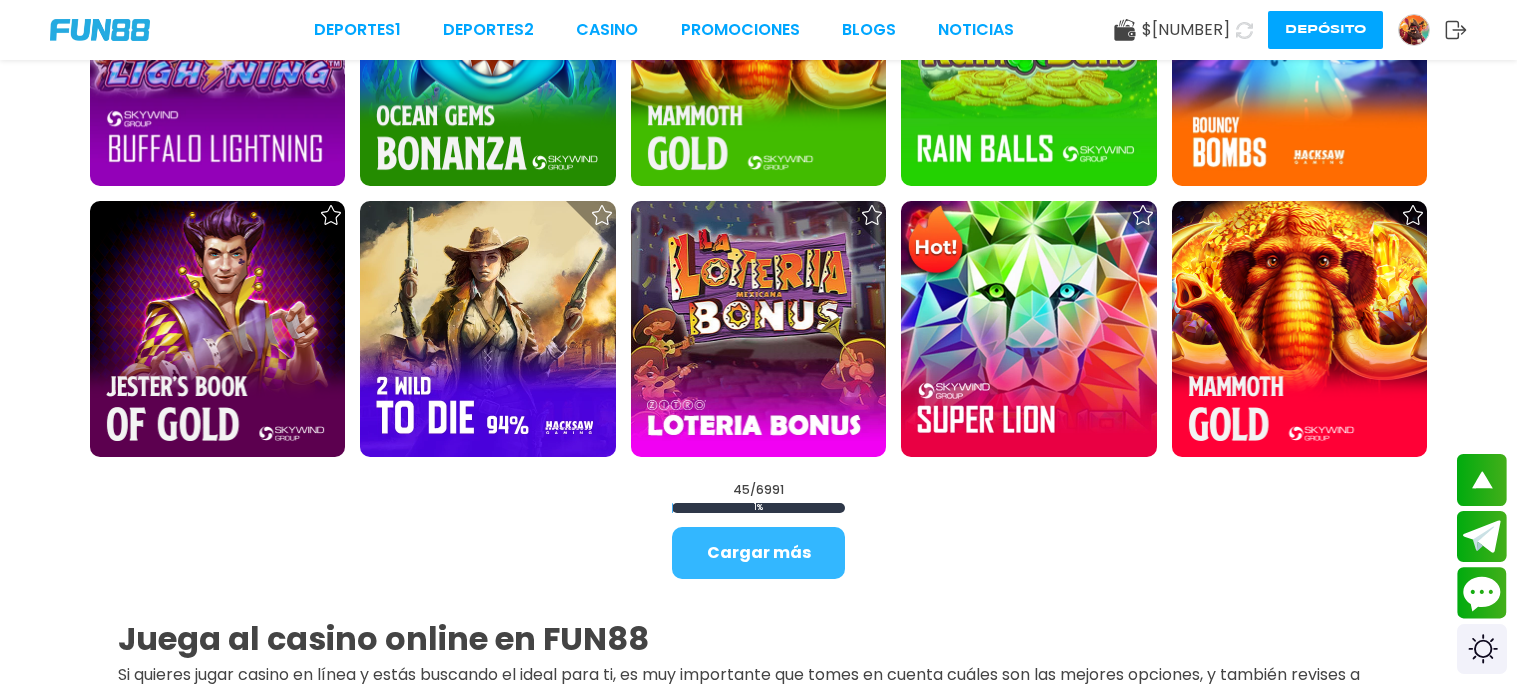 click on "Cargar más" at bounding box center [758, 553] 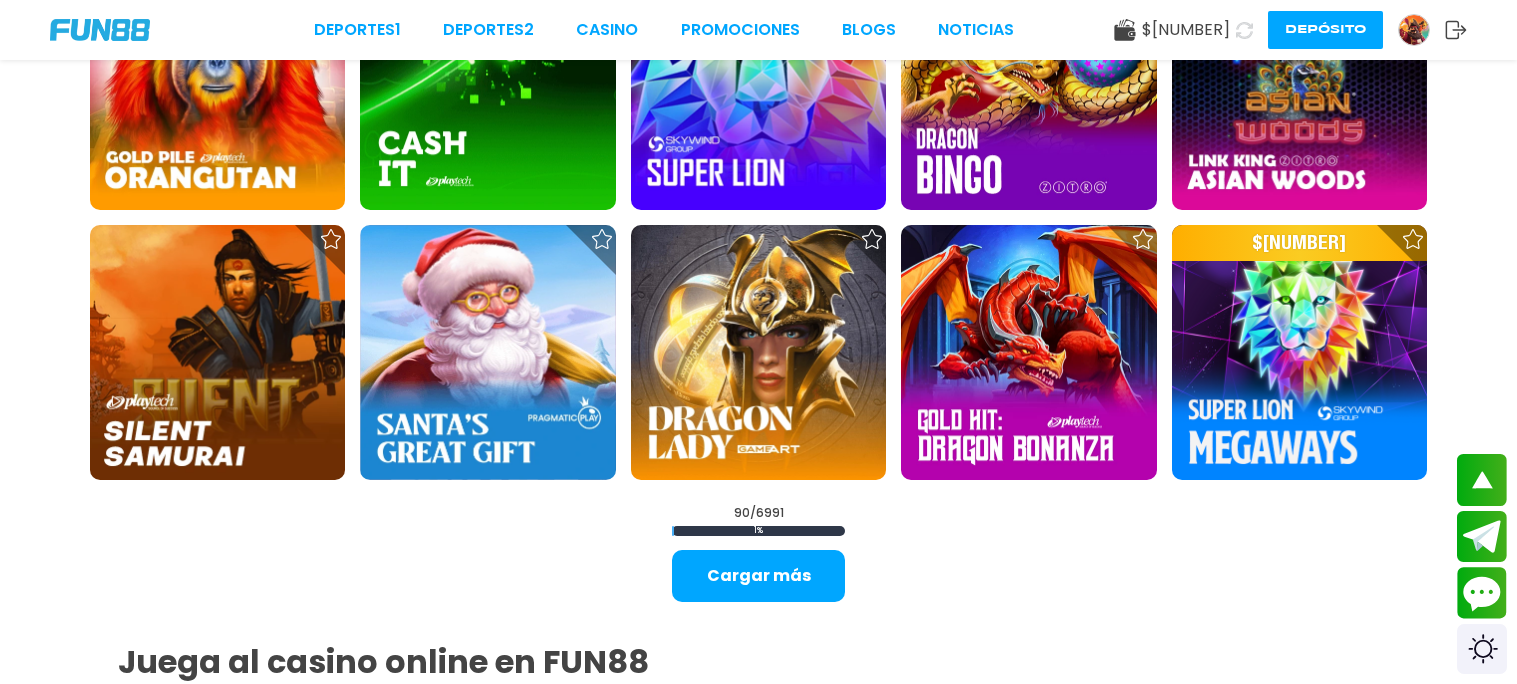 scroll, scrollTop: 5054, scrollLeft: 0, axis: vertical 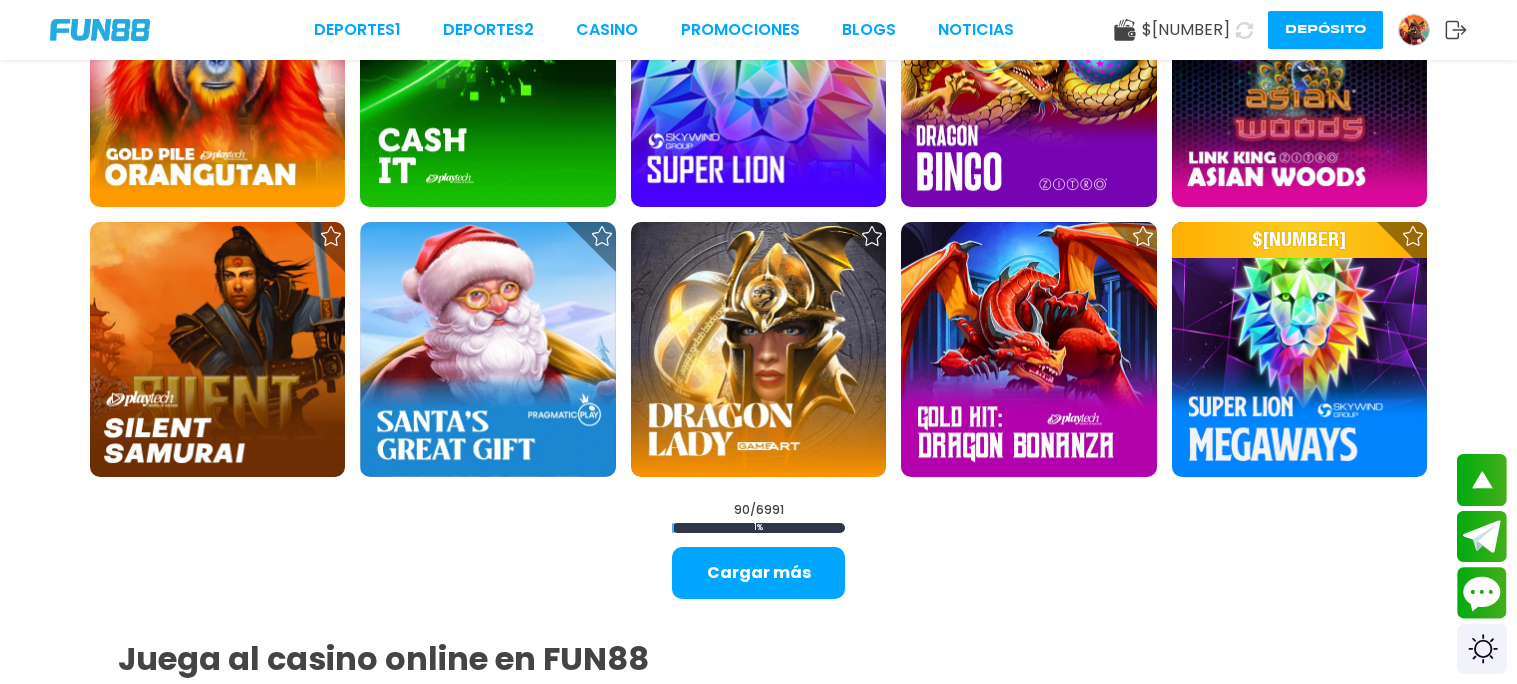 click at bounding box center (1028, 349) 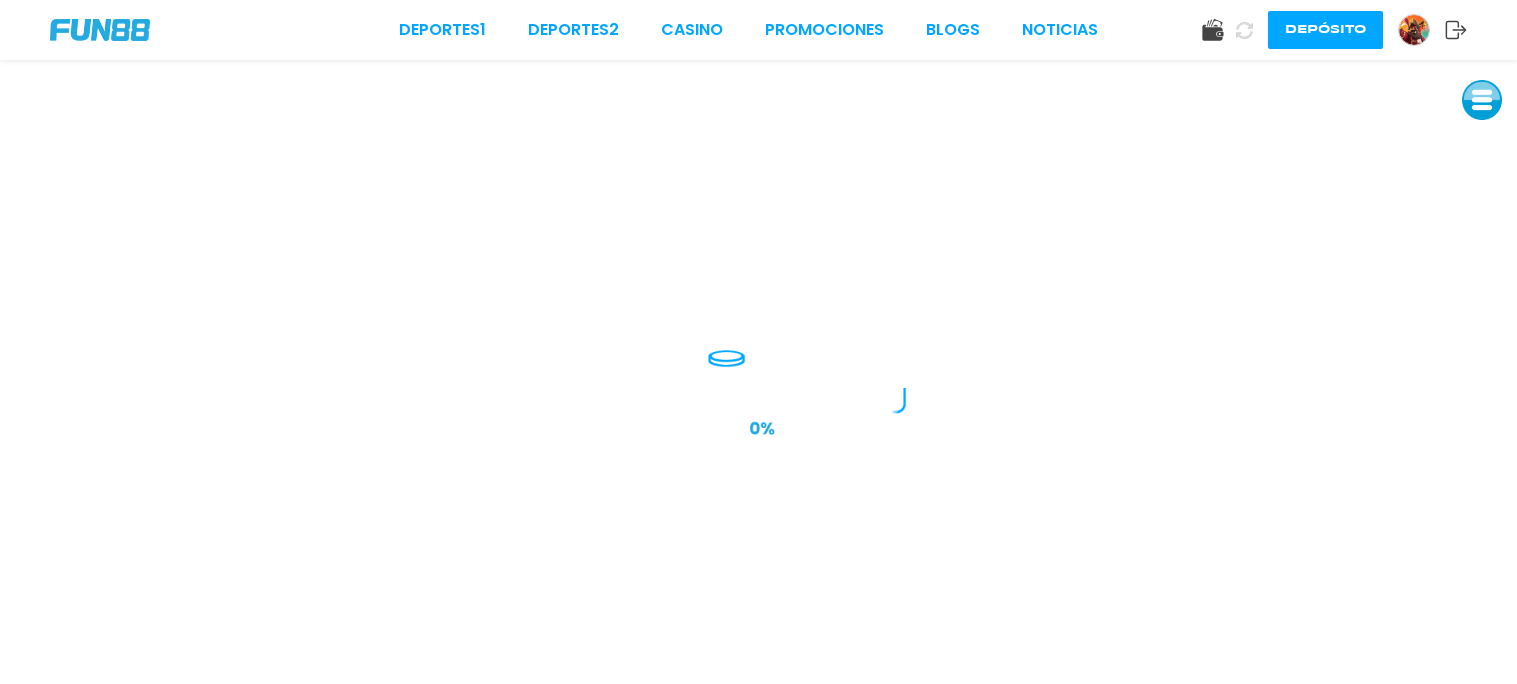 scroll, scrollTop: 0, scrollLeft: 0, axis: both 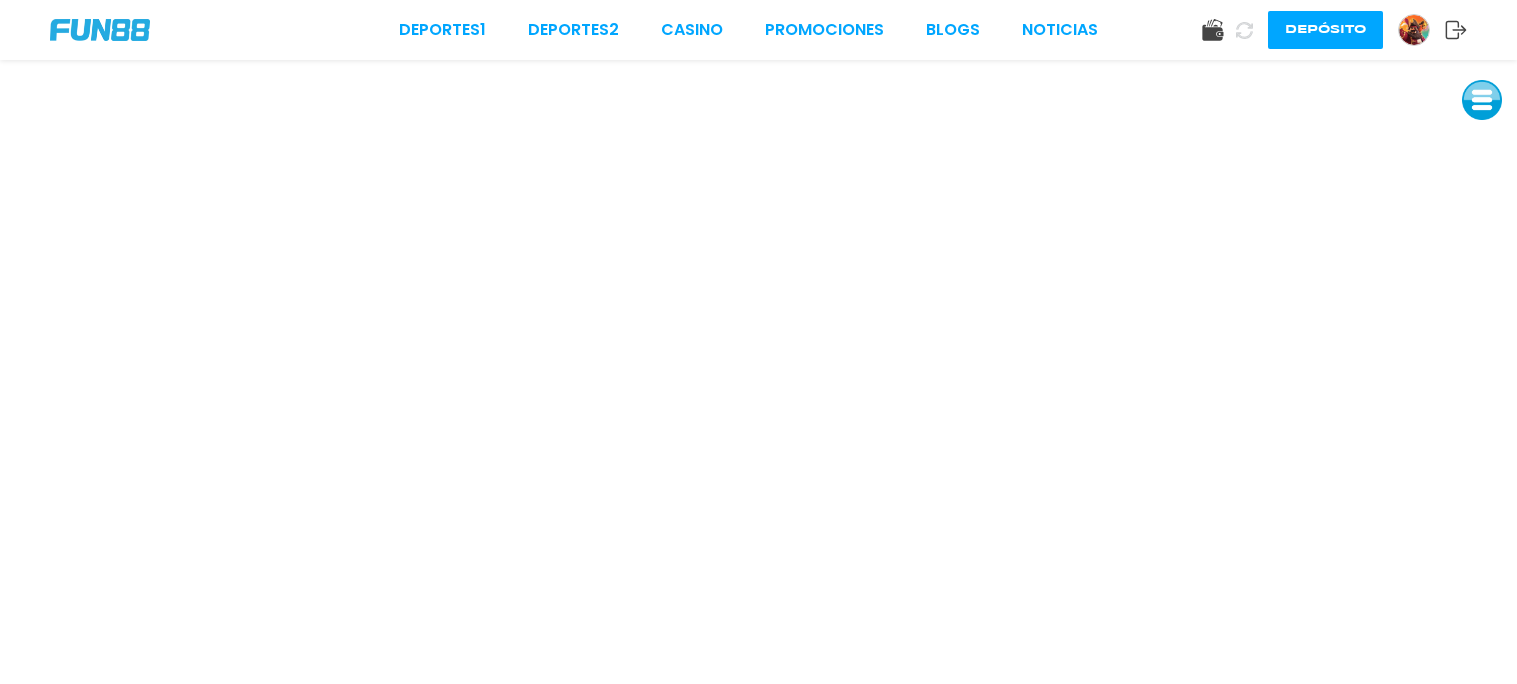 click 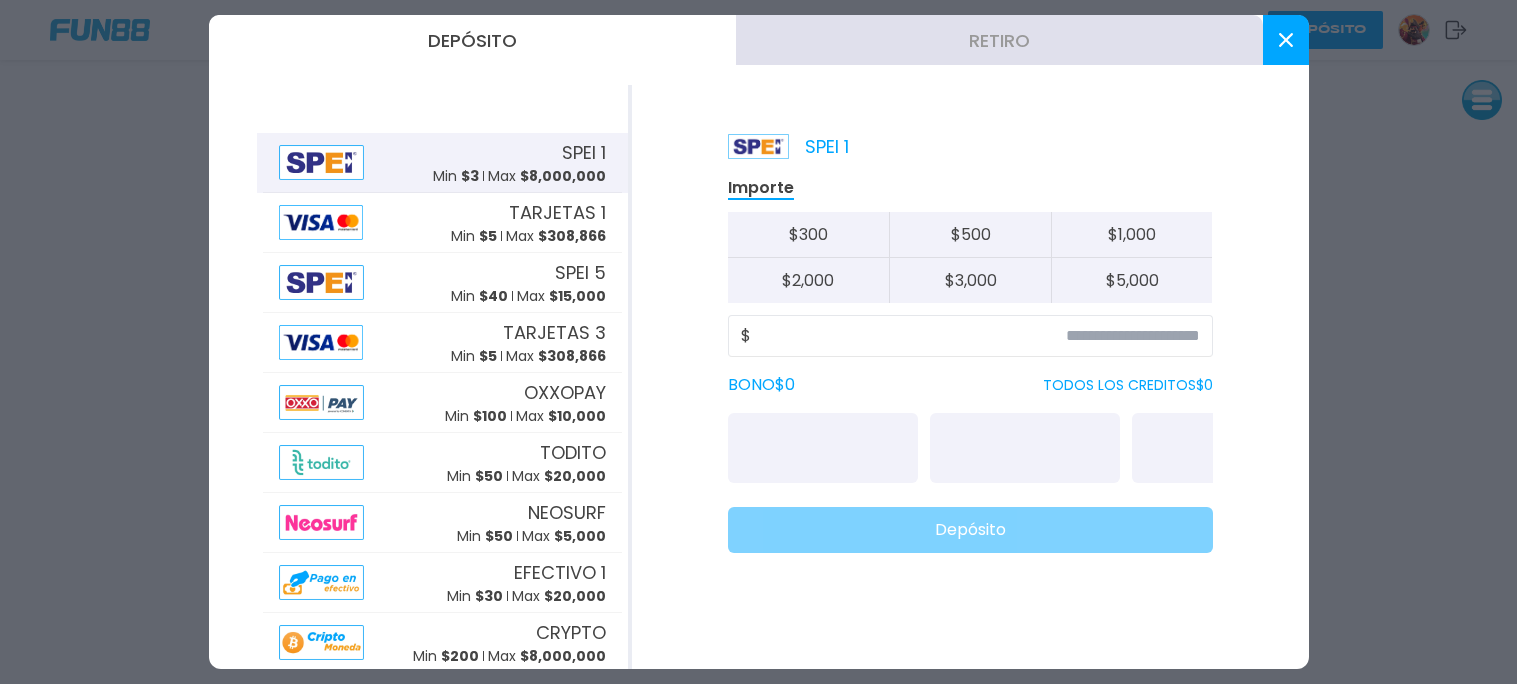 click at bounding box center (758, 342) 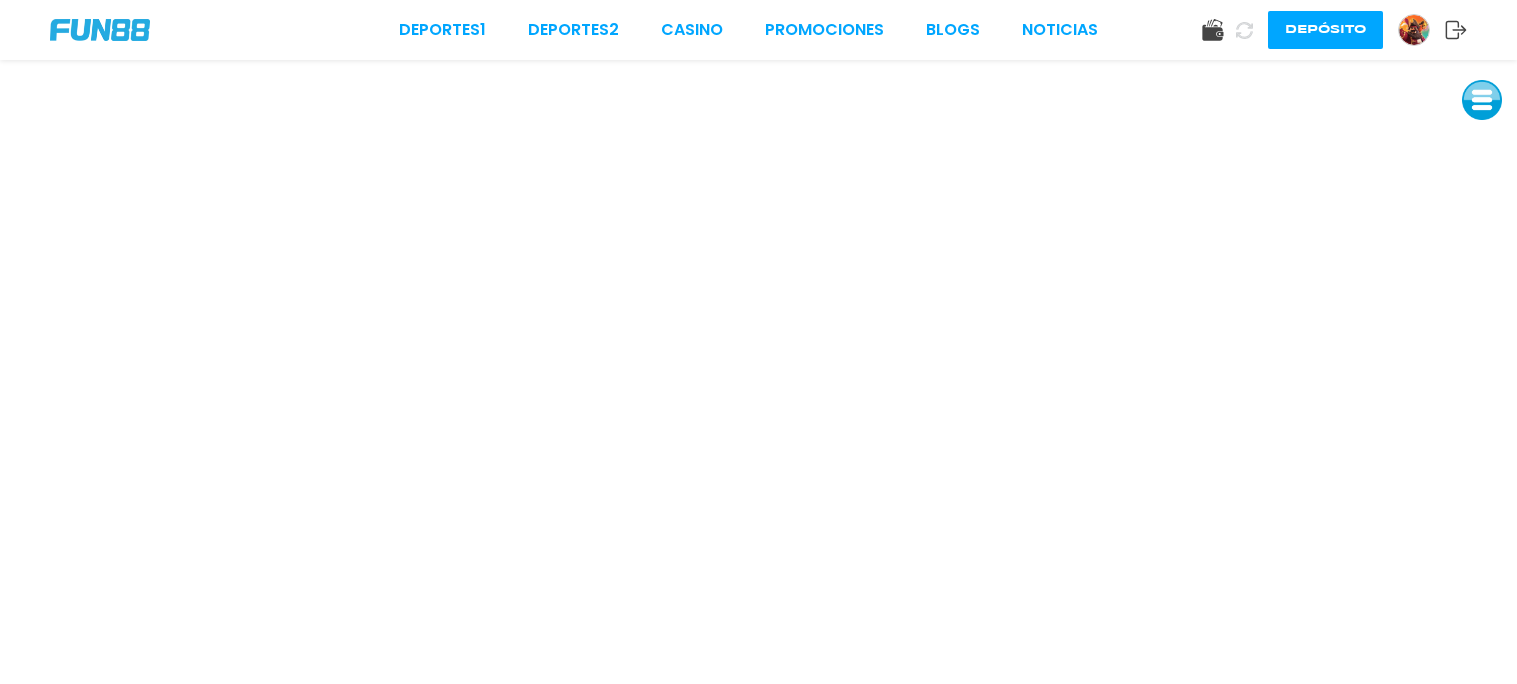 click at bounding box center (100, 30) 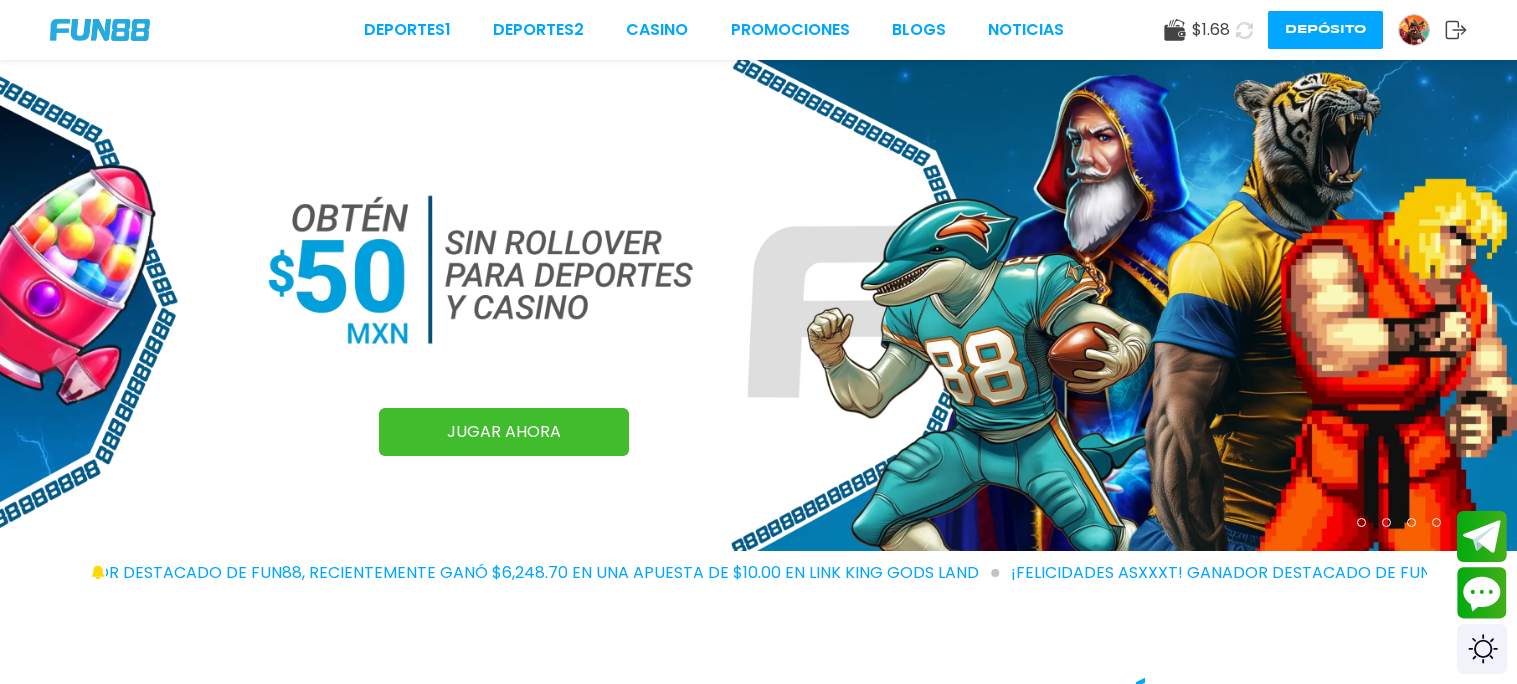 click on "Deportes  1 Deportes  2 CASINO Promociones BLOGS NOTICIAS $ [PRICE] Depósito" at bounding box center [758, 30] 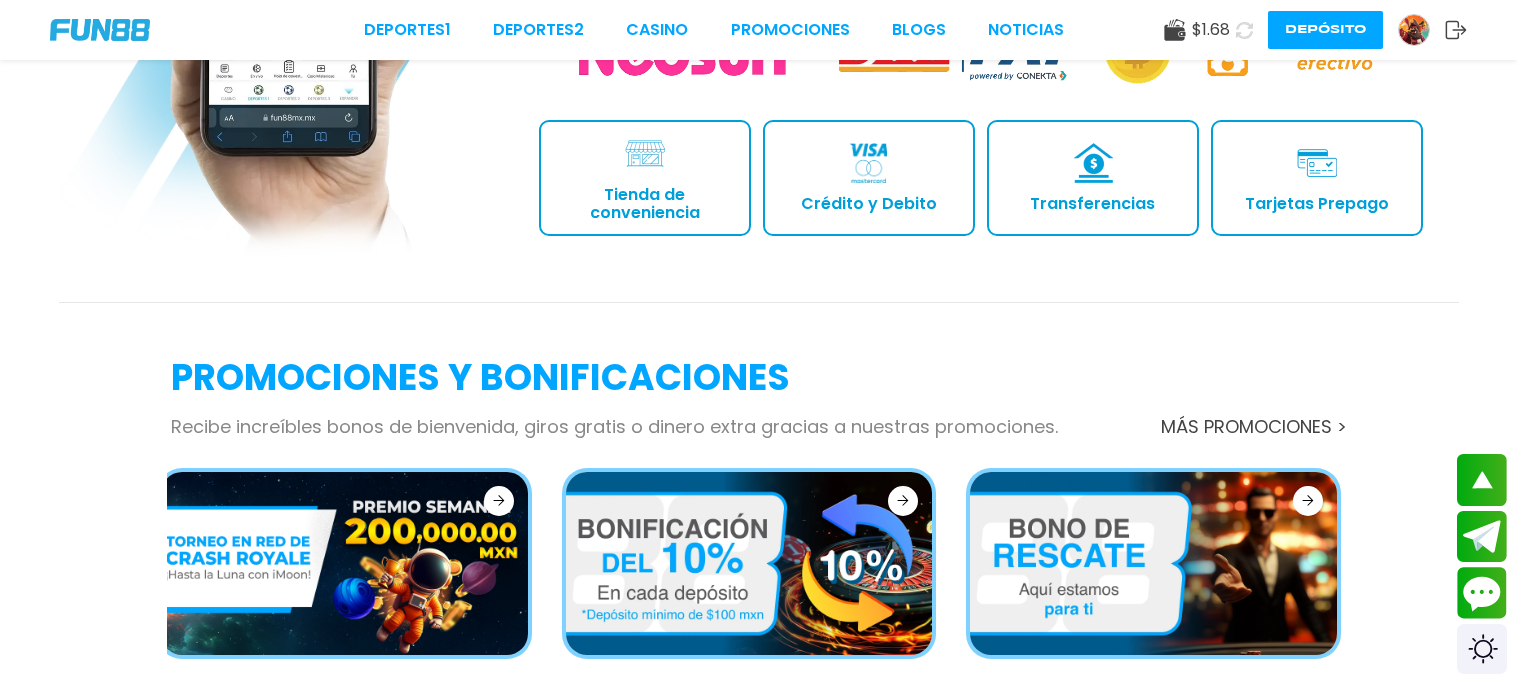 scroll, scrollTop: 2669, scrollLeft: 0, axis: vertical 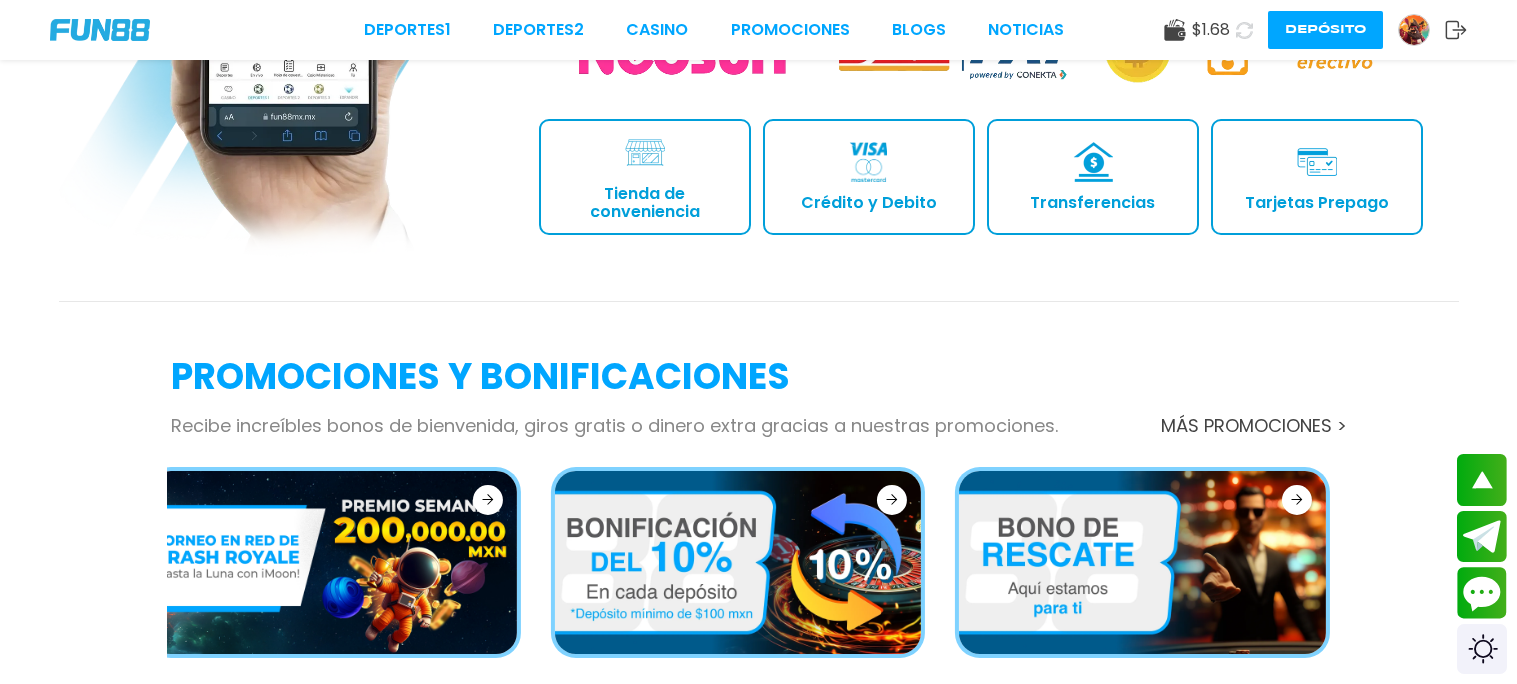 click at bounding box center (1547, 562) 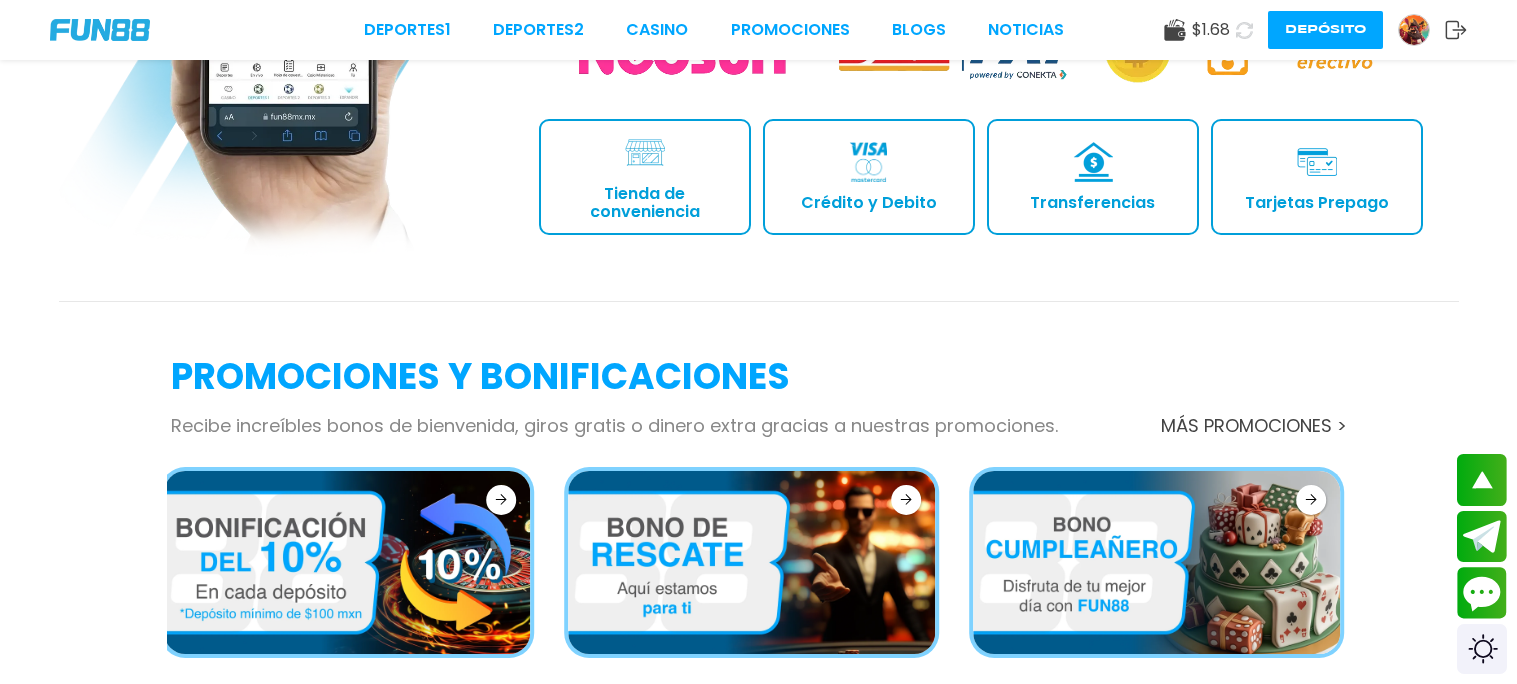 click at bounding box center (752, 562) 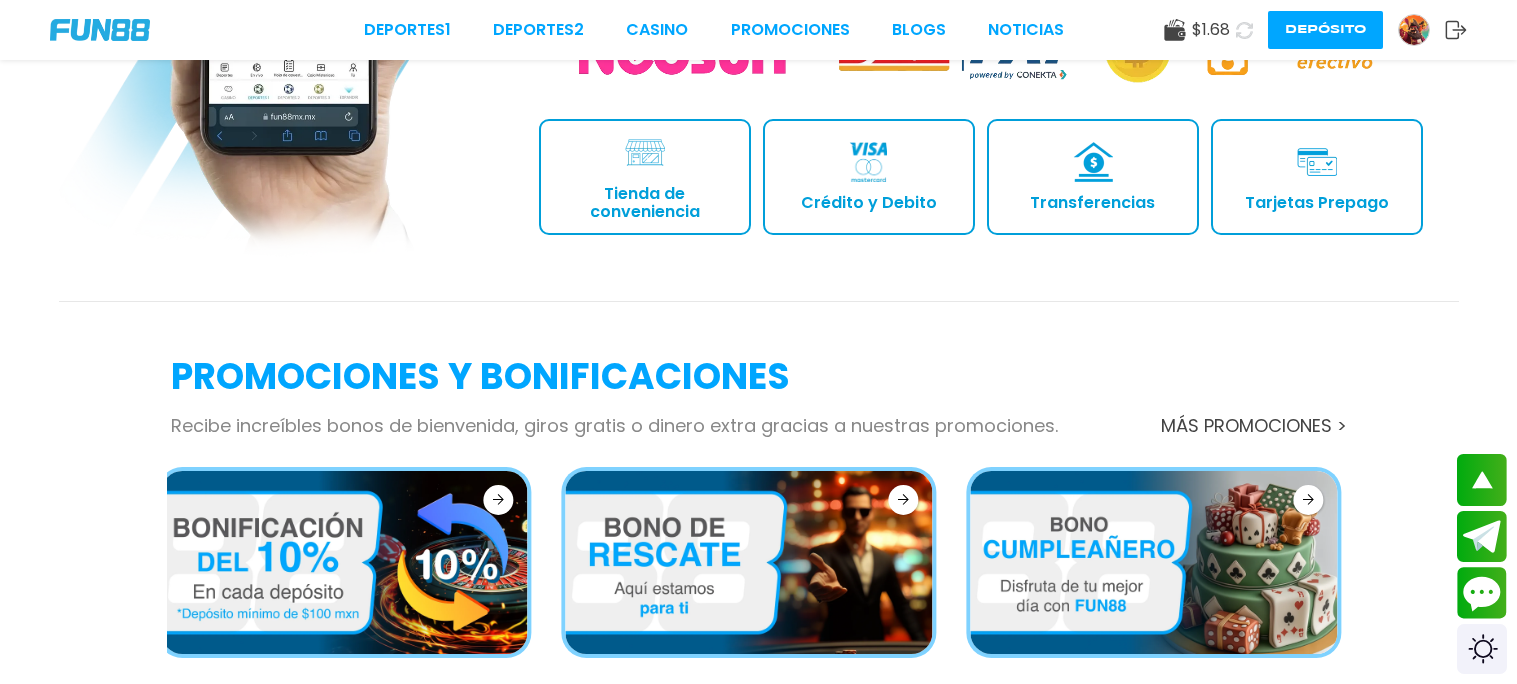 click at bounding box center (749, 562) 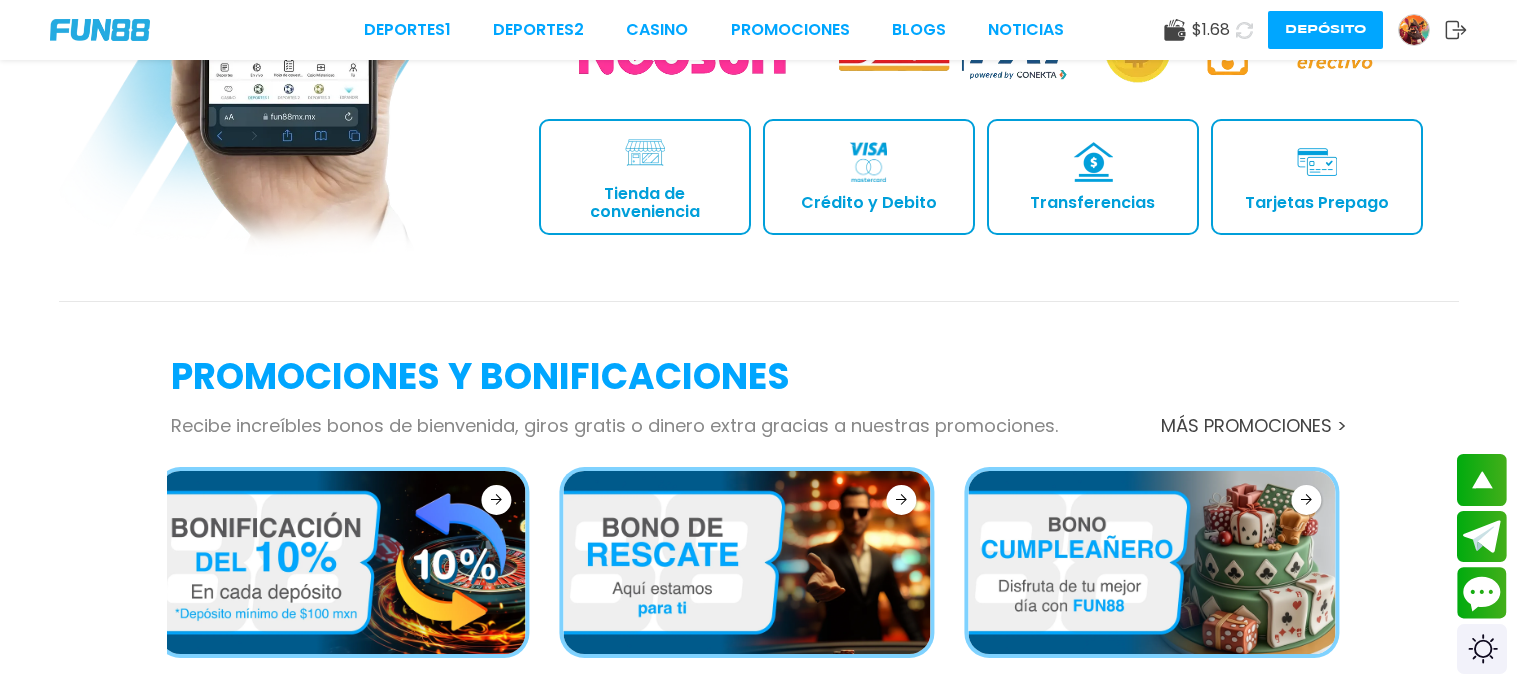click at bounding box center (747, 562) 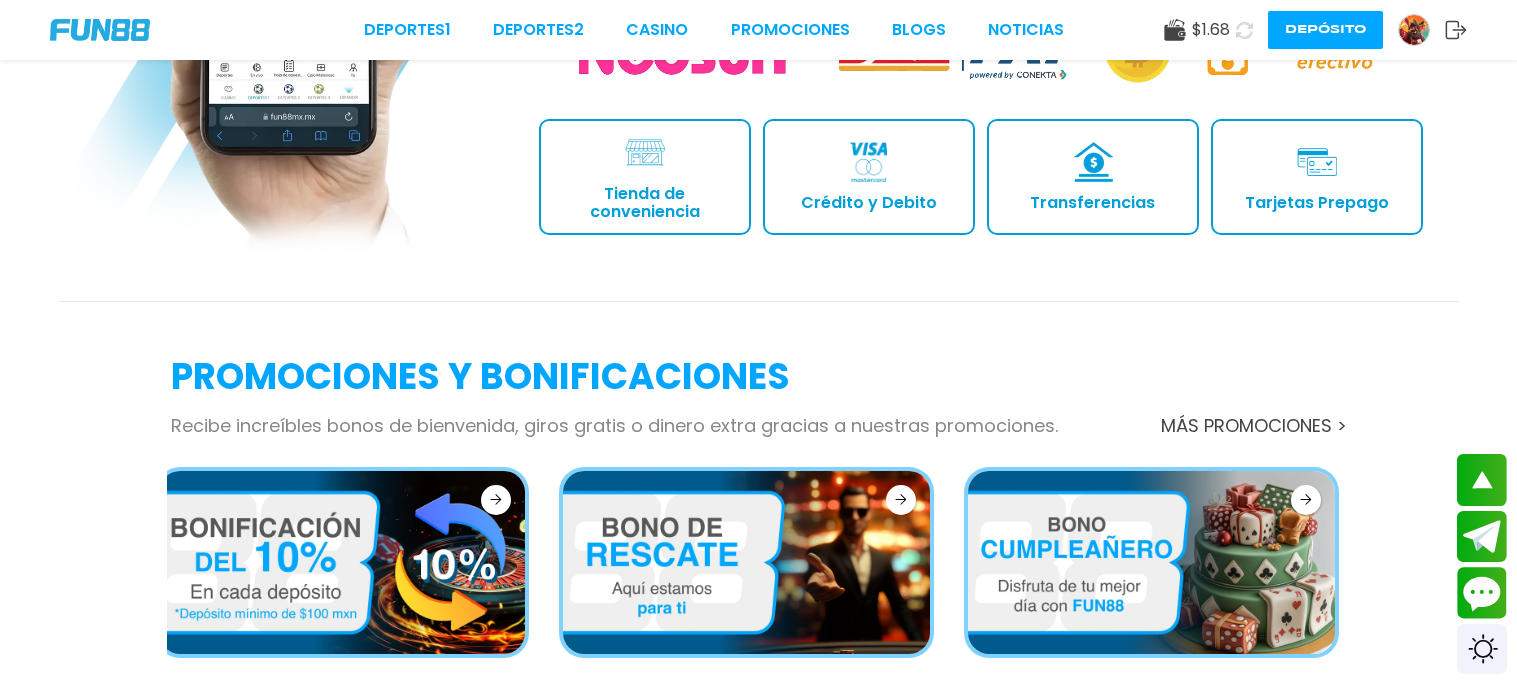 click at bounding box center [746, 562] 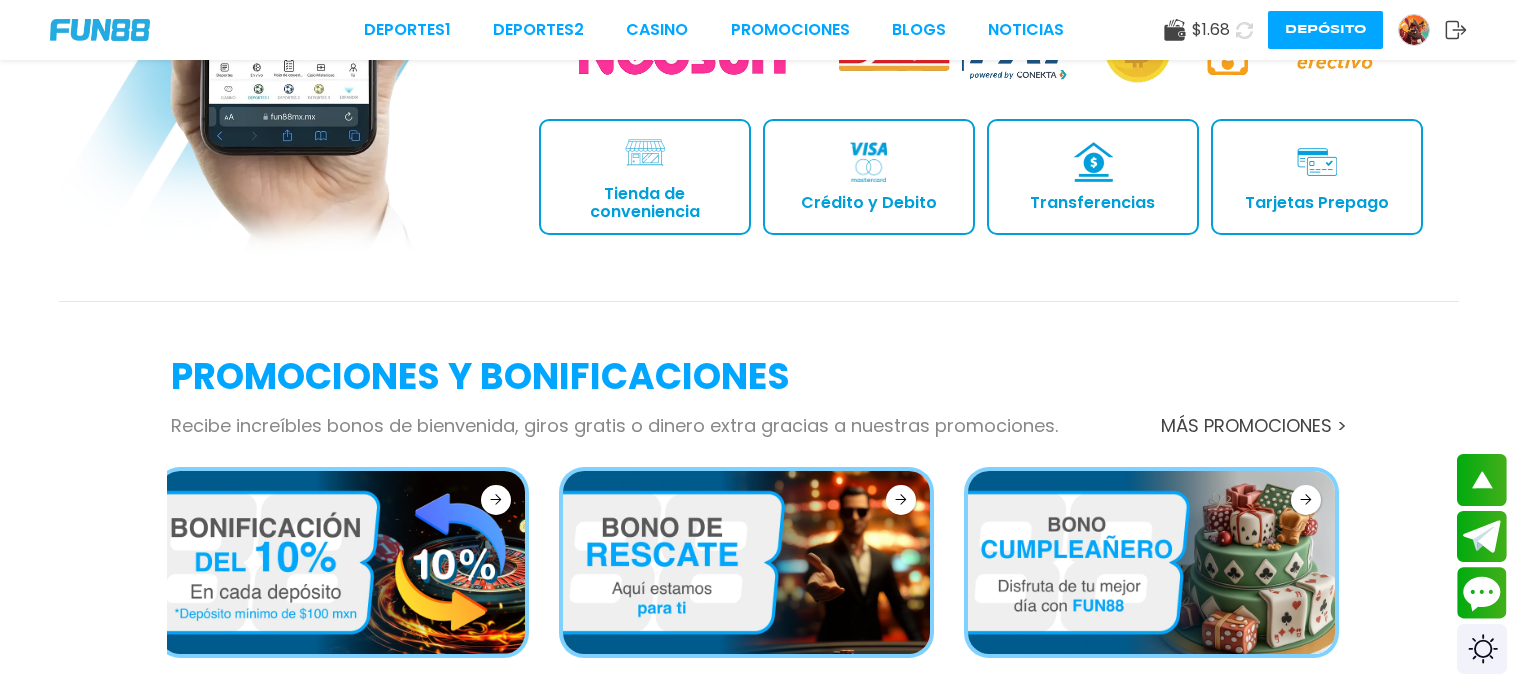 click at bounding box center (746, 562) 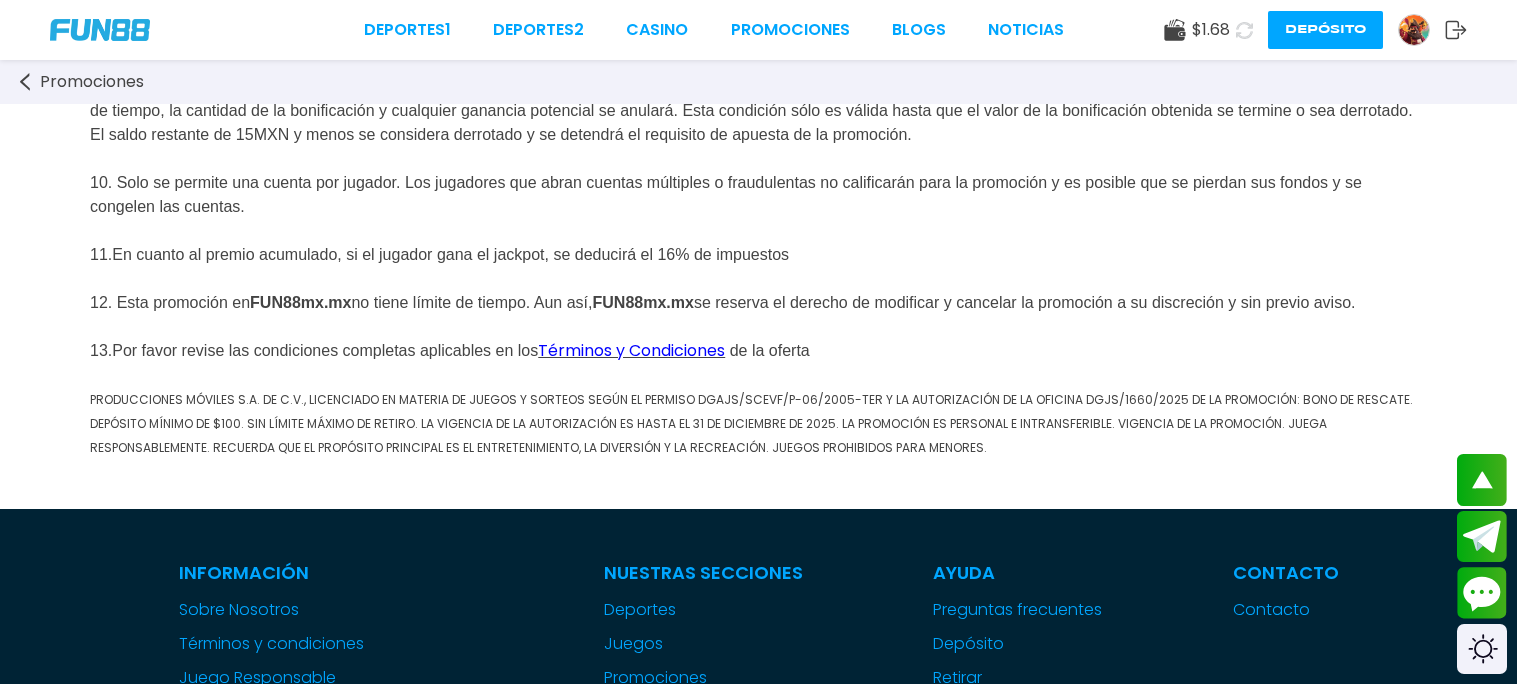 scroll, scrollTop: 1259, scrollLeft: 0, axis: vertical 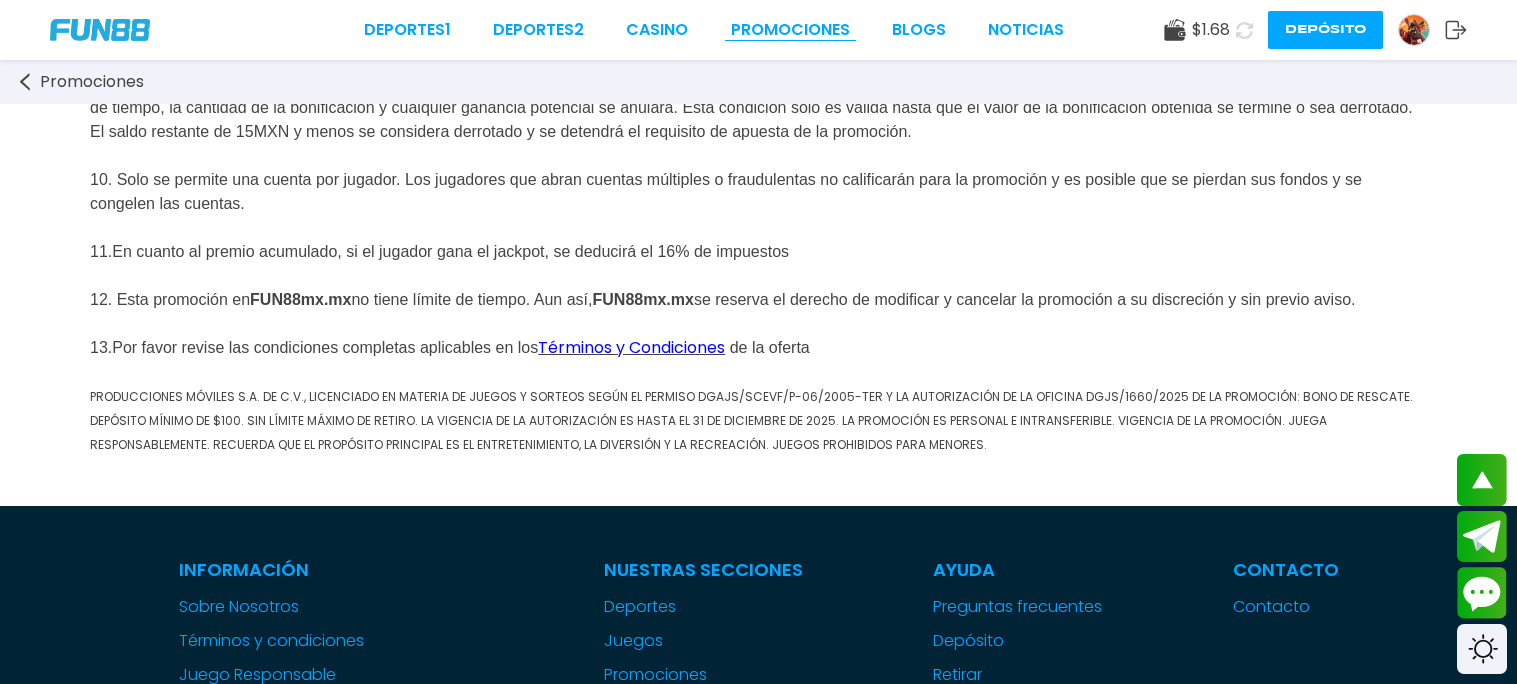click on "Promociones" at bounding box center [790, 30] 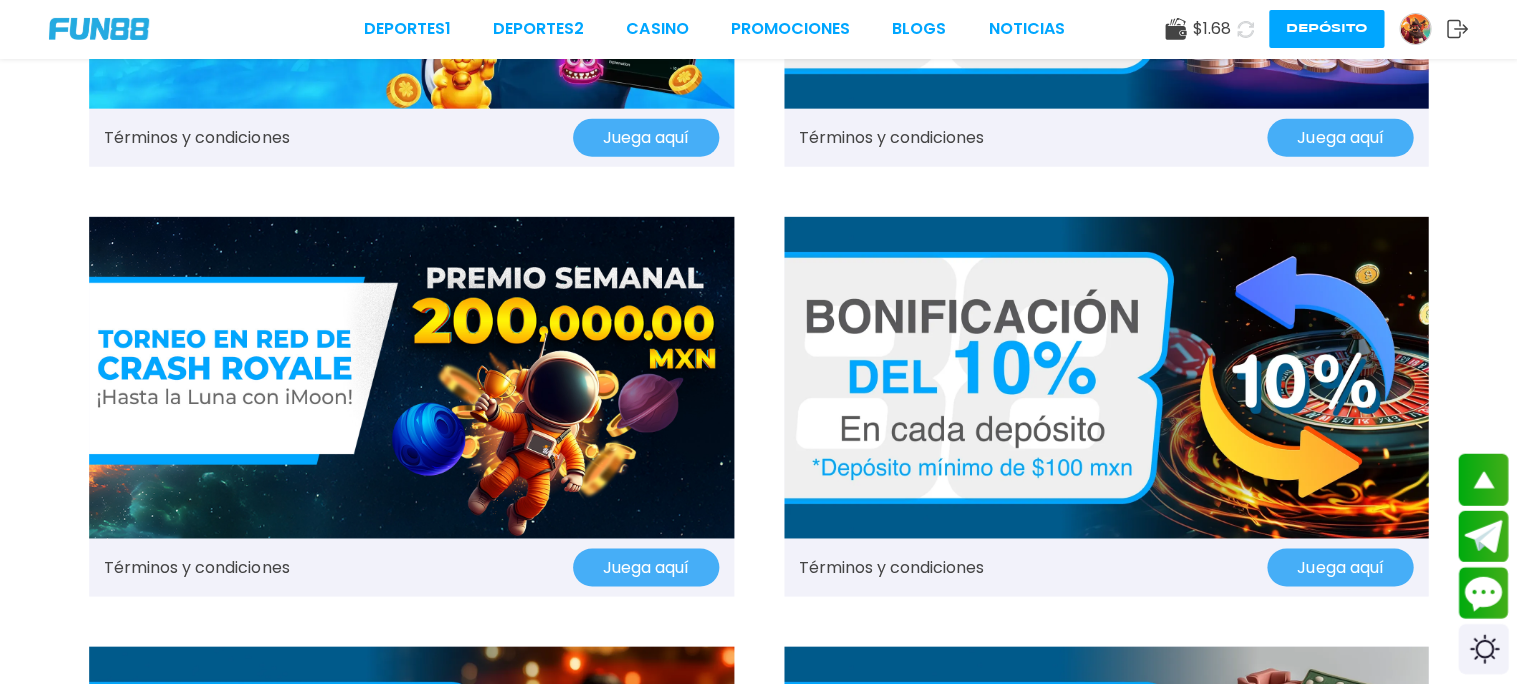 scroll, scrollTop: 776, scrollLeft: 0, axis: vertical 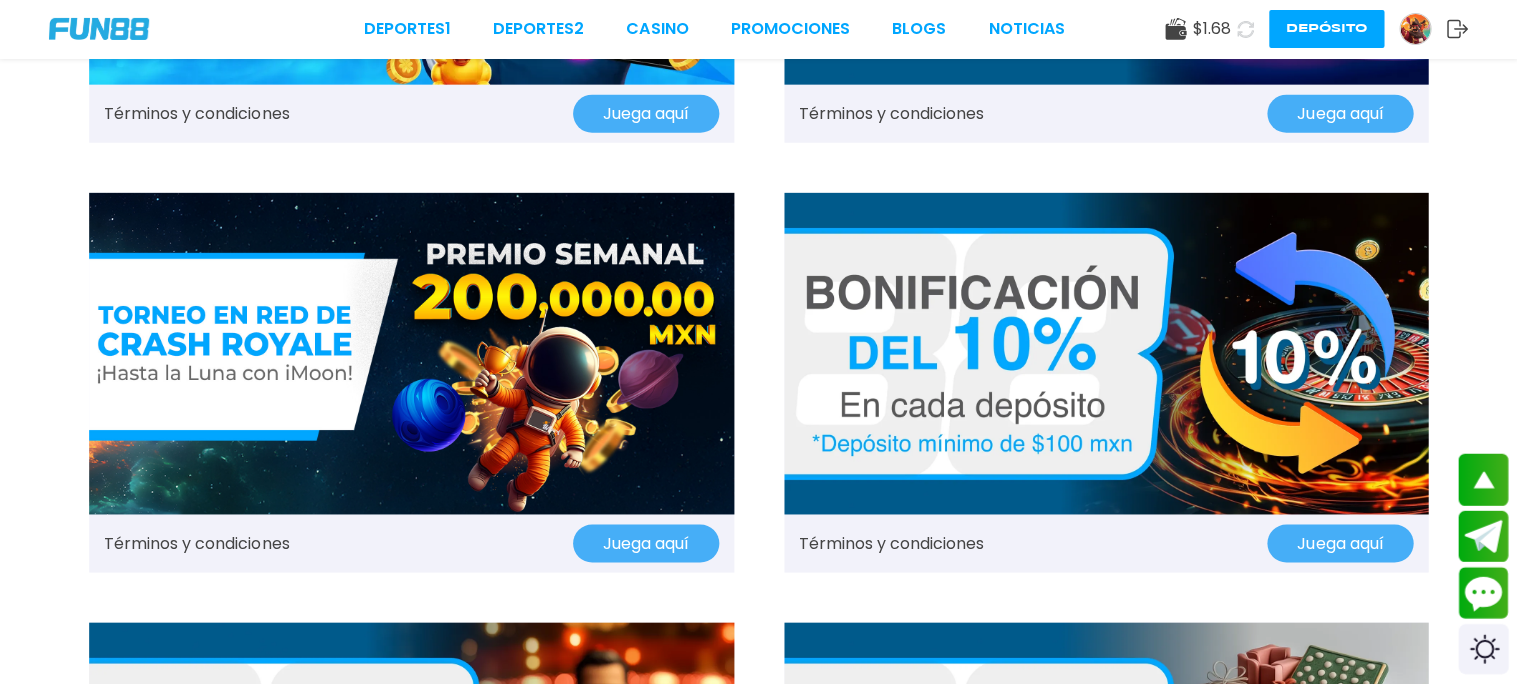 click on "Juega aquí" at bounding box center [1339, 544] 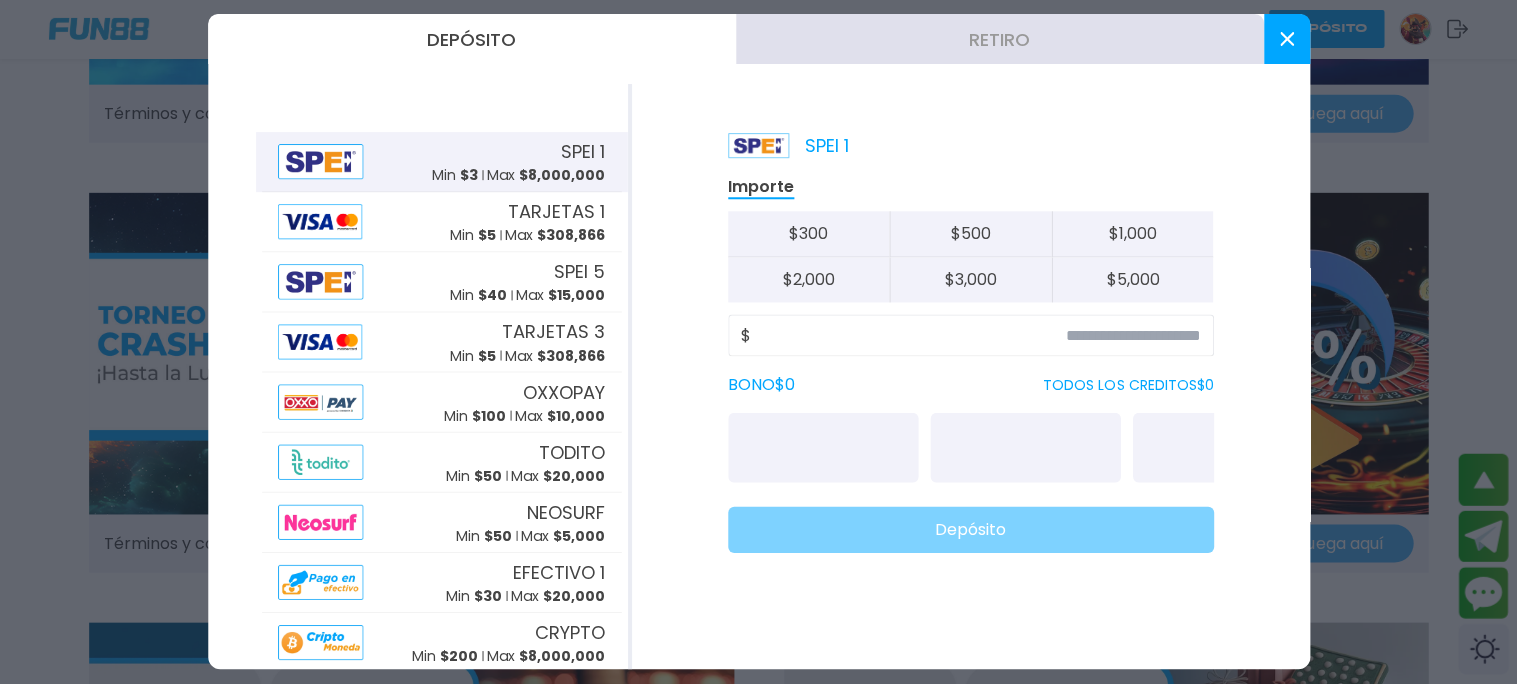 click at bounding box center (1286, 40) 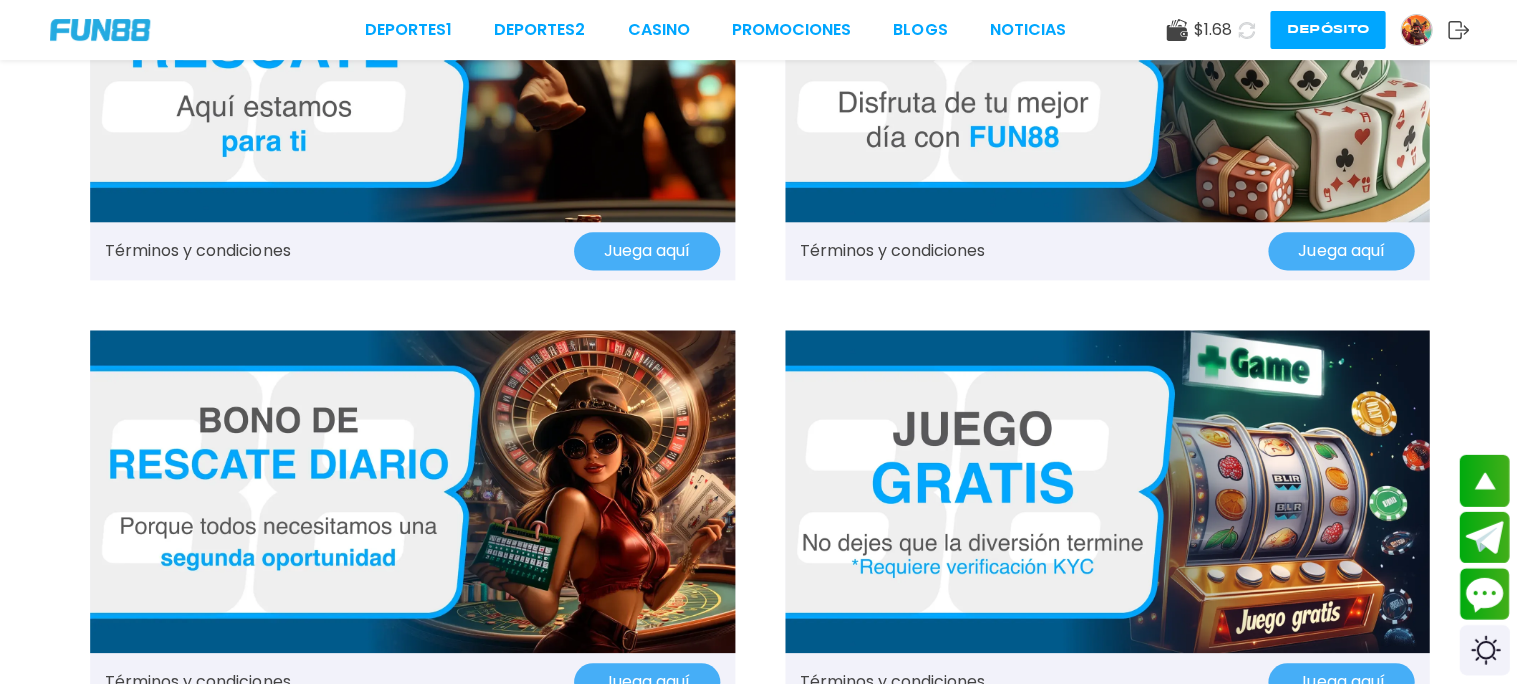 scroll, scrollTop: 1497, scrollLeft: 0, axis: vertical 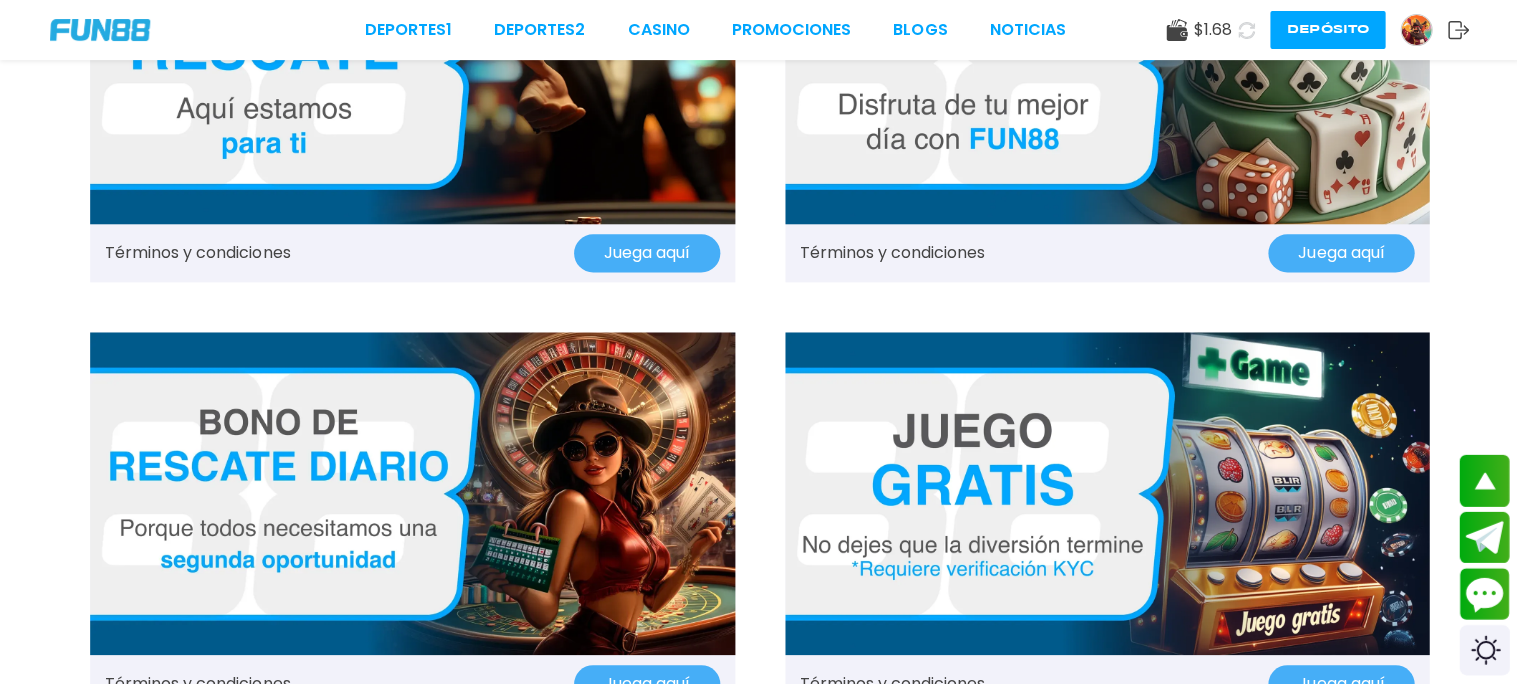 click on "Juega aquí" at bounding box center (646, 253) 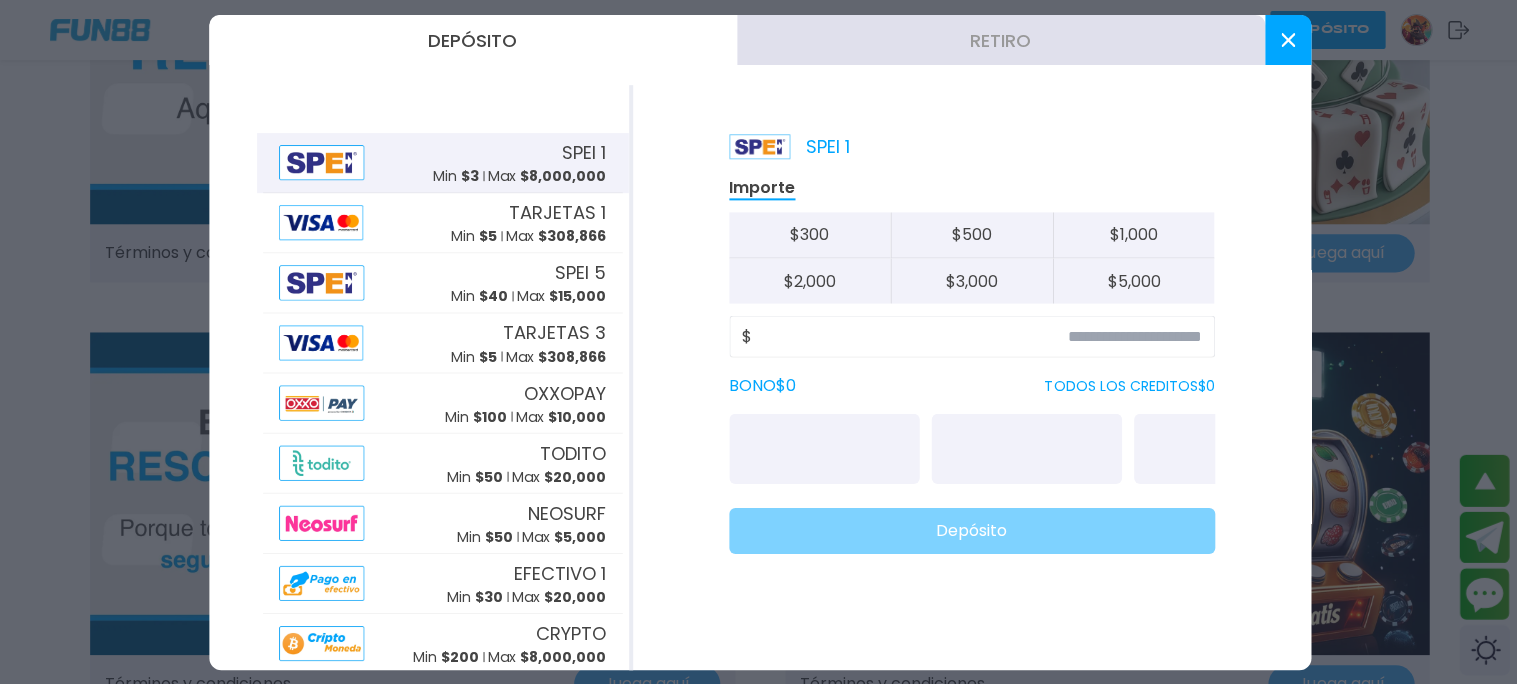 click on "SPEI 1 Importe $  300 $  500 $  1,000 $  2,000 $  3,000 $  5,000 $ BONO  $ 0 TODOS LOS CREDITOS  $ 0 Depósito" at bounding box center (970, 377) 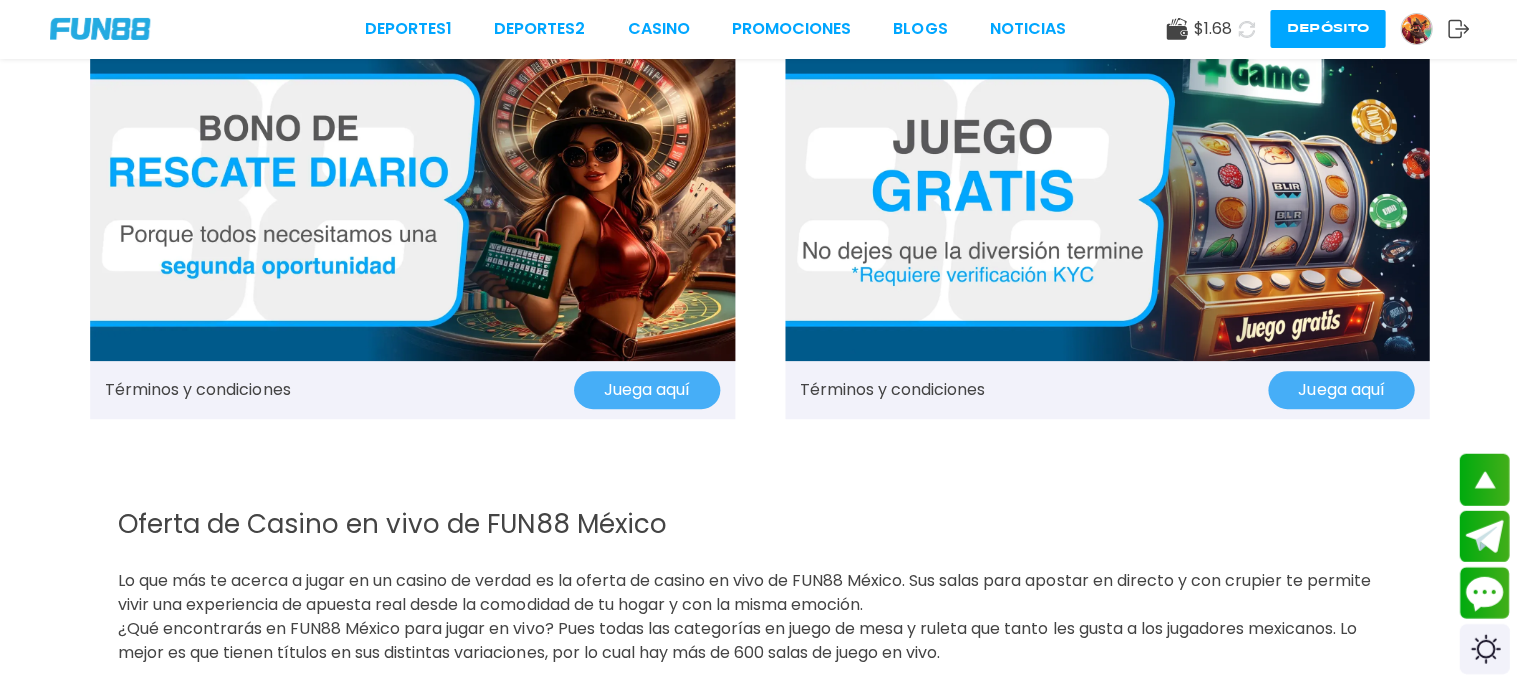 scroll, scrollTop: 1790, scrollLeft: 0, axis: vertical 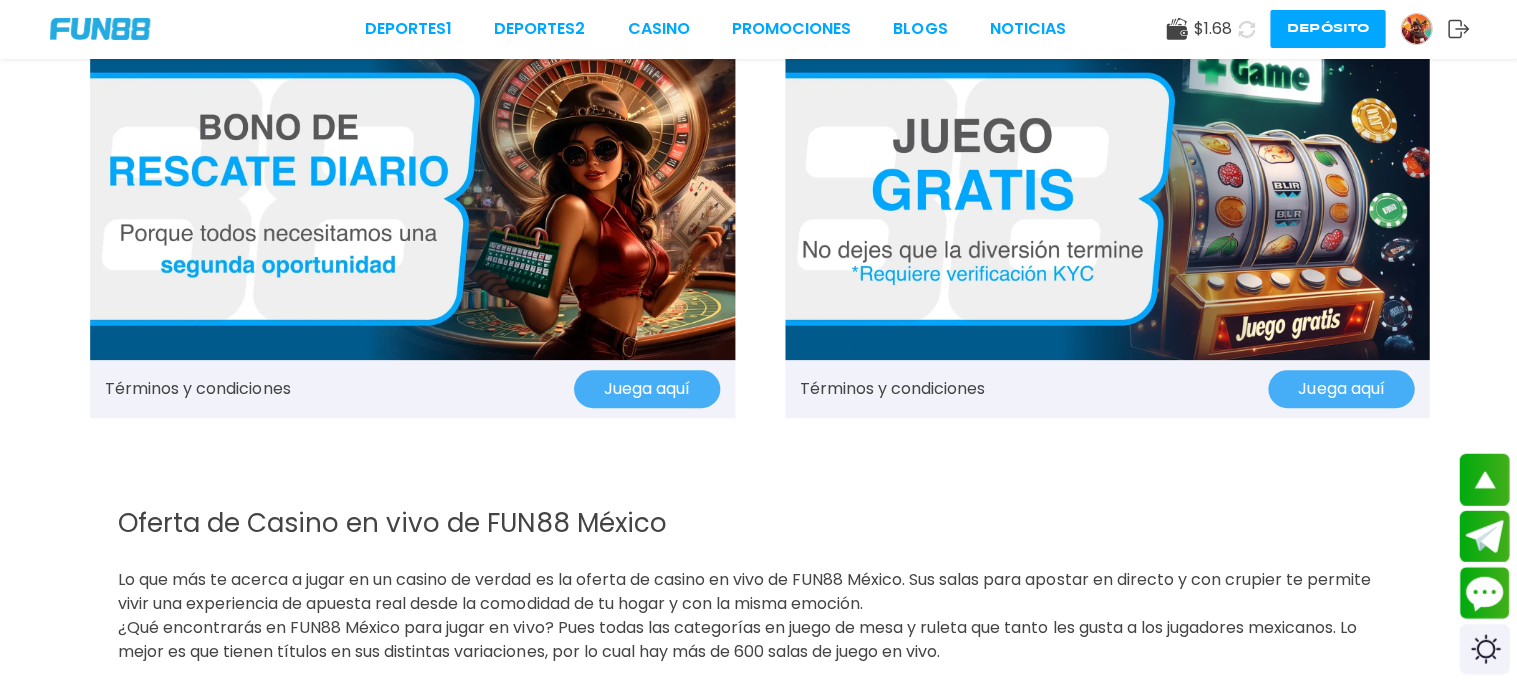 click on "Juega aquí" at bounding box center [646, 390] 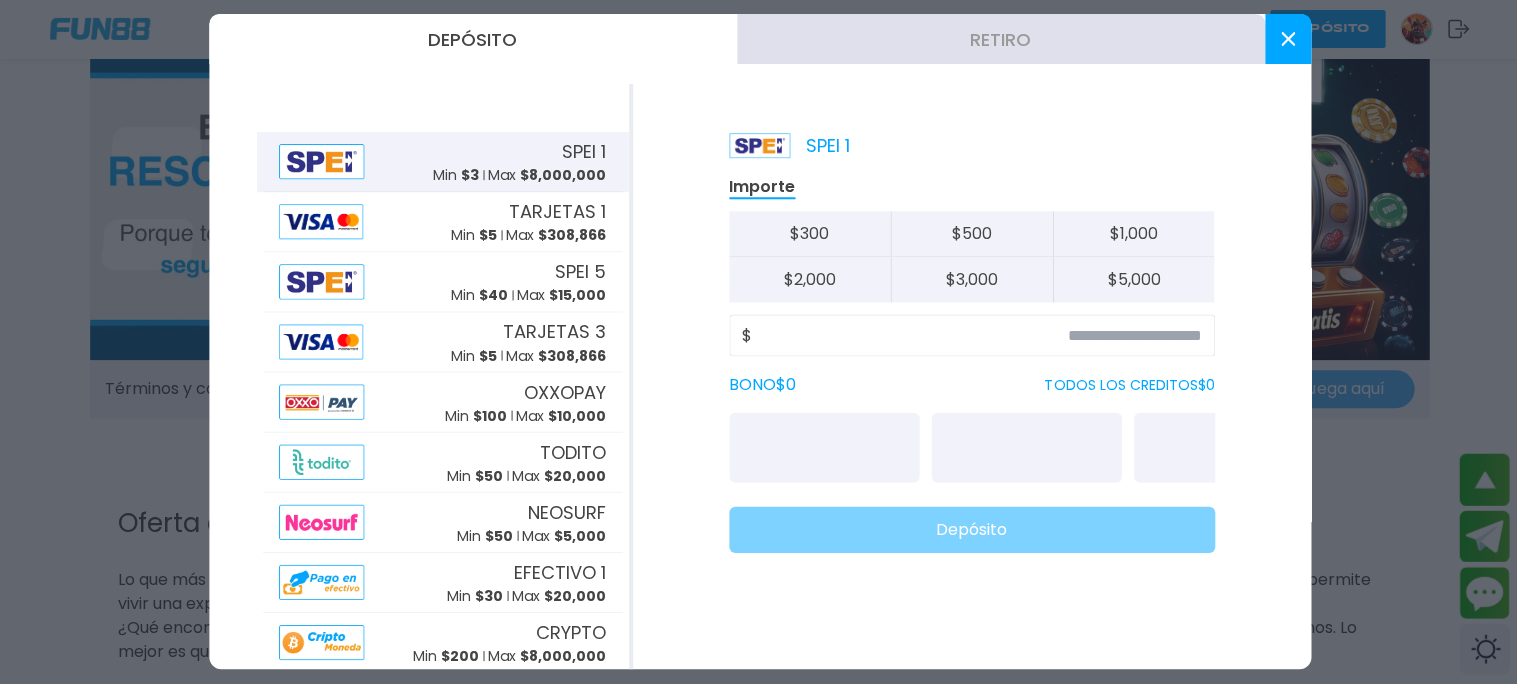 click on "$ 8,000,000" at bounding box center (563, 176) 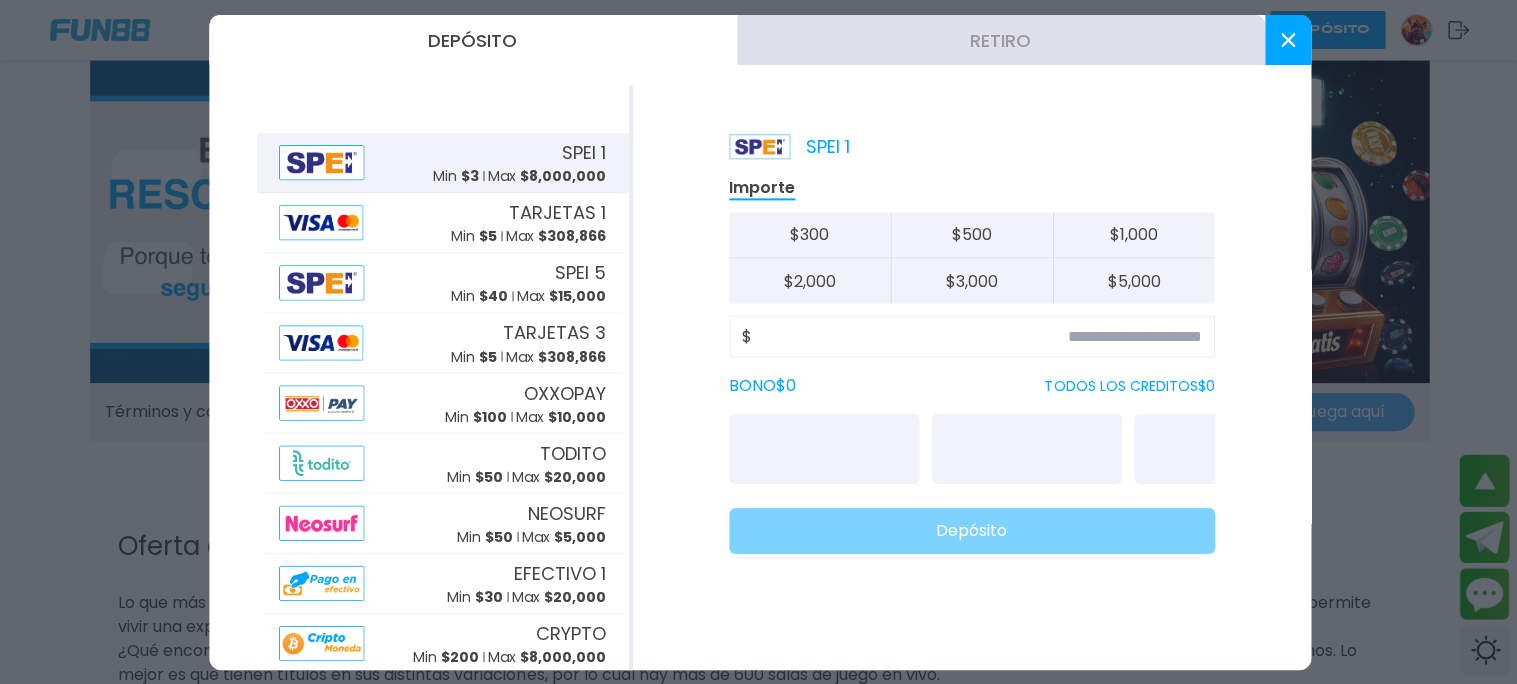 scroll, scrollTop: 1761, scrollLeft: 0, axis: vertical 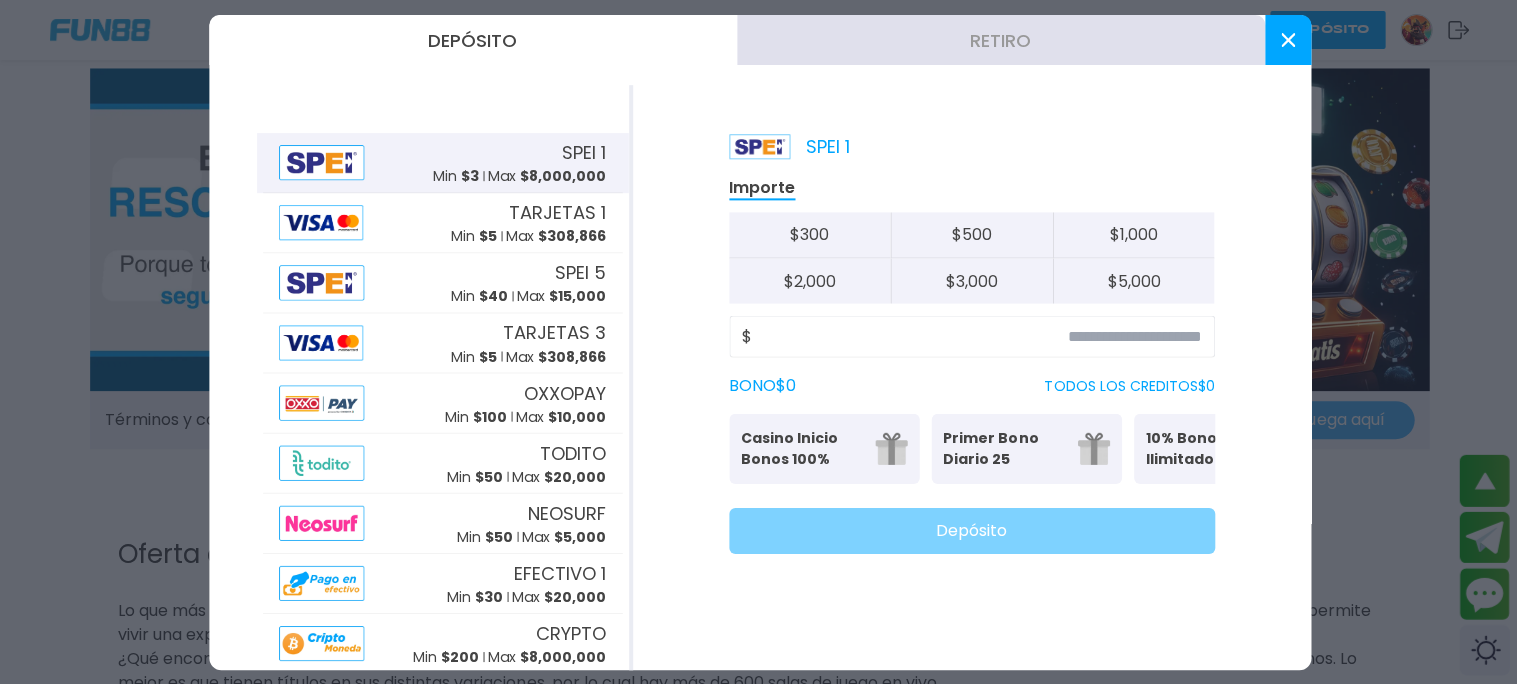 click at bounding box center (1286, 40) 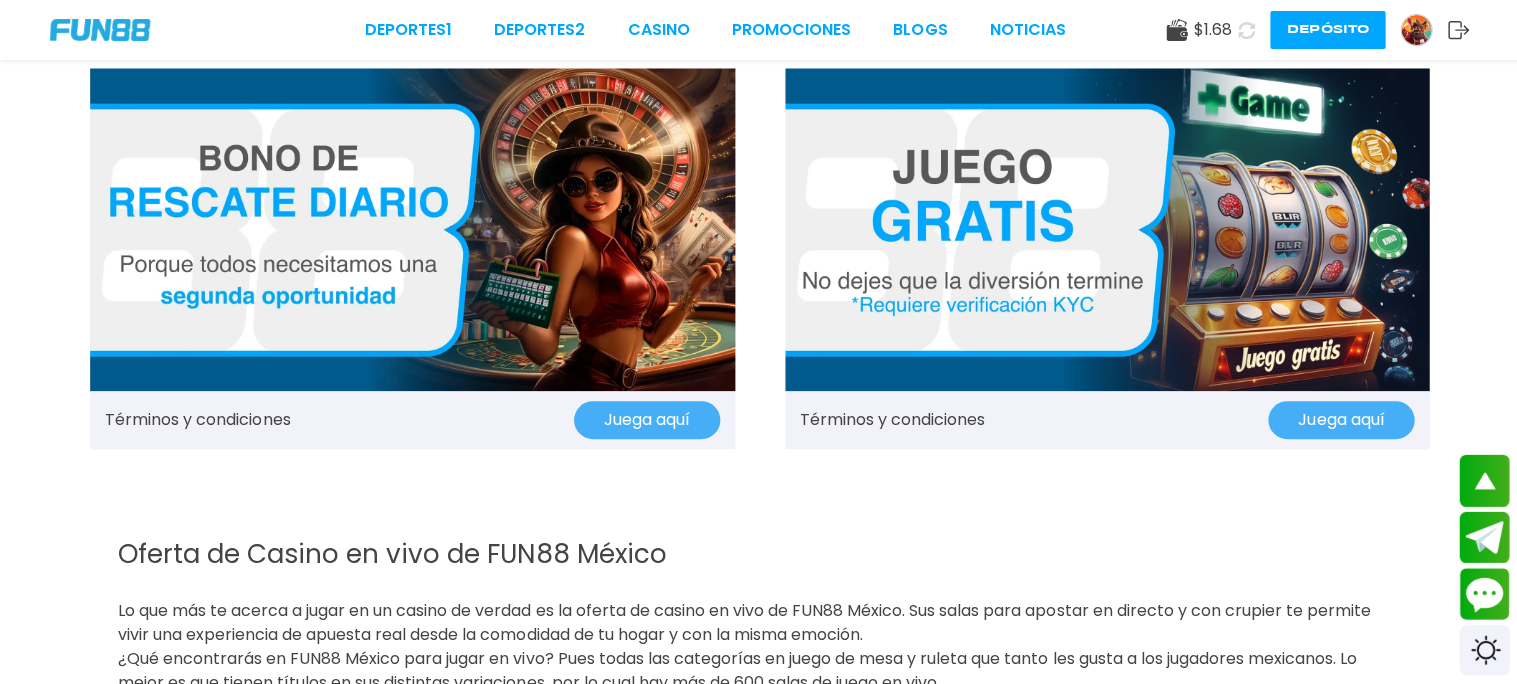 click at bounding box center [1414, 30] 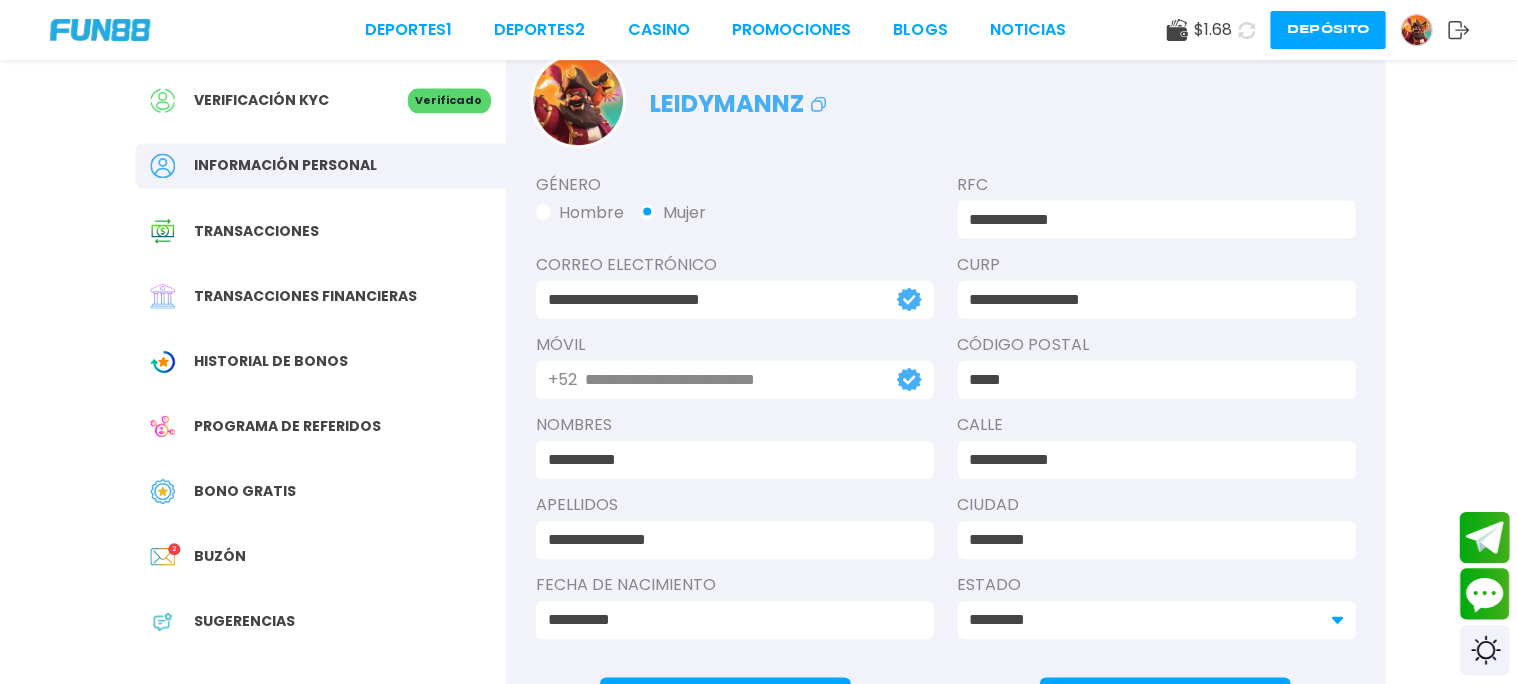 scroll, scrollTop: 81, scrollLeft: 0, axis: vertical 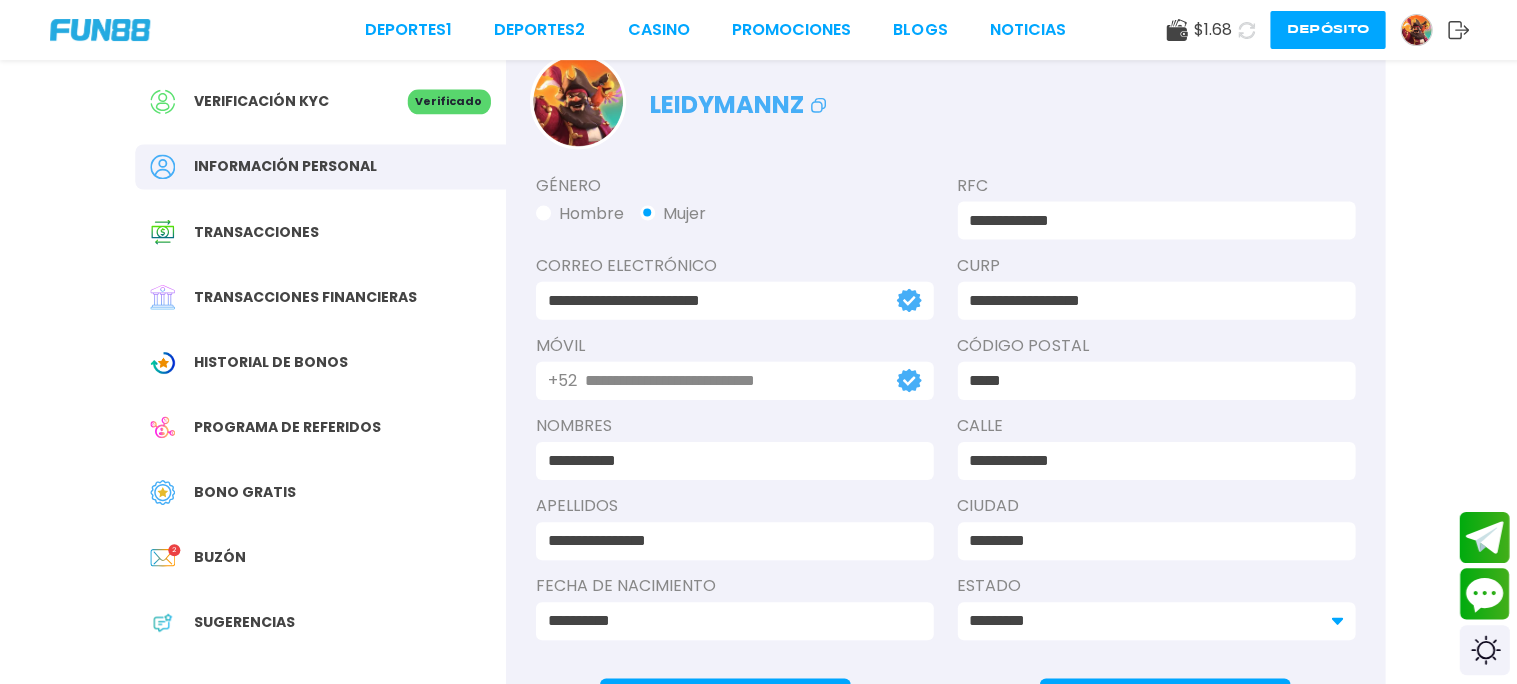 click on "Bono Gratis" at bounding box center (320, 491) 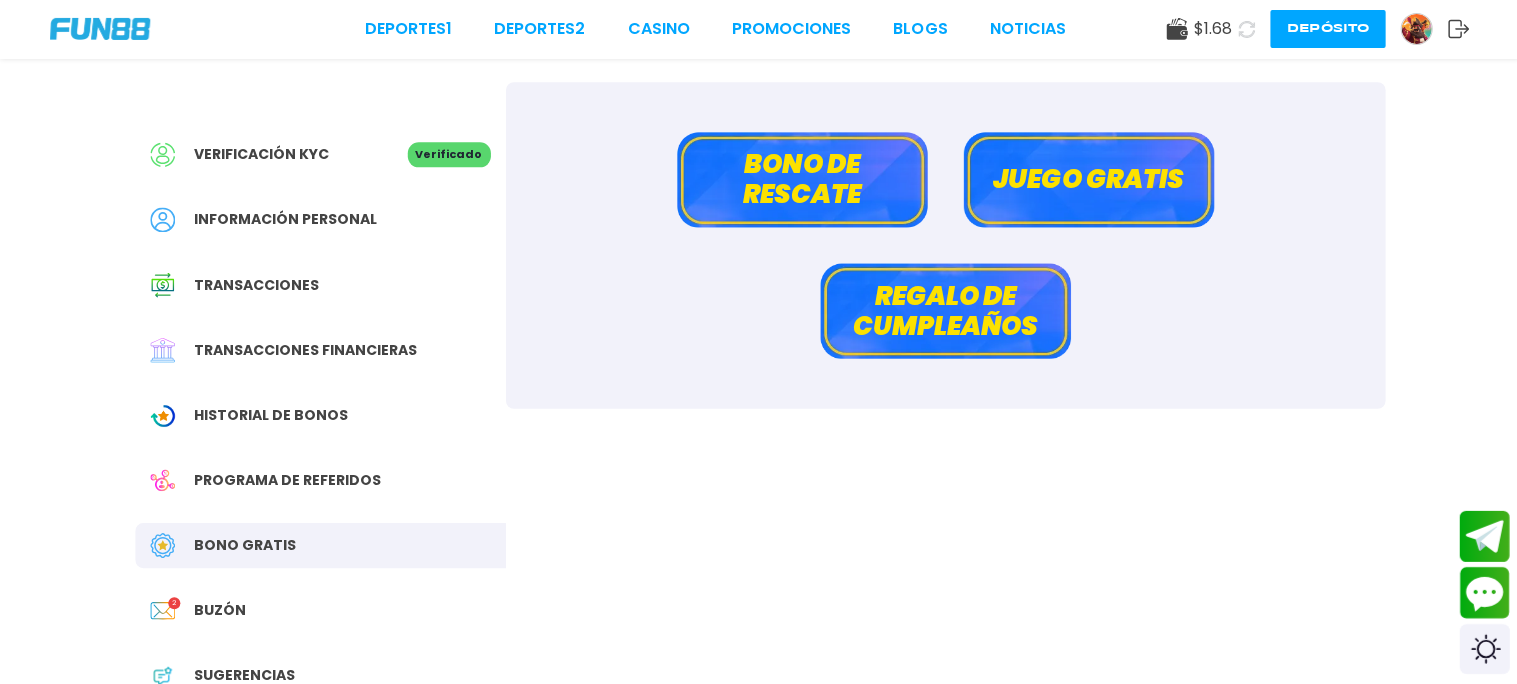 scroll, scrollTop: 31, scrollLeft: 0, axis: vertical 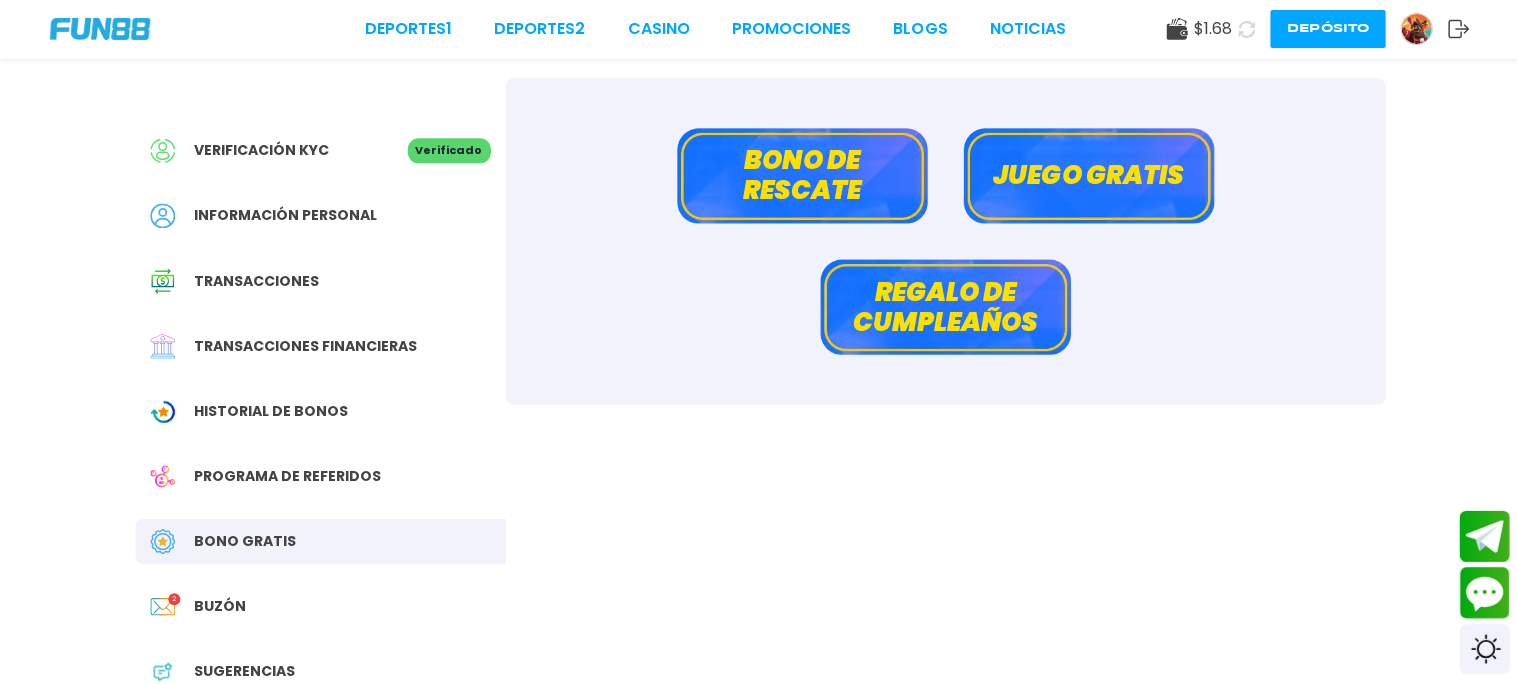 click on "Bono de rescate" at bounding box center [801, 176] 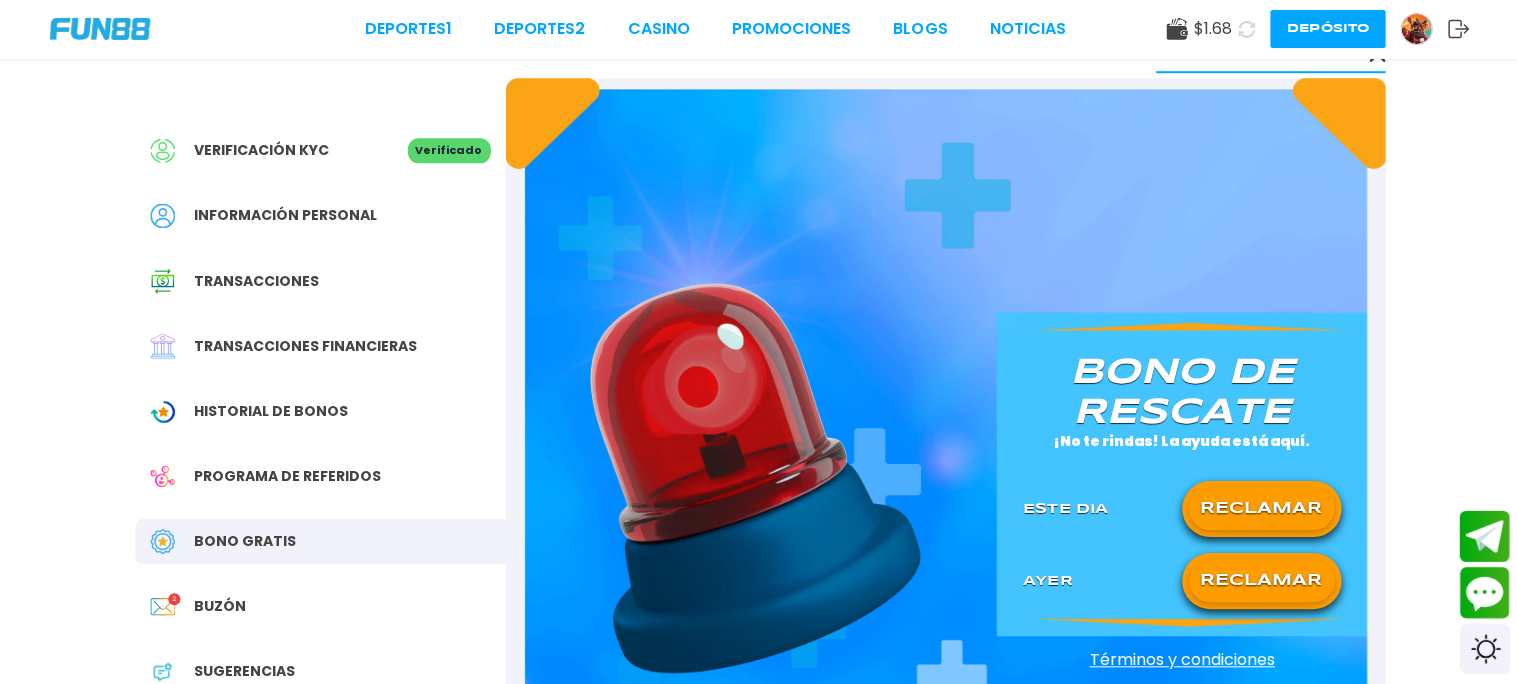click on "RECLAMAR" at bounding box center (1259, 509) 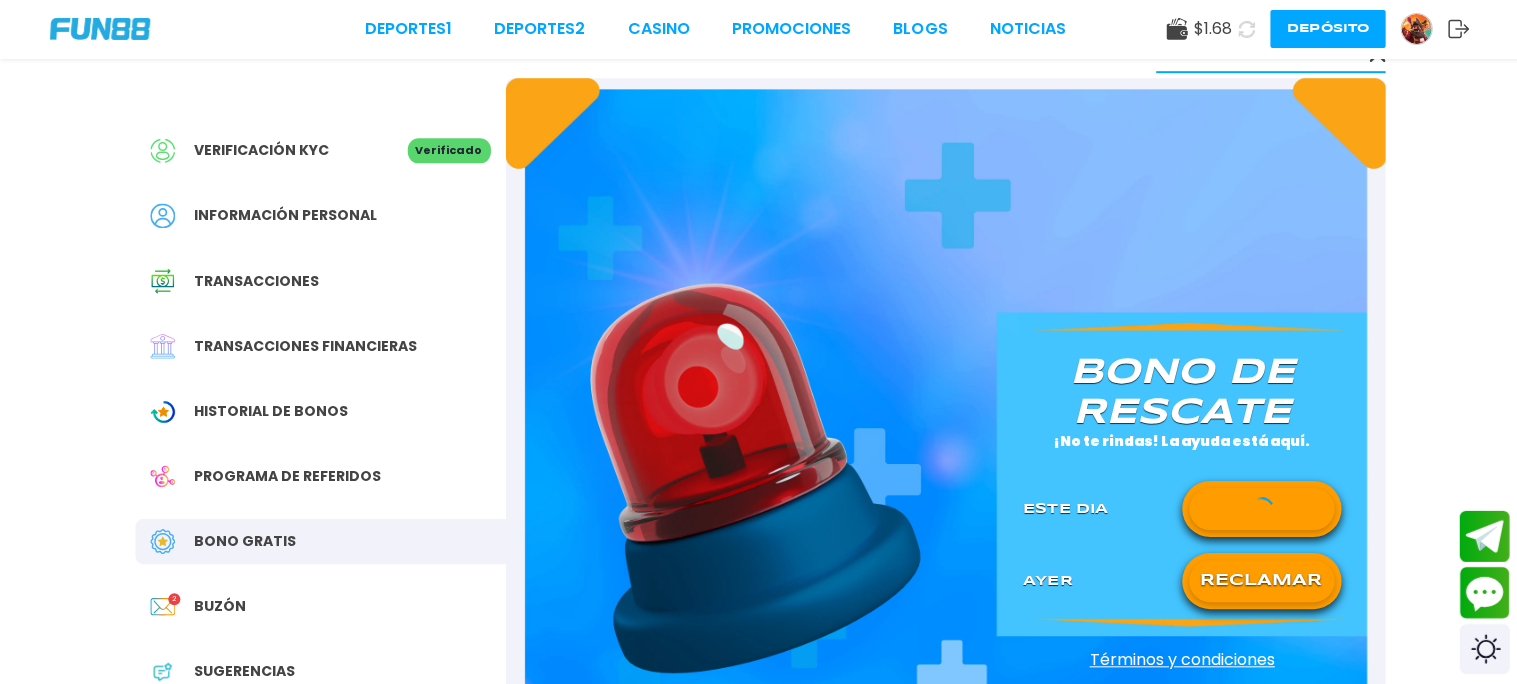 click on "RECLAMAR" at bounding box center [1259, 581] 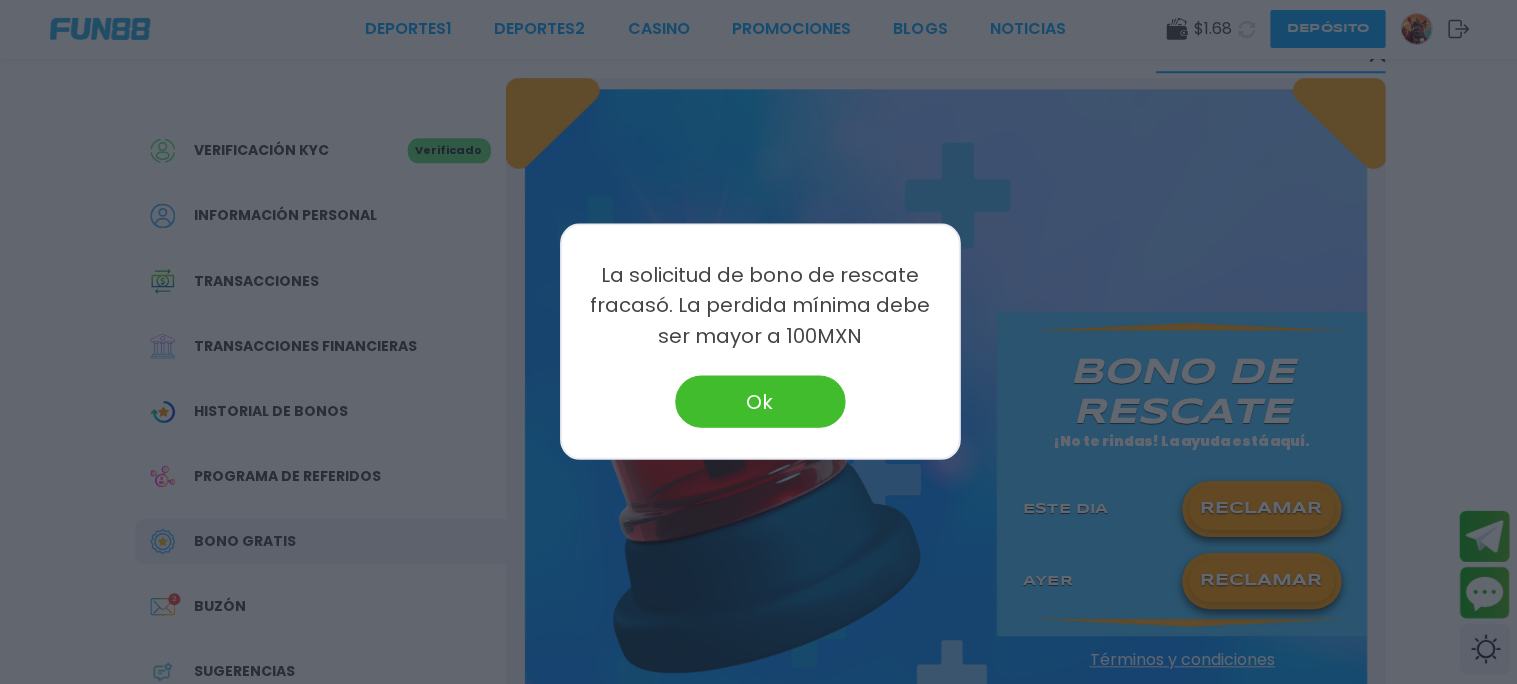 click on "Ok" at bounding box center [759, 402] 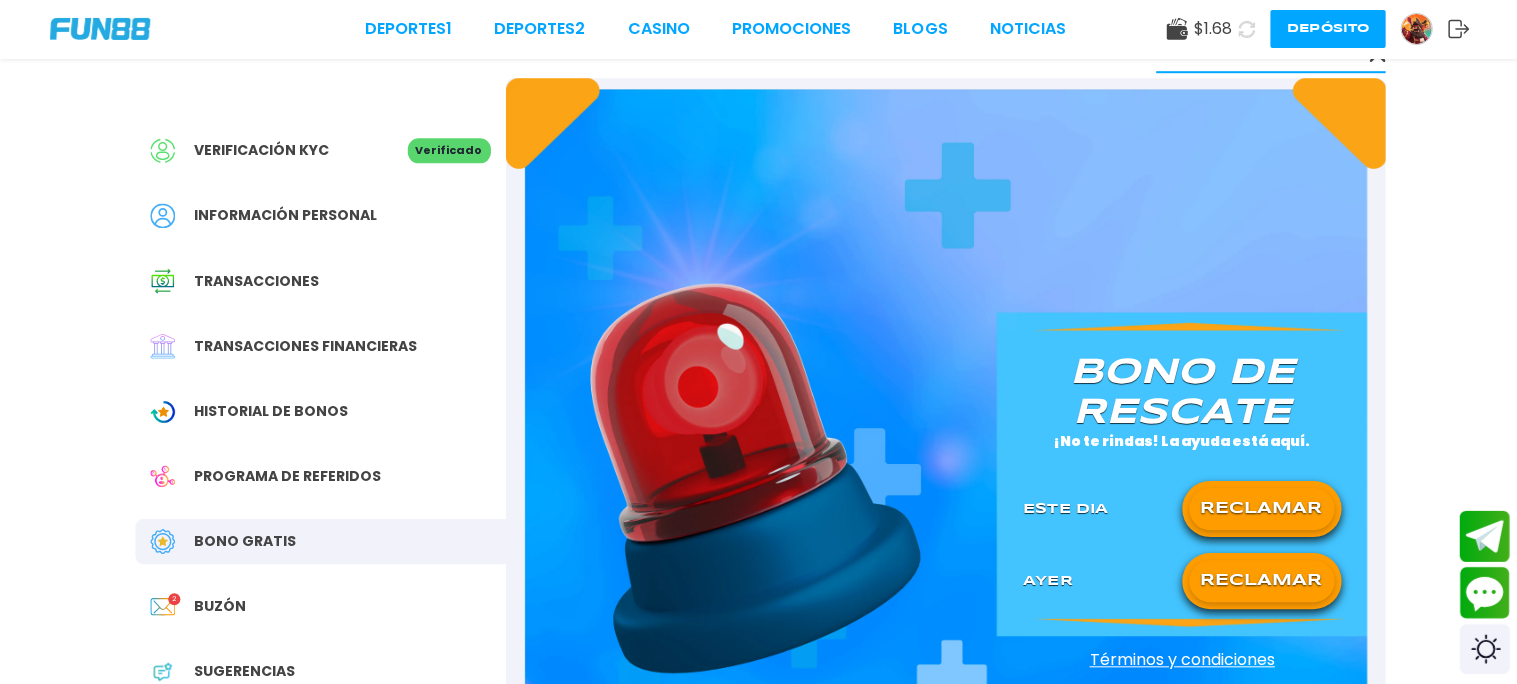 click on "RECLAMAR" at bounding box center [1259, 509] 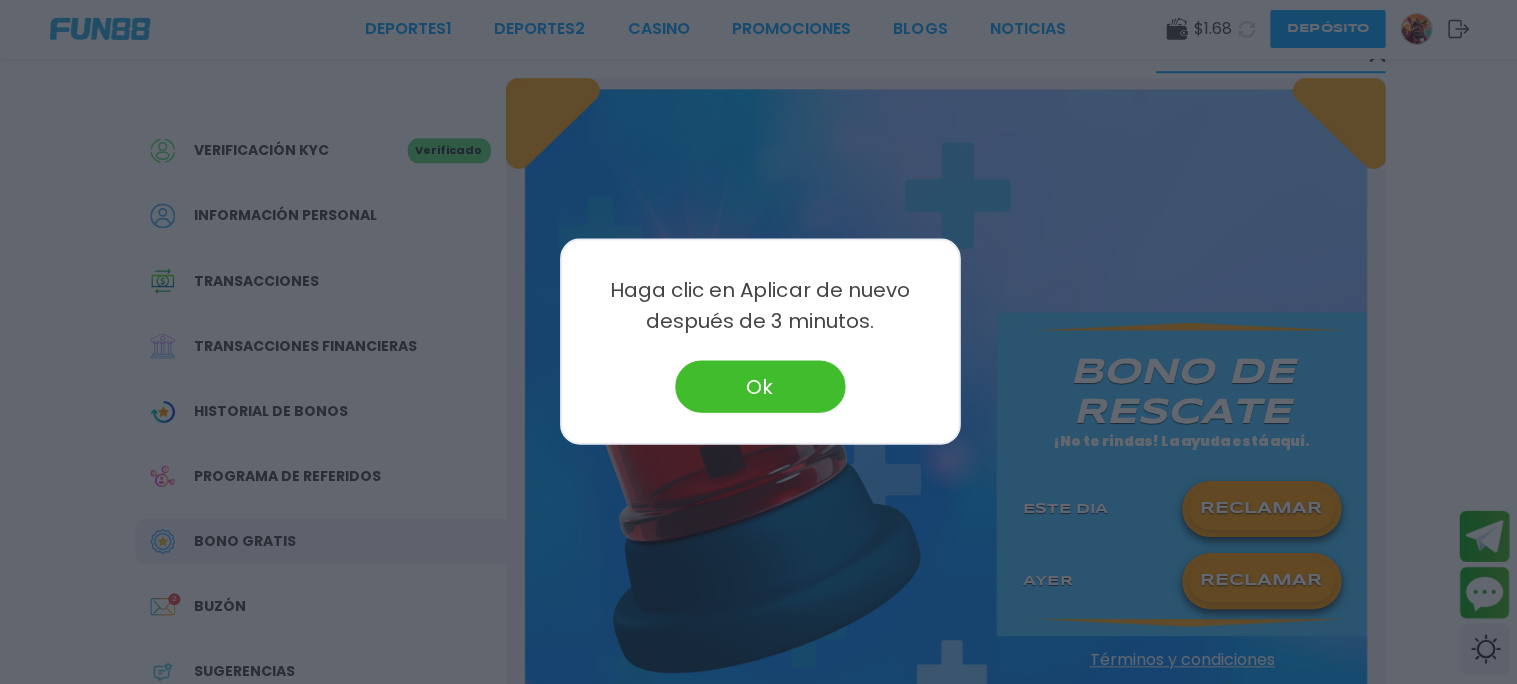 click at bounding box center (758, 342) 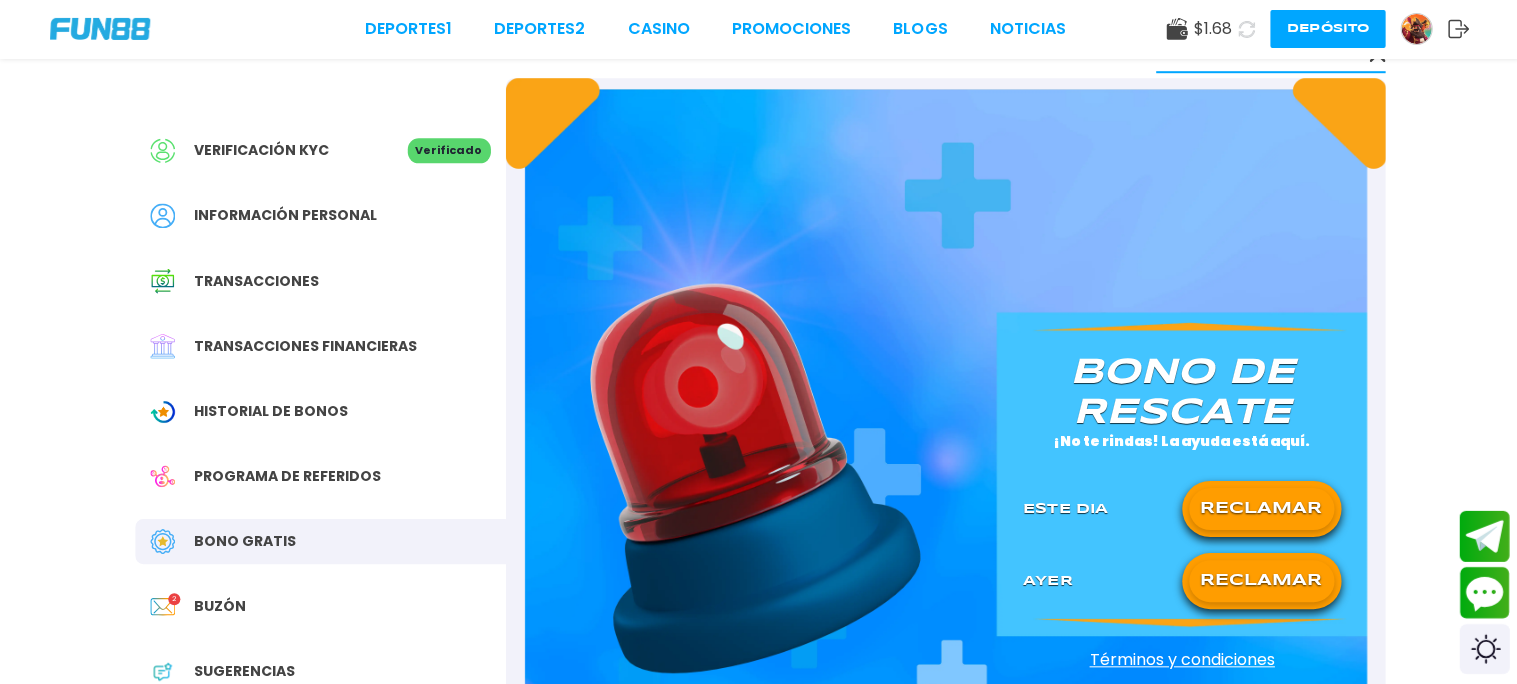 click on "RECLAMAR" at bounding box center (1259, 581) 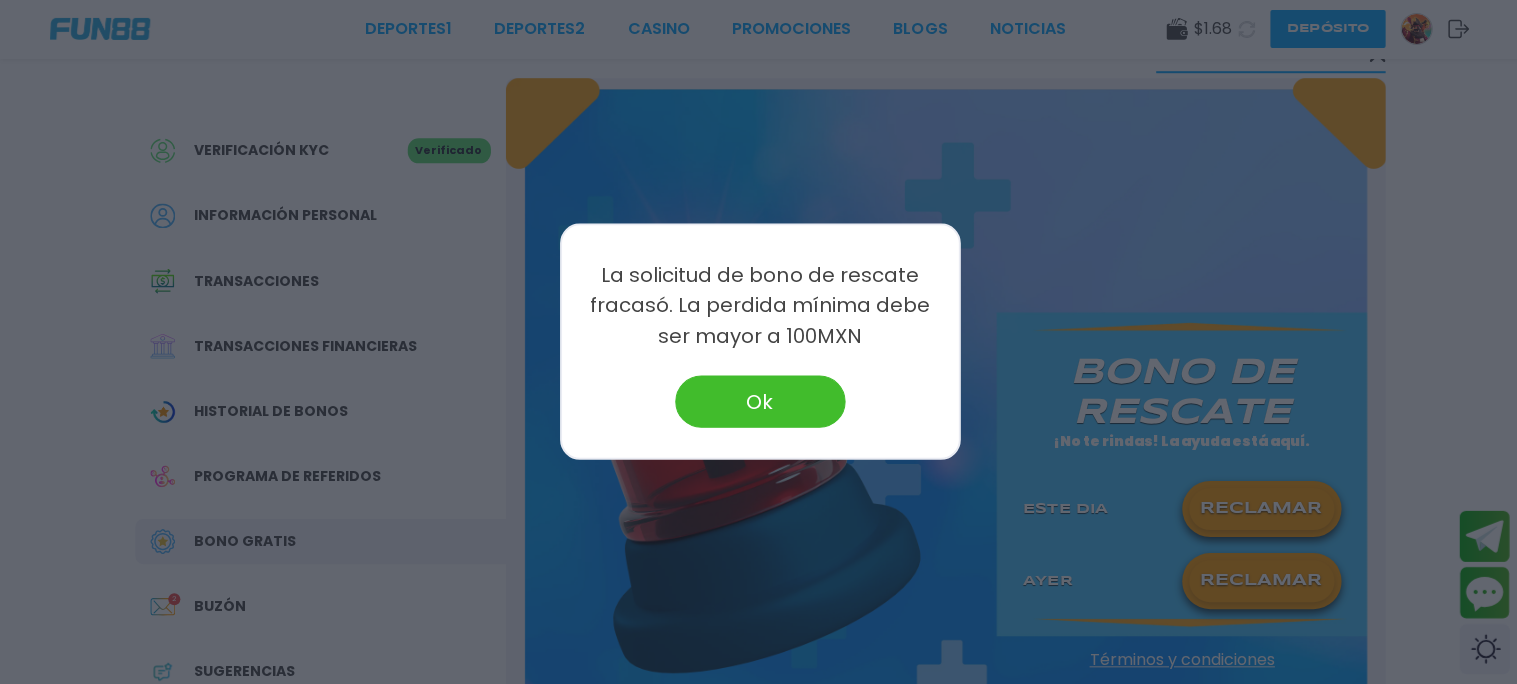 click on "Ok" at bounding box center [759, 402] 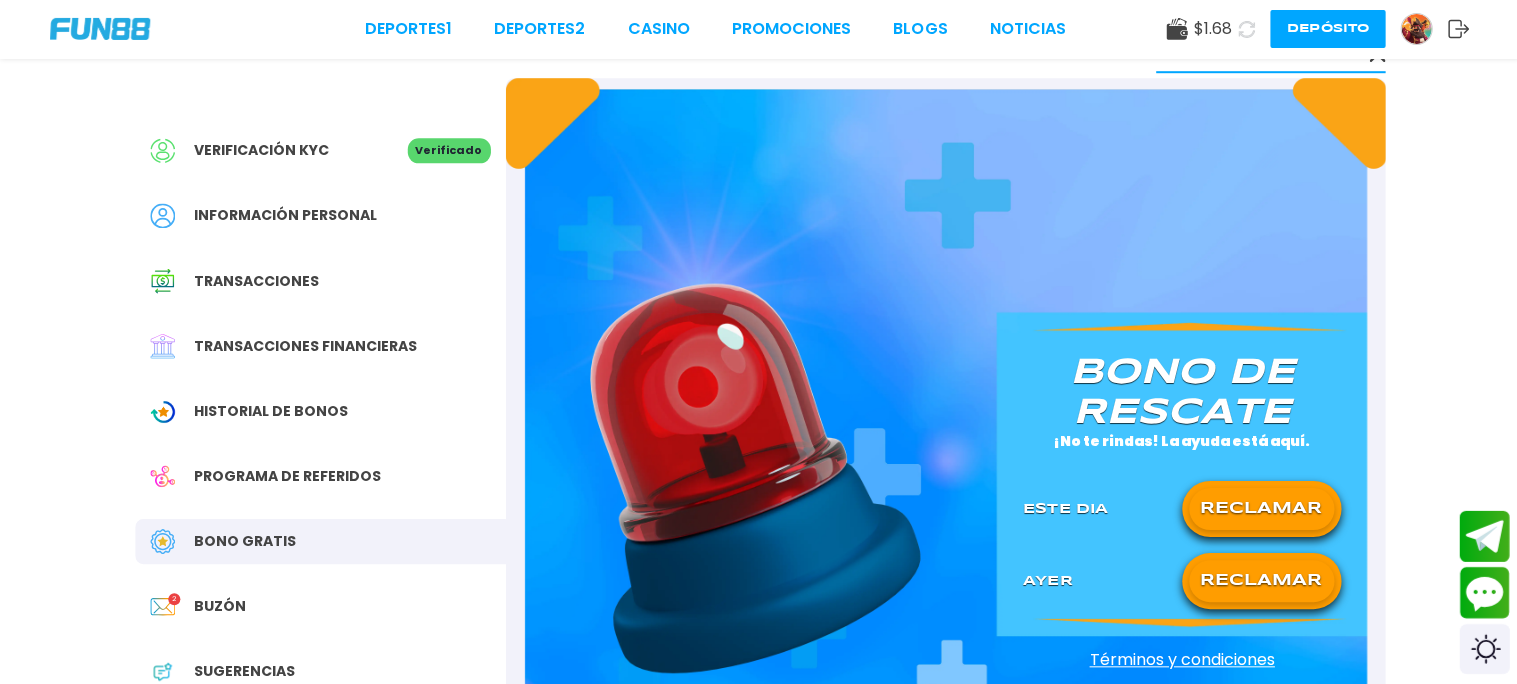 click on "Información personal" at bounding box center [285, 216] 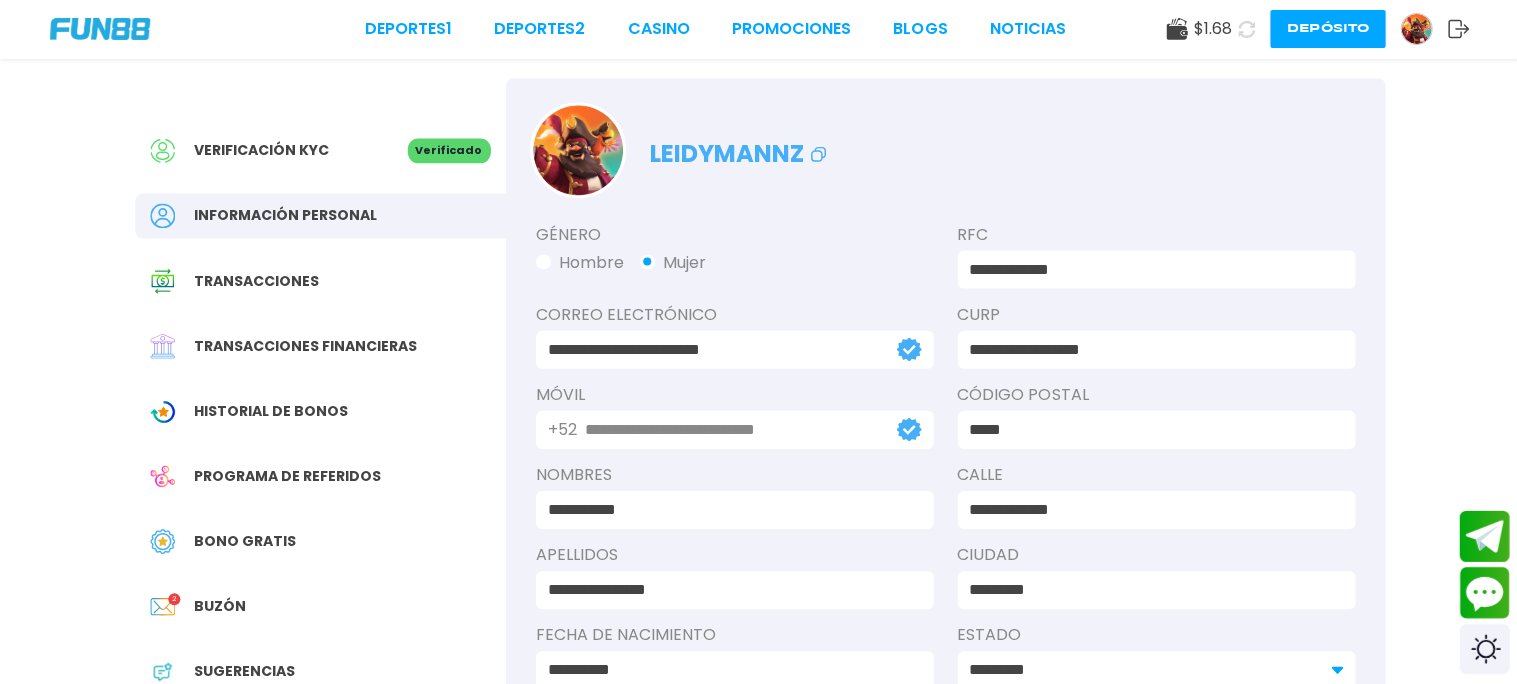 scroll, scrollTop: 0, scrollLeft: 0, axis: both 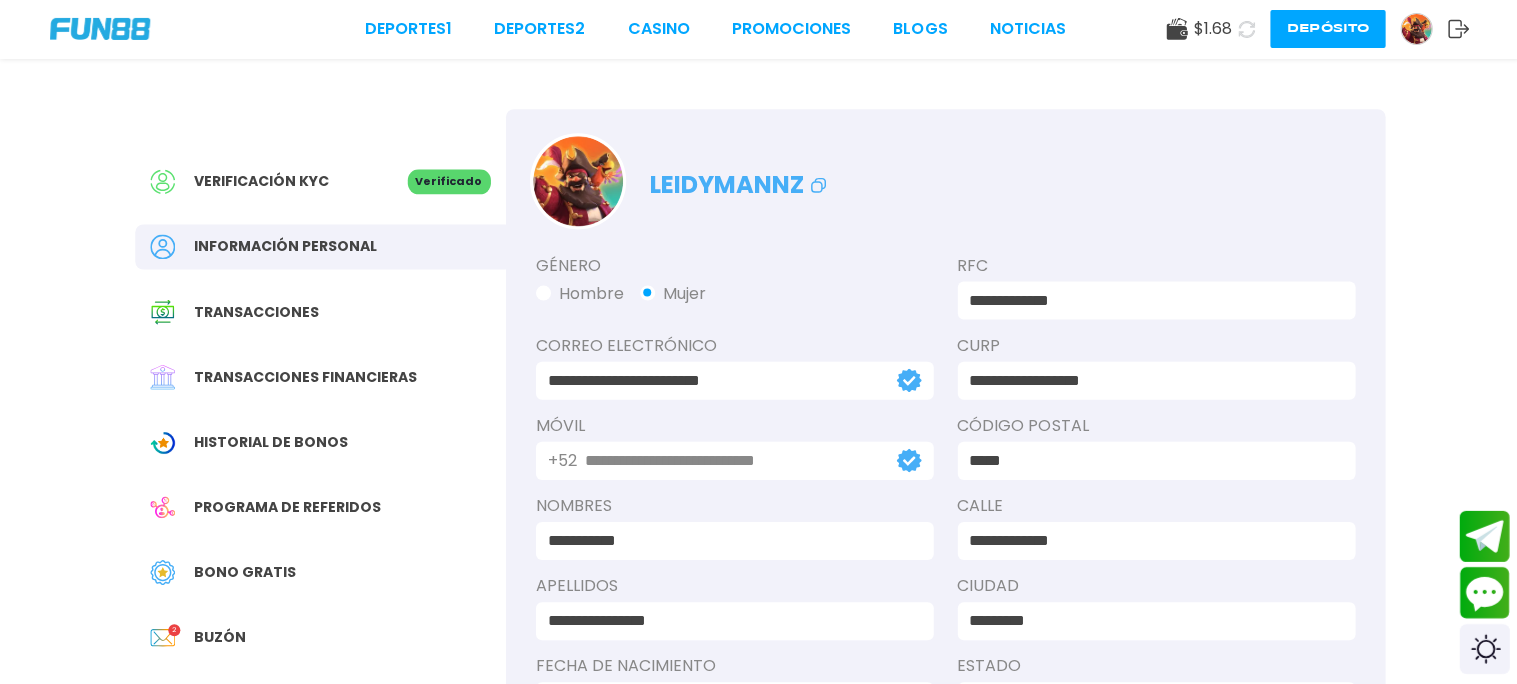 click on "Transacciones" at bounding box center [320, 312] 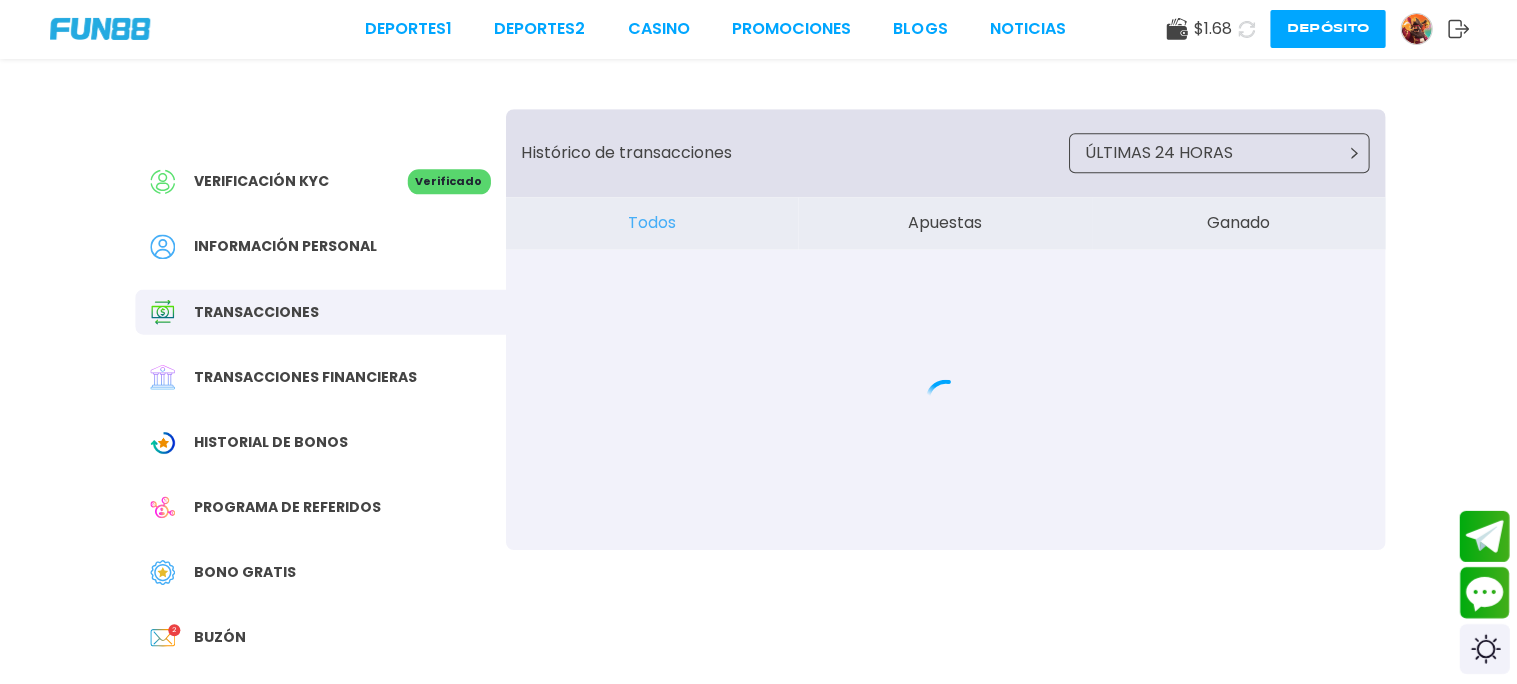 click on "Transacciones financieras" at bounding box center [305, 377] 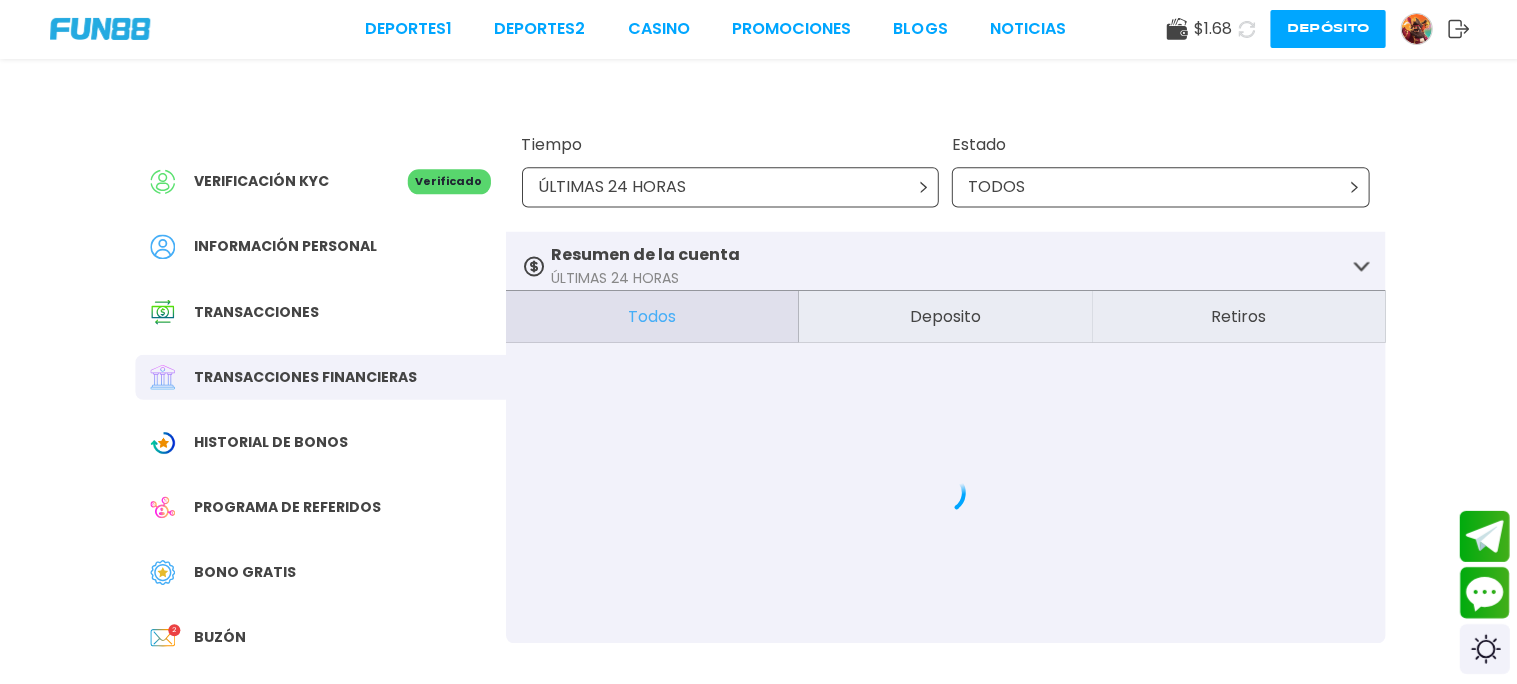 scroll, scrollTop: 0, scrollLeft: 0, axis: both 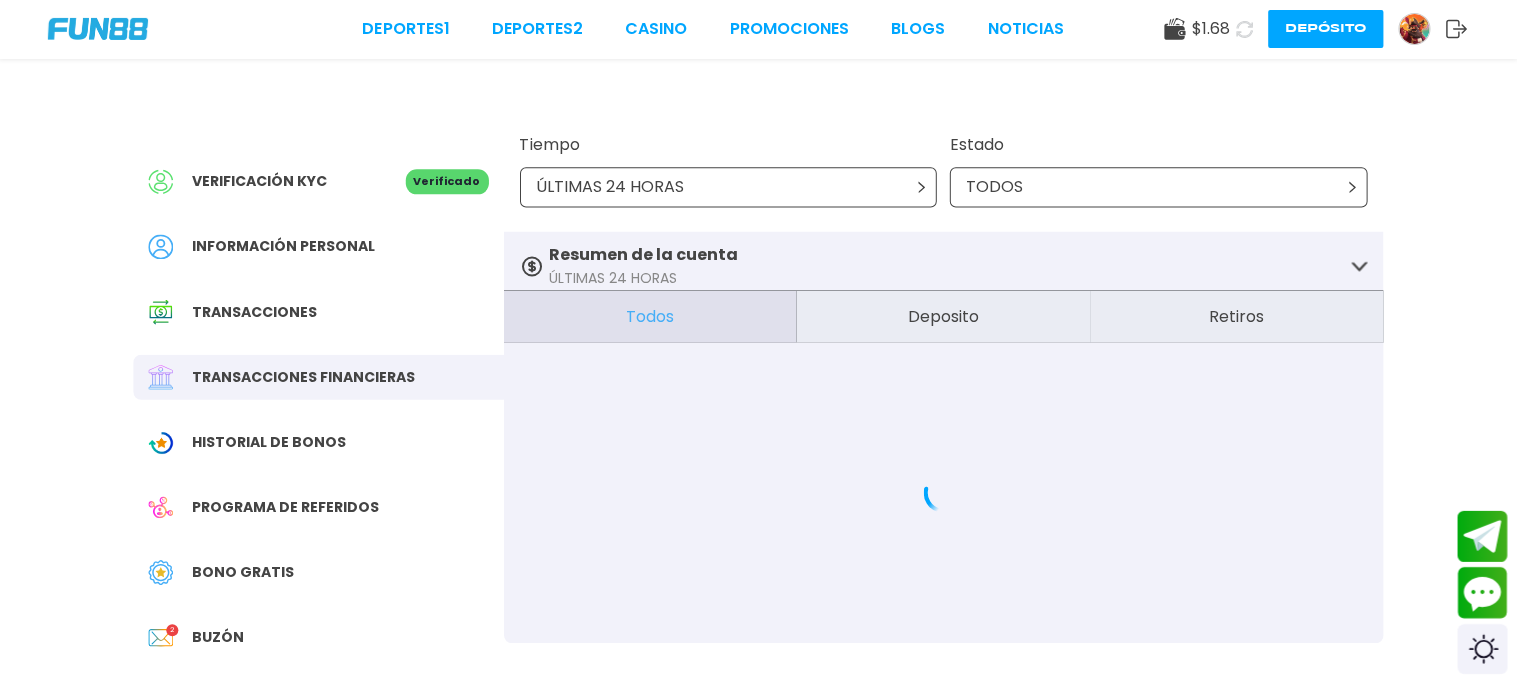 click on "Historial de Bonos" at bounding box center [271, 442] 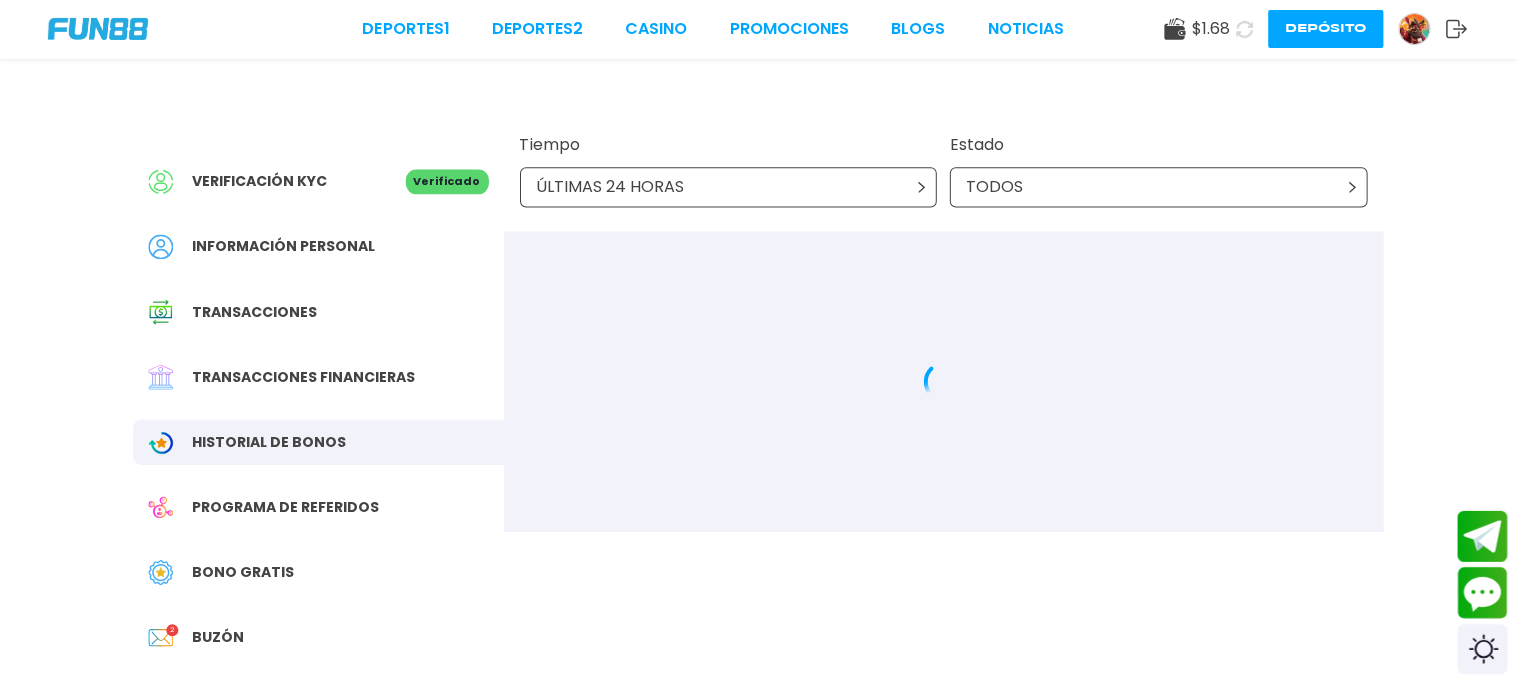 click on "Transacciones financieras" at bounding box center (320, 377) 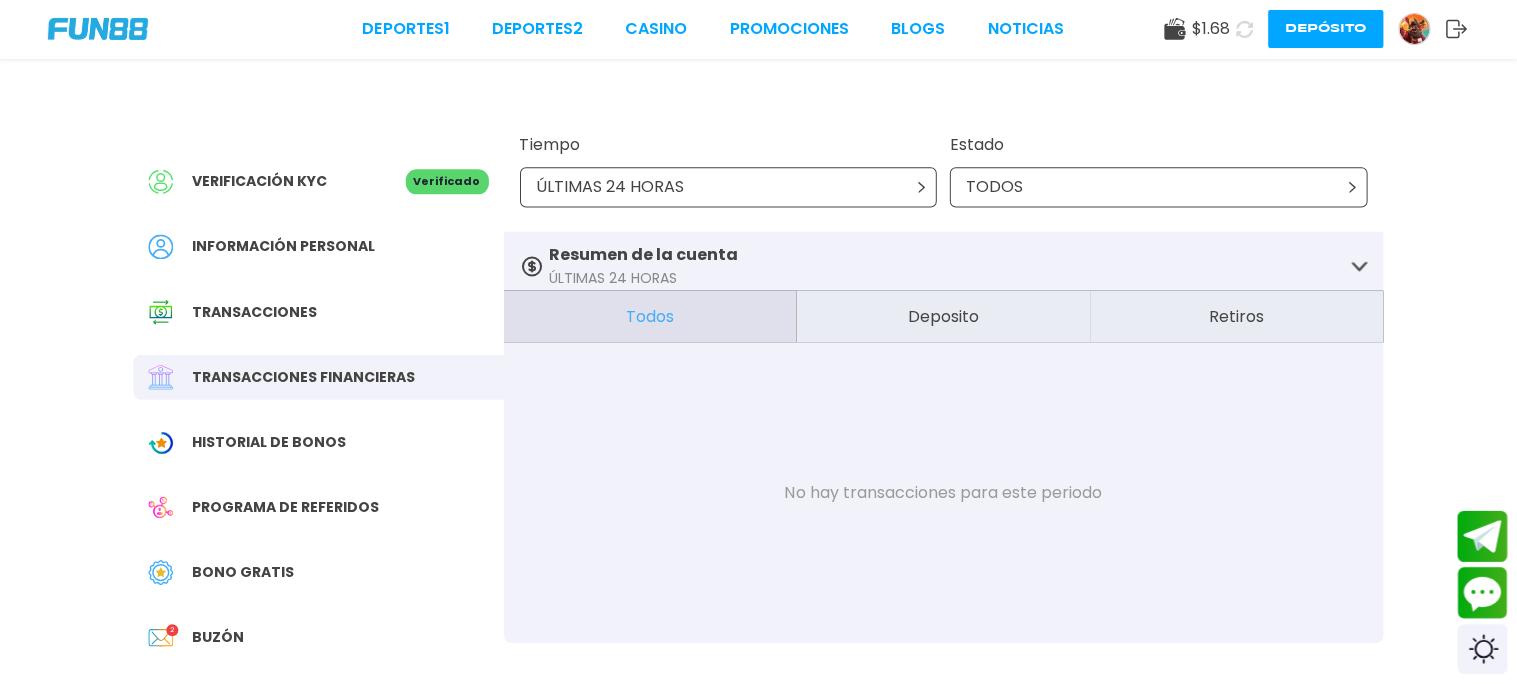 click on "Transacciones financieras" at bounding box center (305, 377) 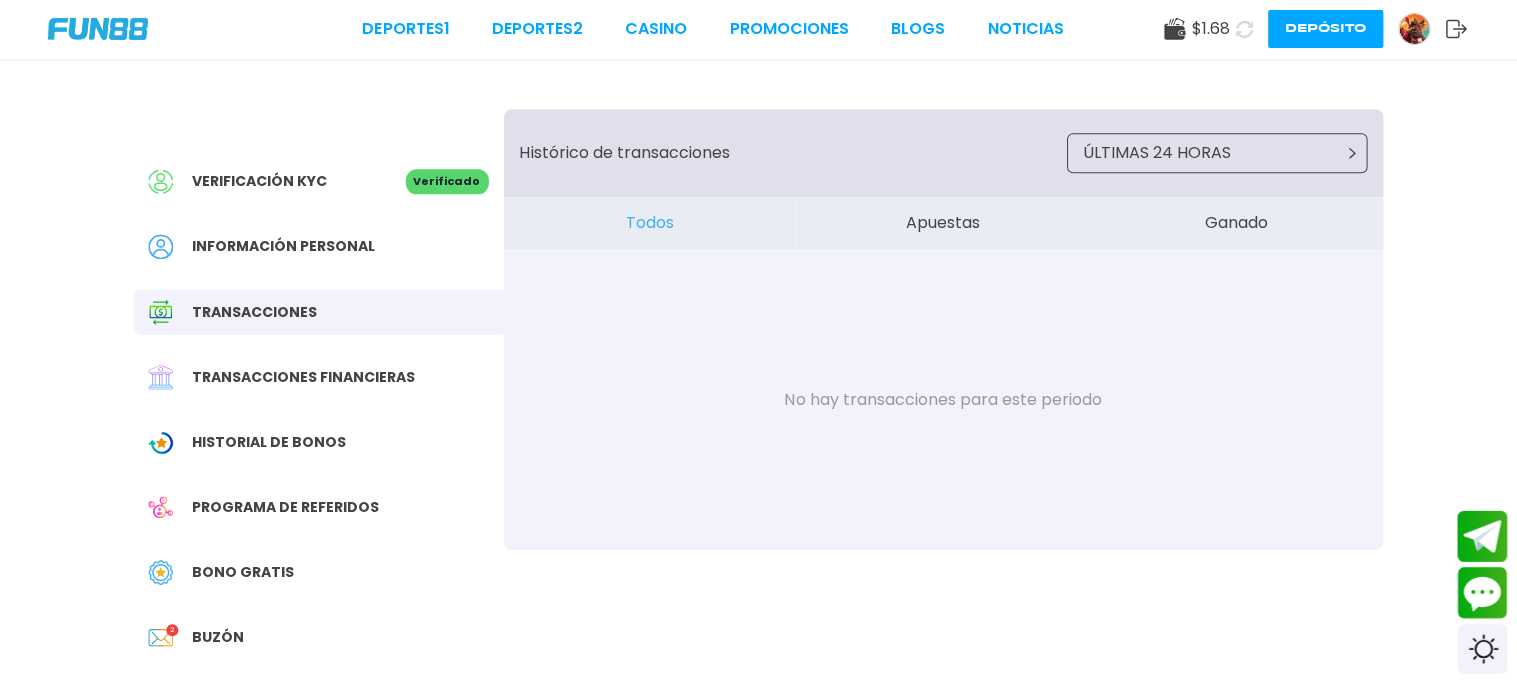 click on "Transacciones" at bounding box center [256, 312] 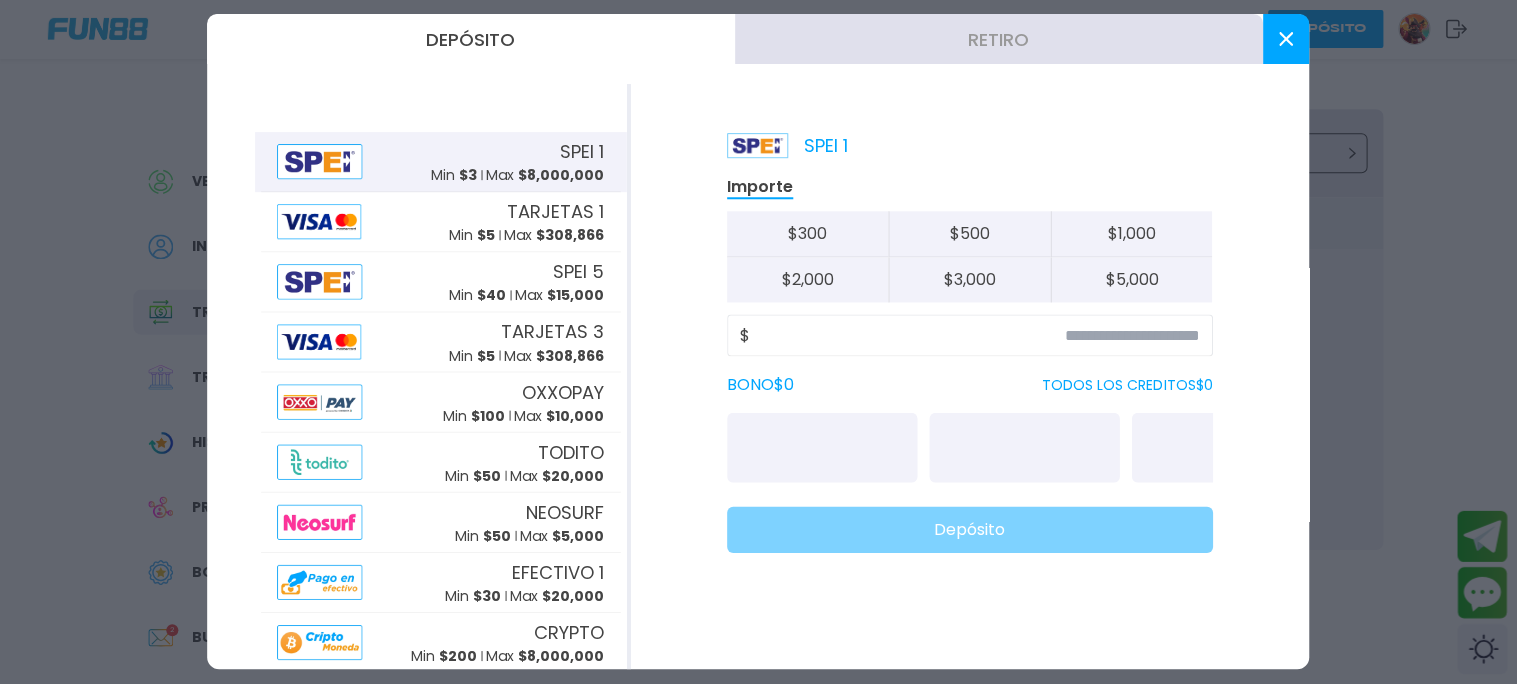 click on "SPEI 1" at bounding box center (584, 152) 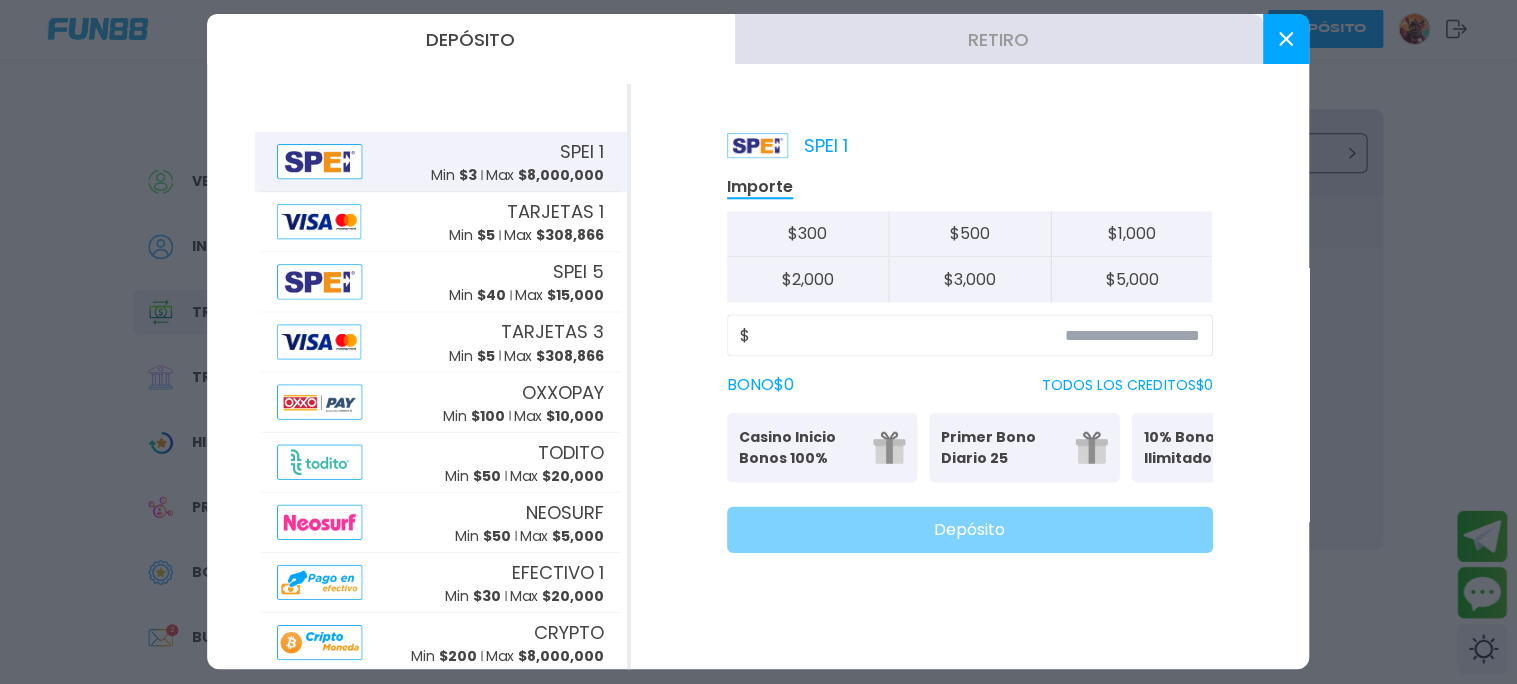 click on "Primer Bono Diario 25" at bounding box center [1003, 448] 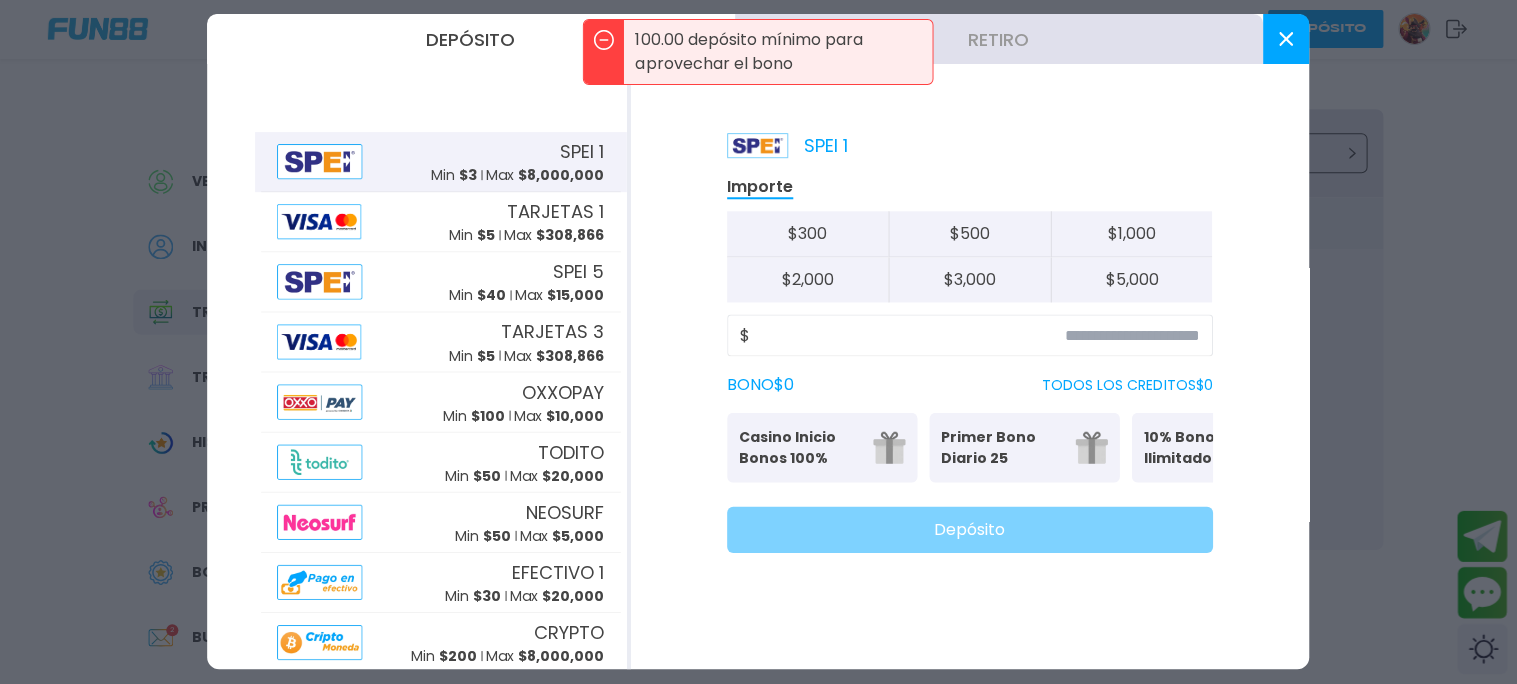click on "Casino Inicio Bonos 100%" at bounding box center [801, 448] 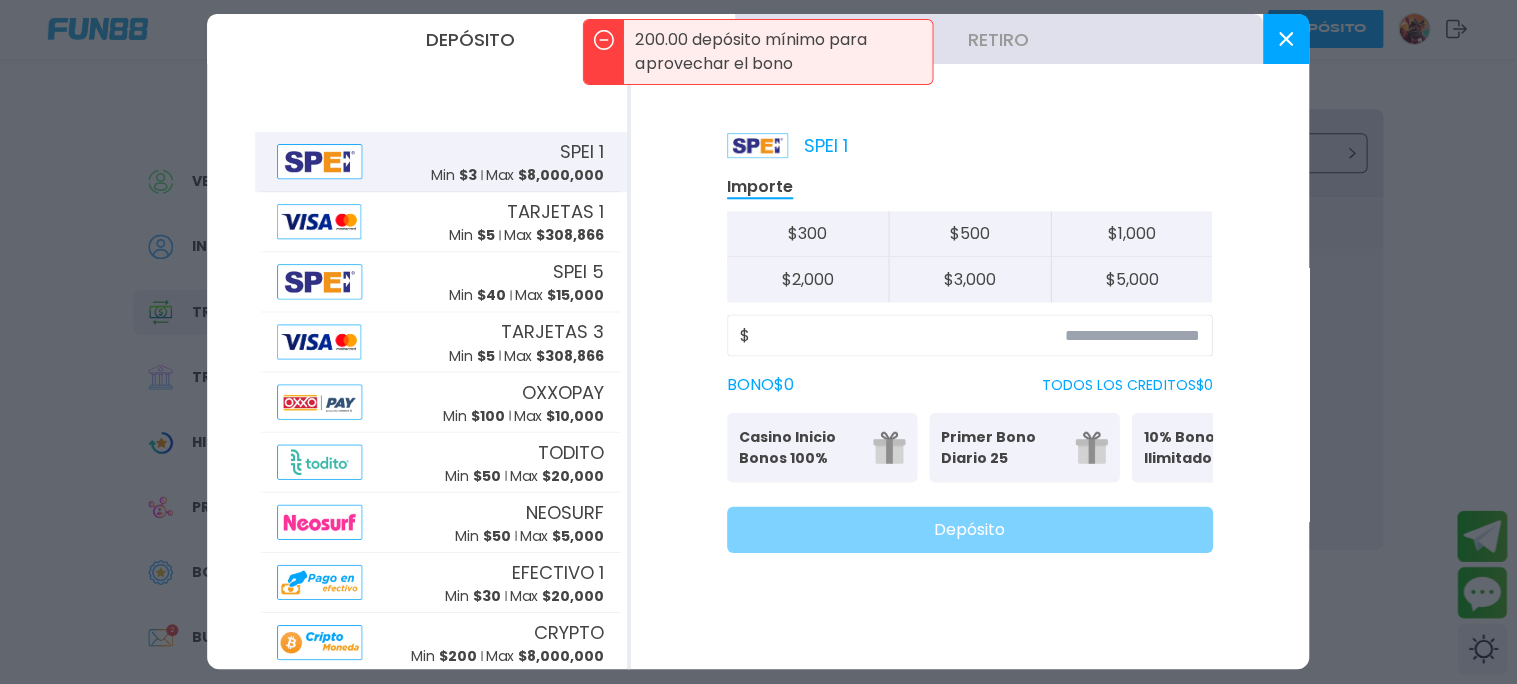 click on "TODOS LOS CREDITOS  $ 0" at bounding box center (1128, 385) 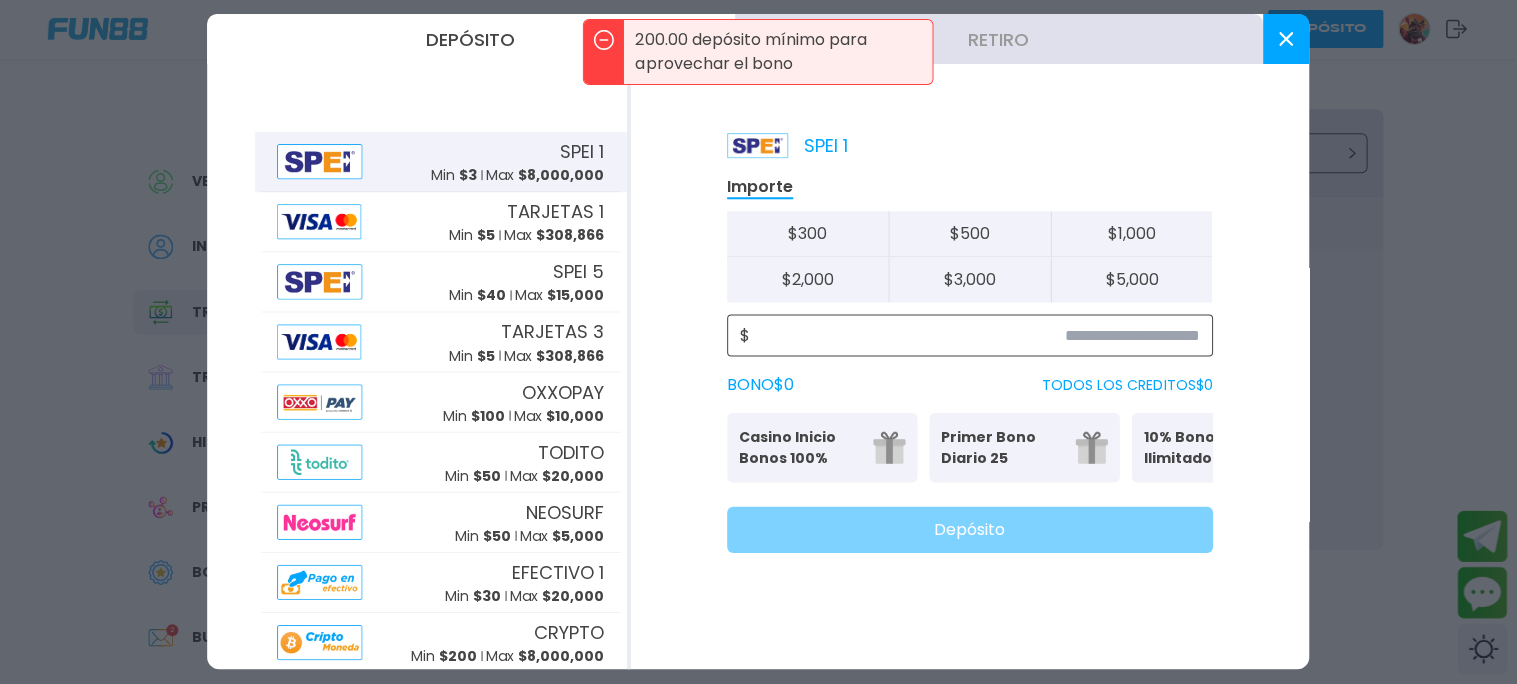 click at bounding box center (975, 336) 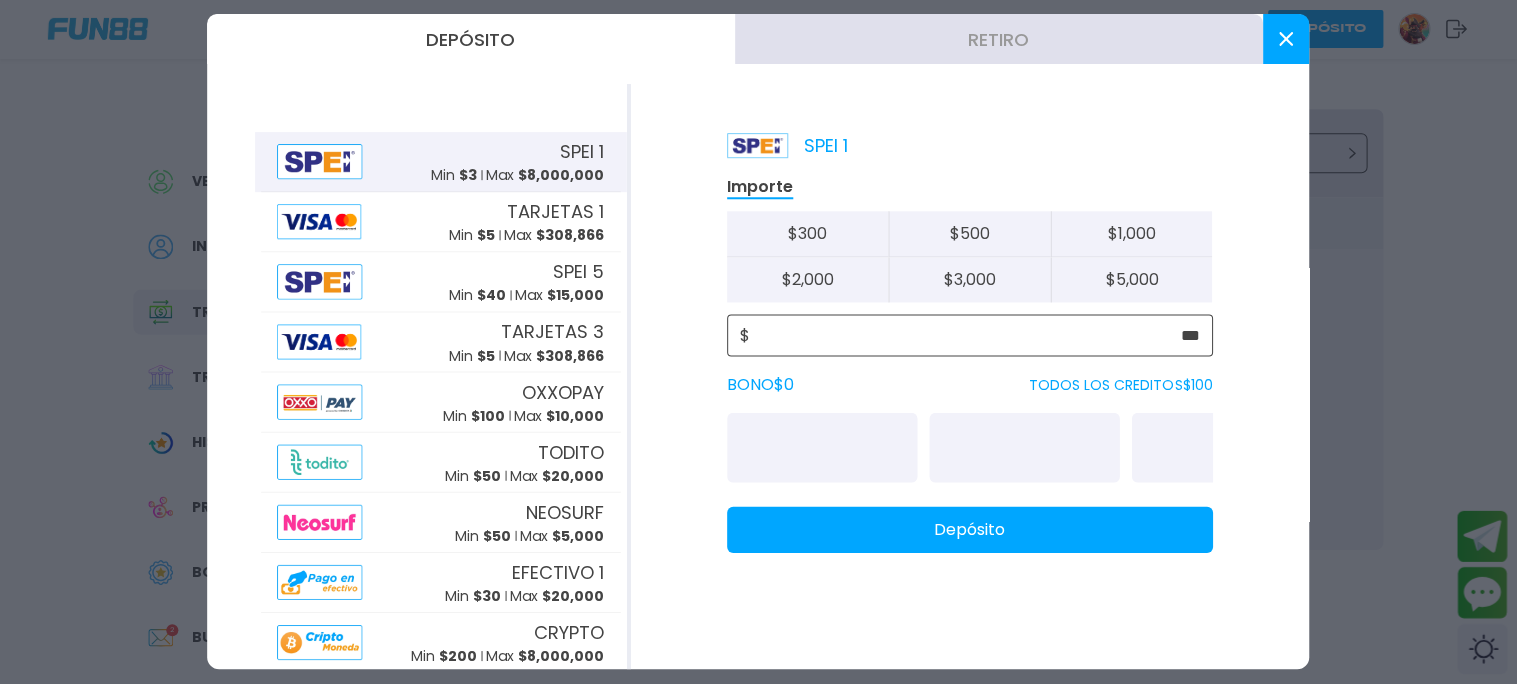 type on "***" 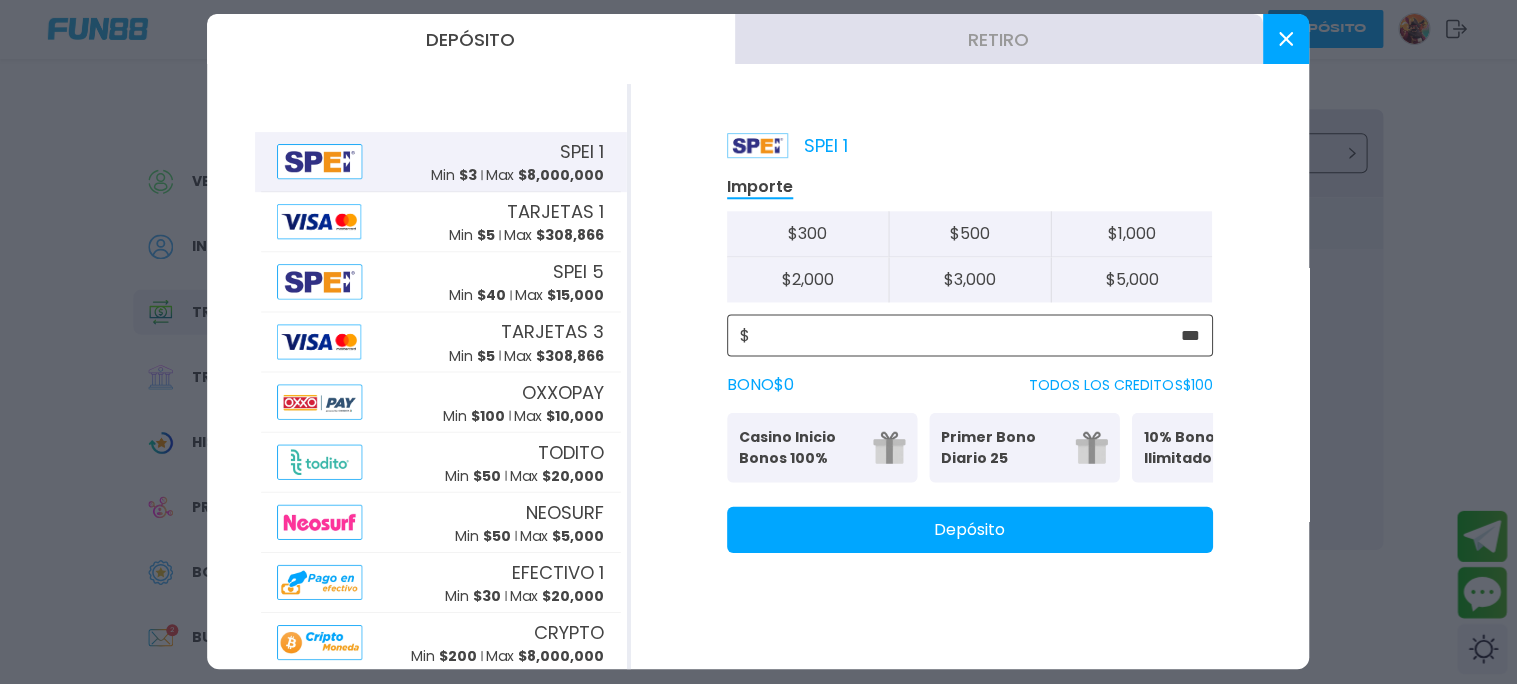 scroll, scrollTop: 0, scrollLeft: 0, axis: both 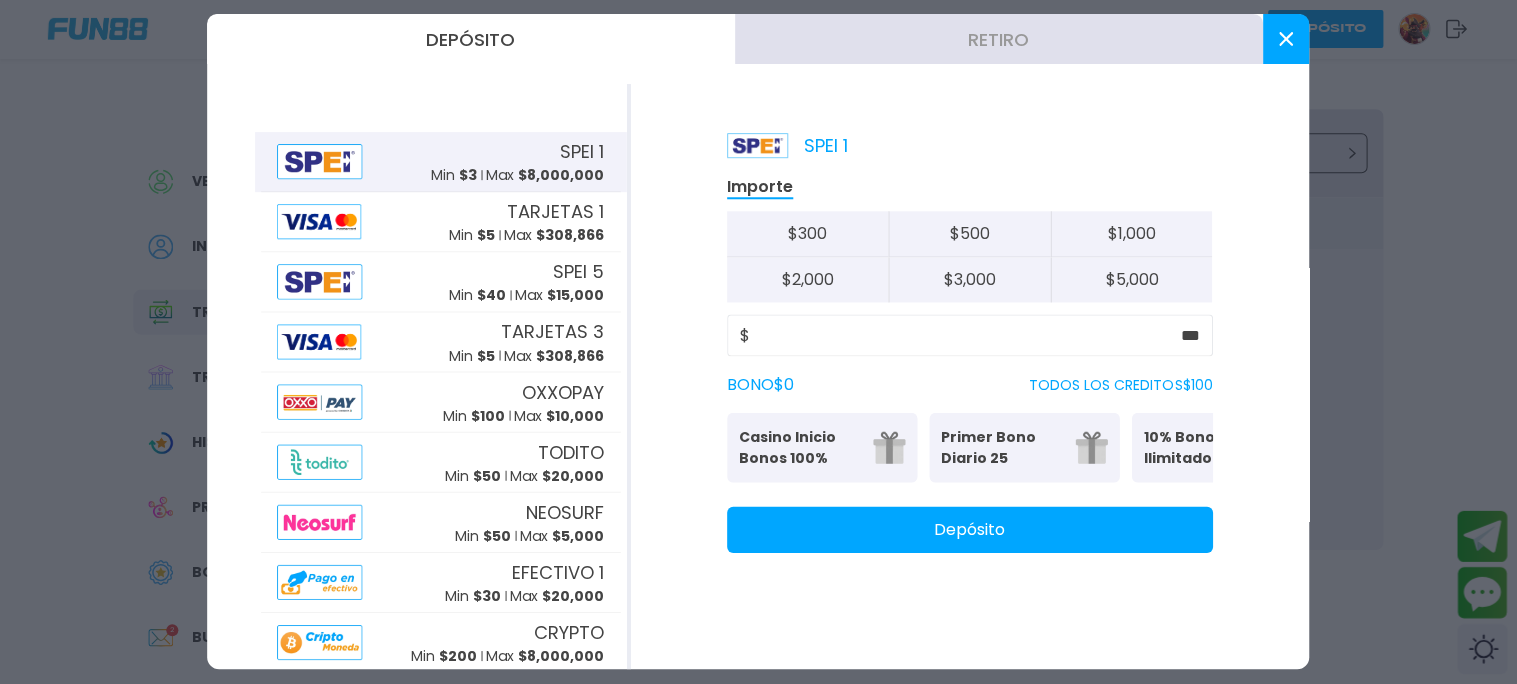 click on "Depósito" at bounding box center [970, 530] 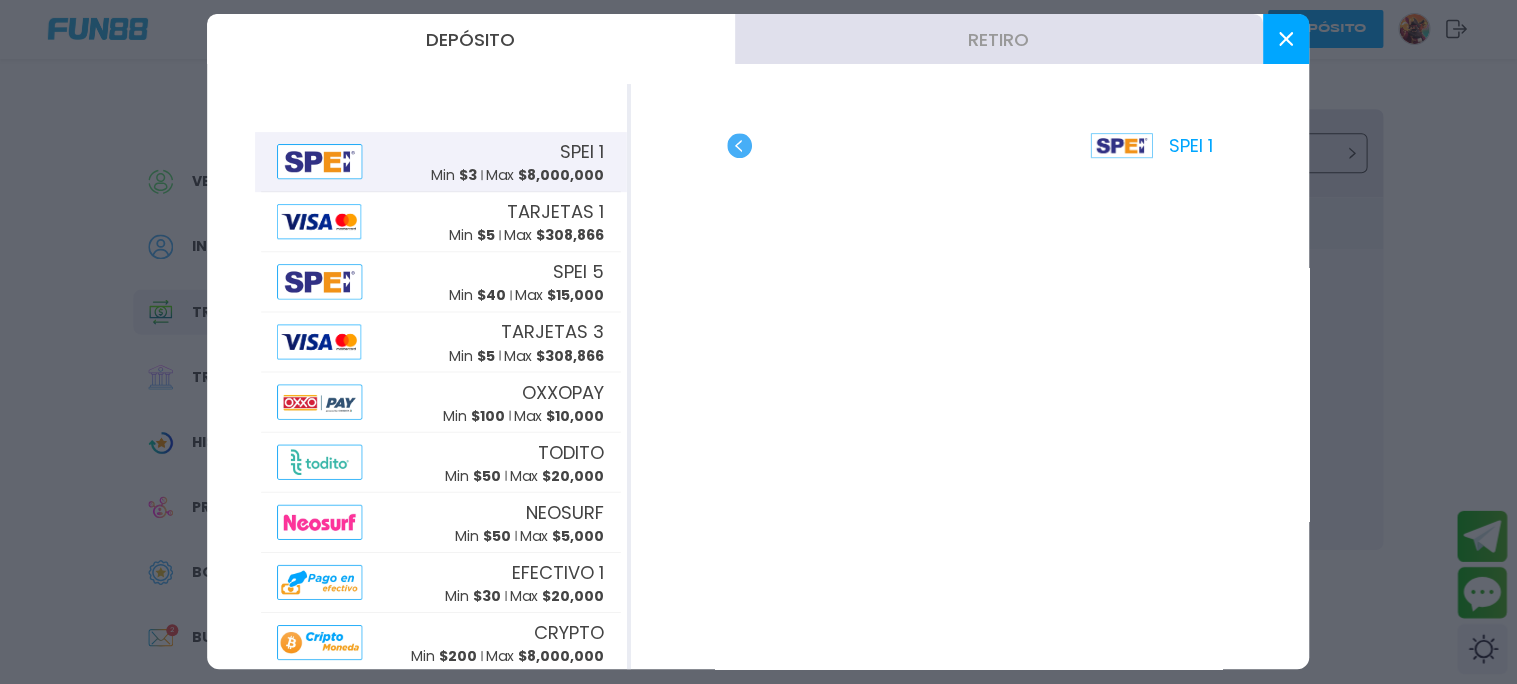 click at bounding box center (758, 342) 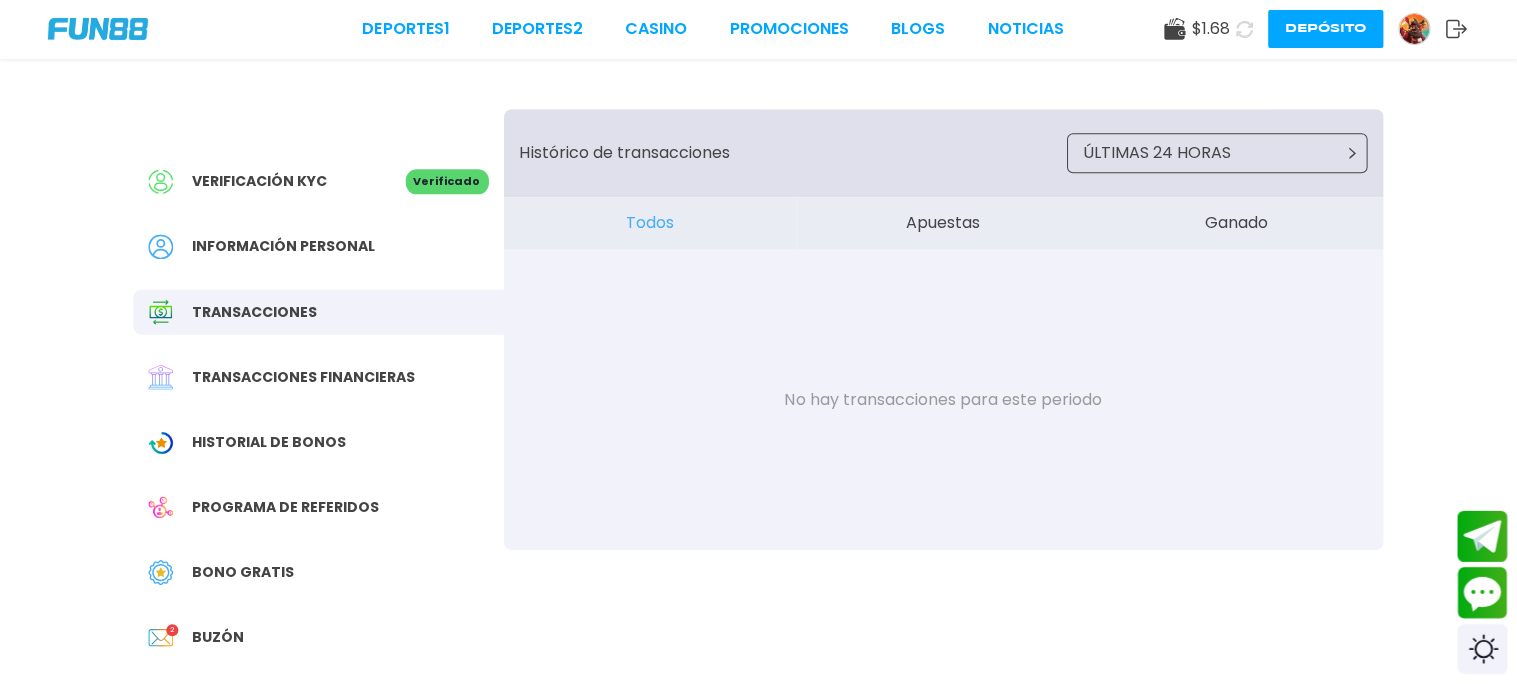scroll, scrollTop: 0, scrollLeft: 0, axis: both 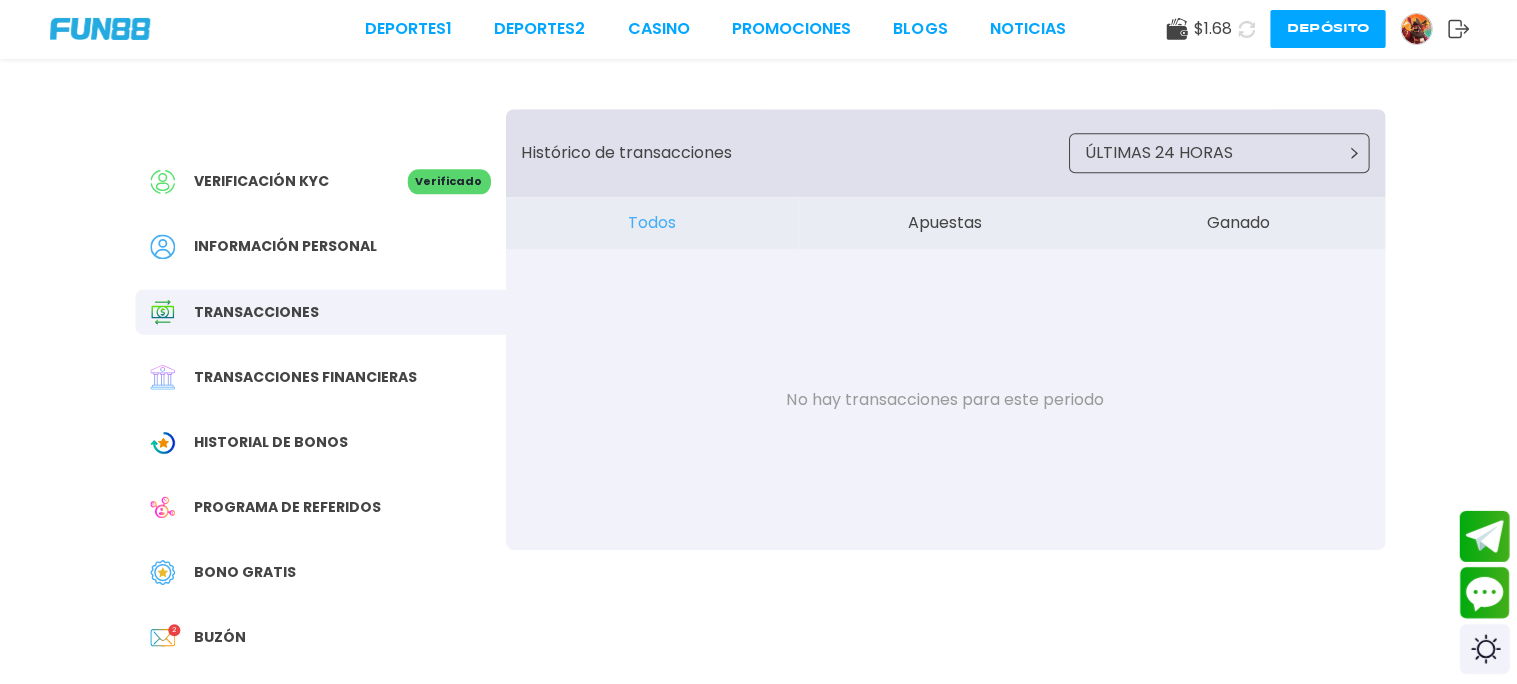click 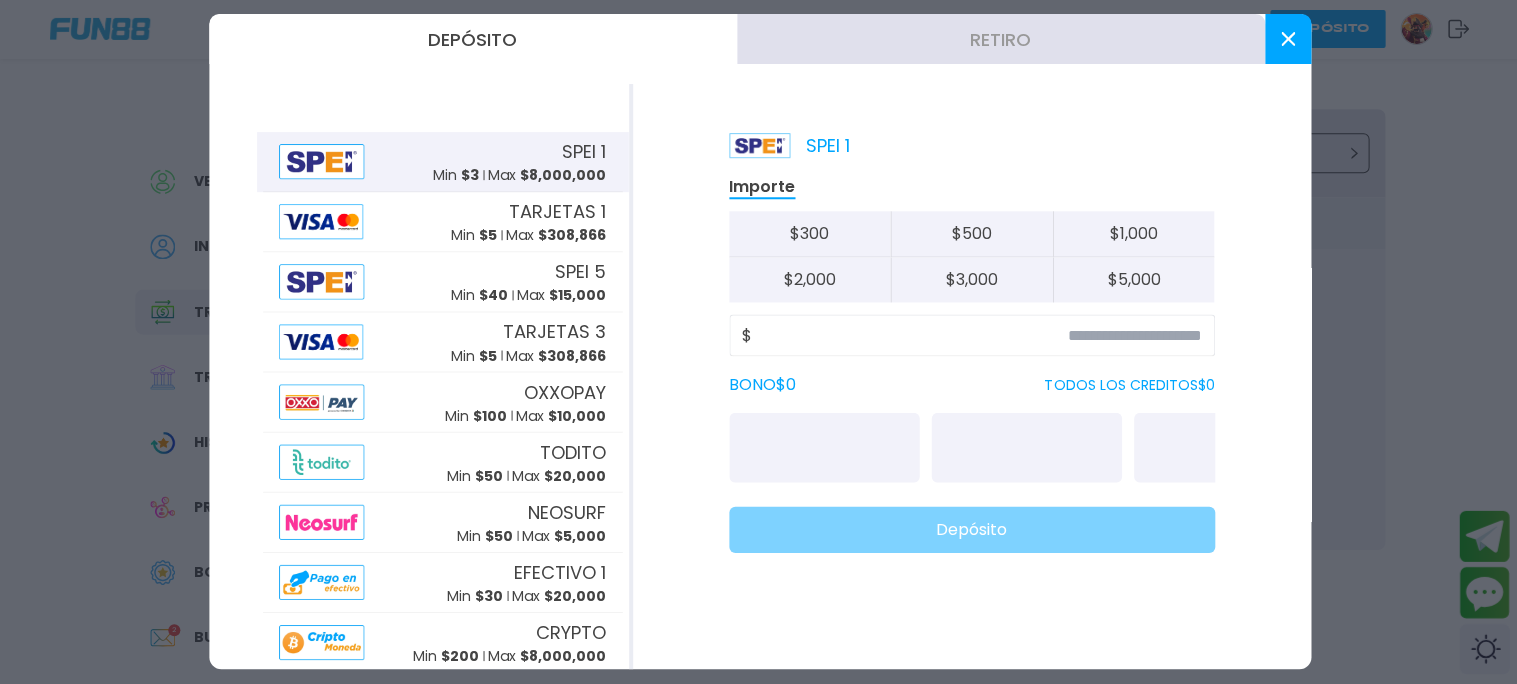 click on "SPEI 1" at bounding box center [584, 152] 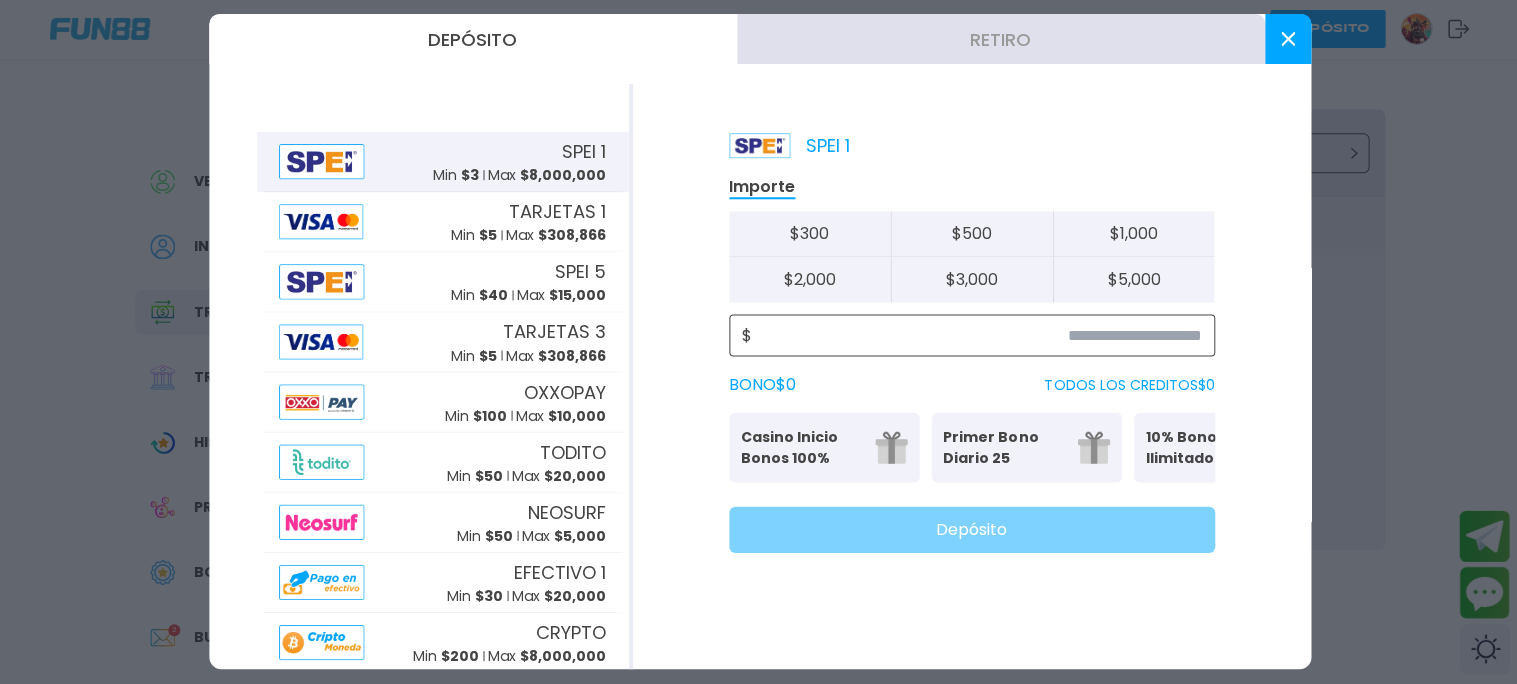 click at bounding box center [975, 336] 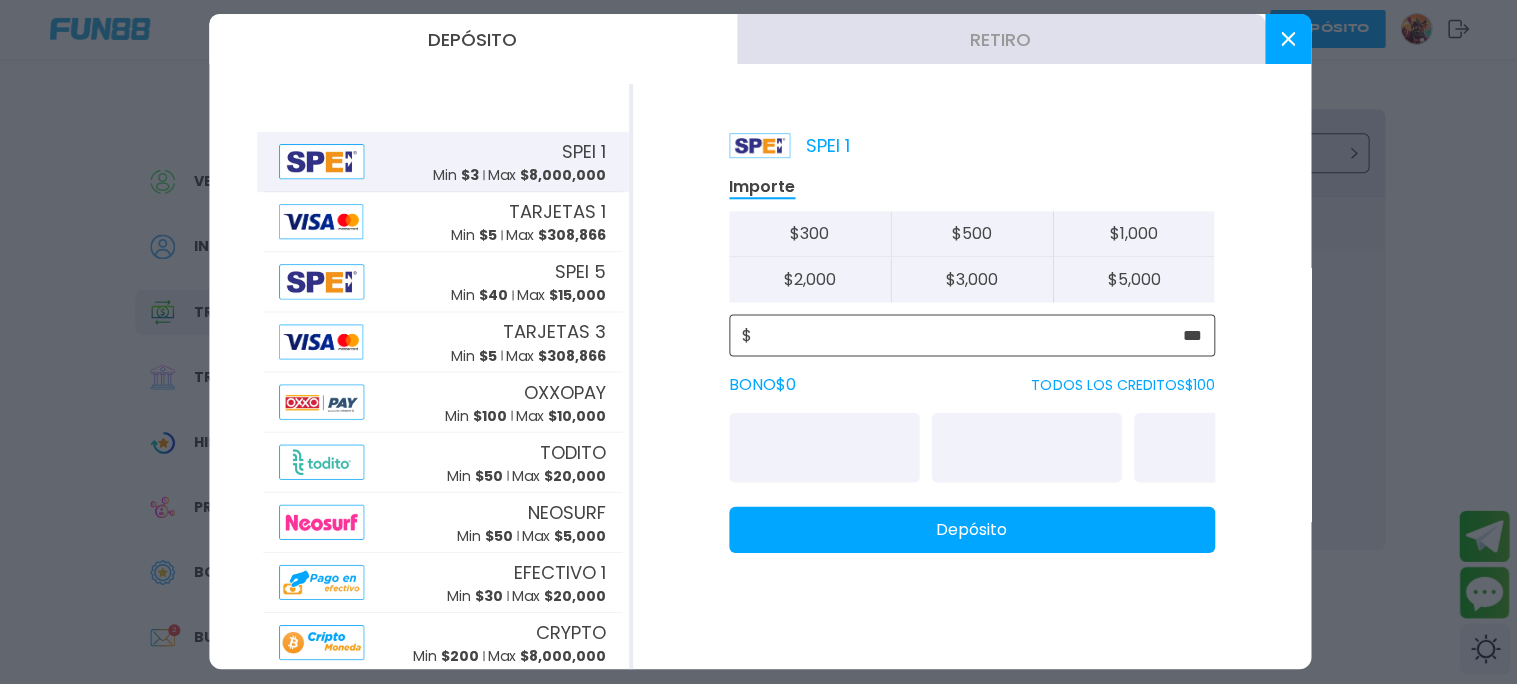 type on "***" 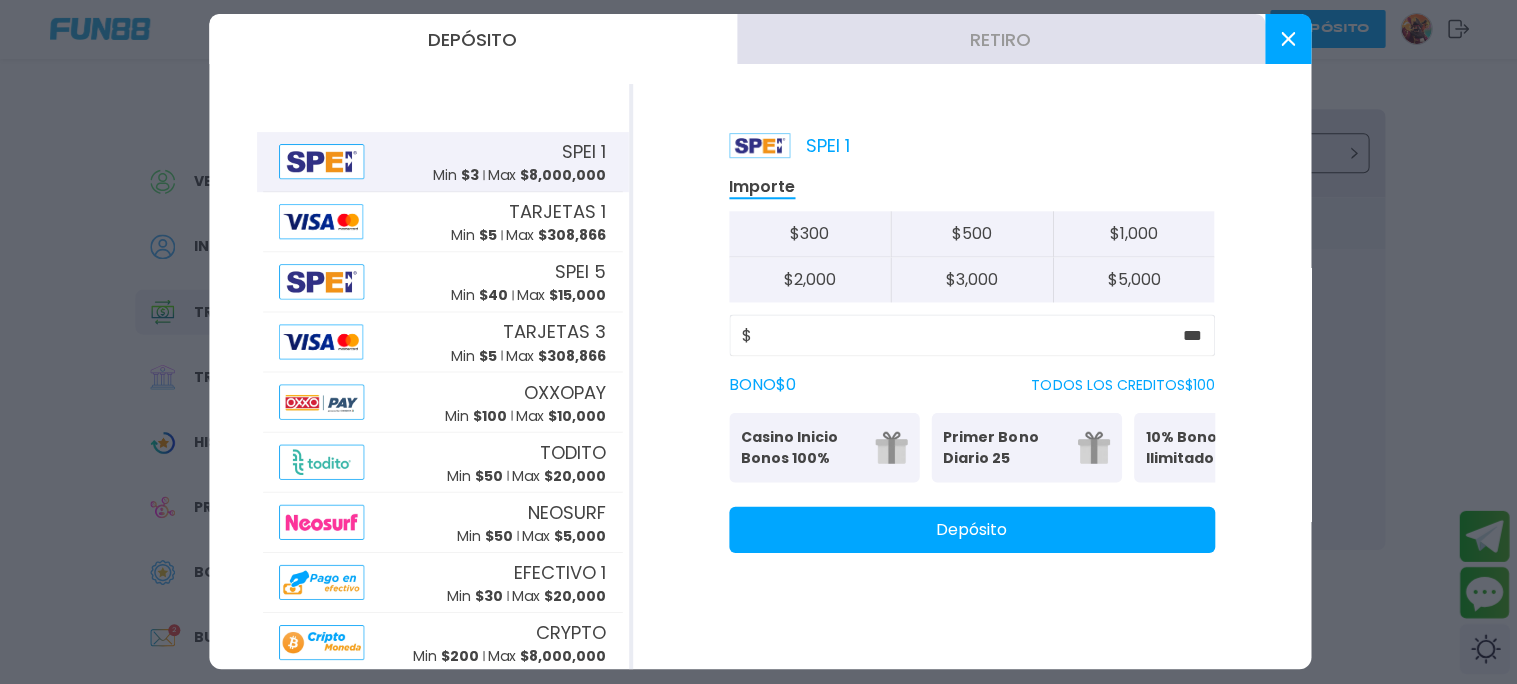click on "SPEI 1 Importe $  300 $  500 $  1,000 $  2,000 $  3,000 $  5,000 $ *** BONO  $ 0 TODOS LOS CREDITOS  $ 100 Casino Inicio Bonos 100% Es necesario apostar 30 veces. Primer Bono Diario 25 Tu primer bono diario 10% Bono Ilimitado Bono del 10%: (Sin límite de Retiro) Depósito" at bounding box center [970, 377] 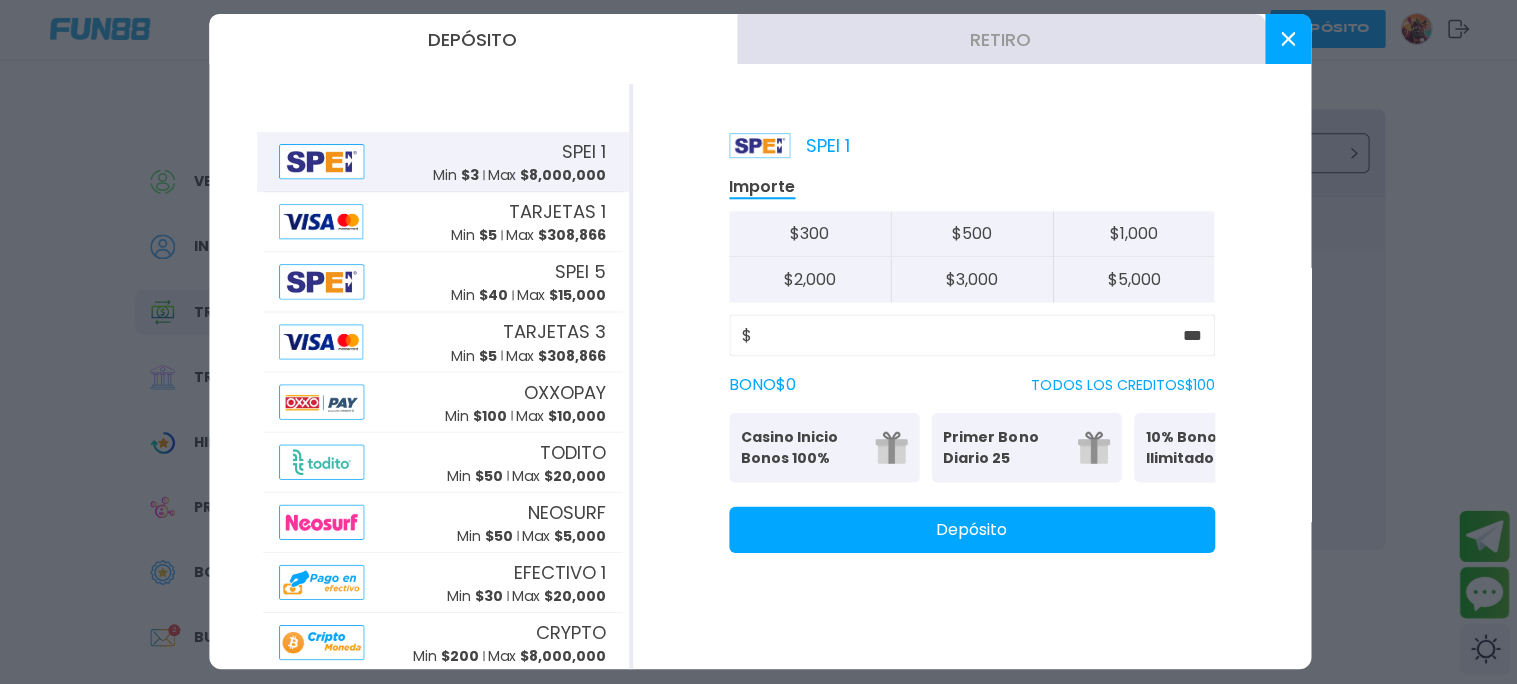 click on "Depósito" at bounding box center [970, 530] 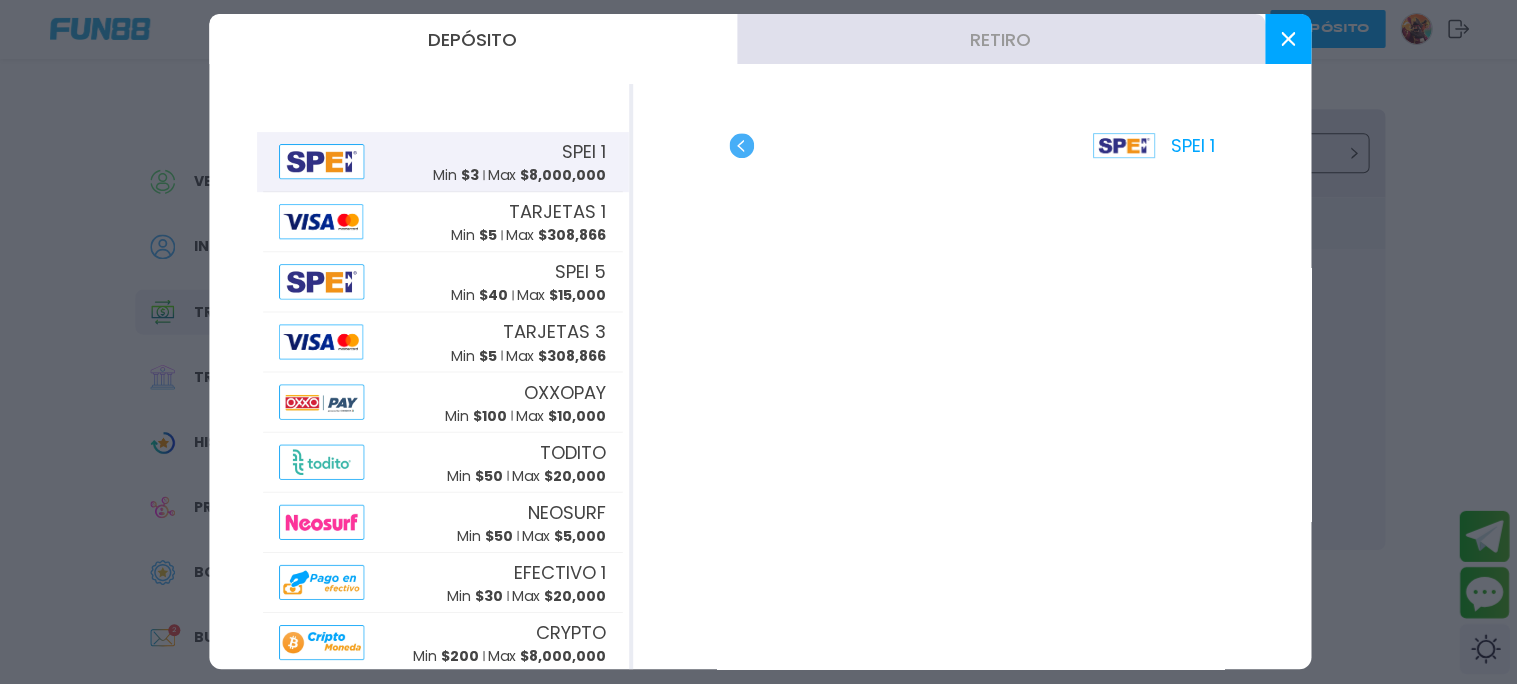 click at bounding box center [1286, 40] 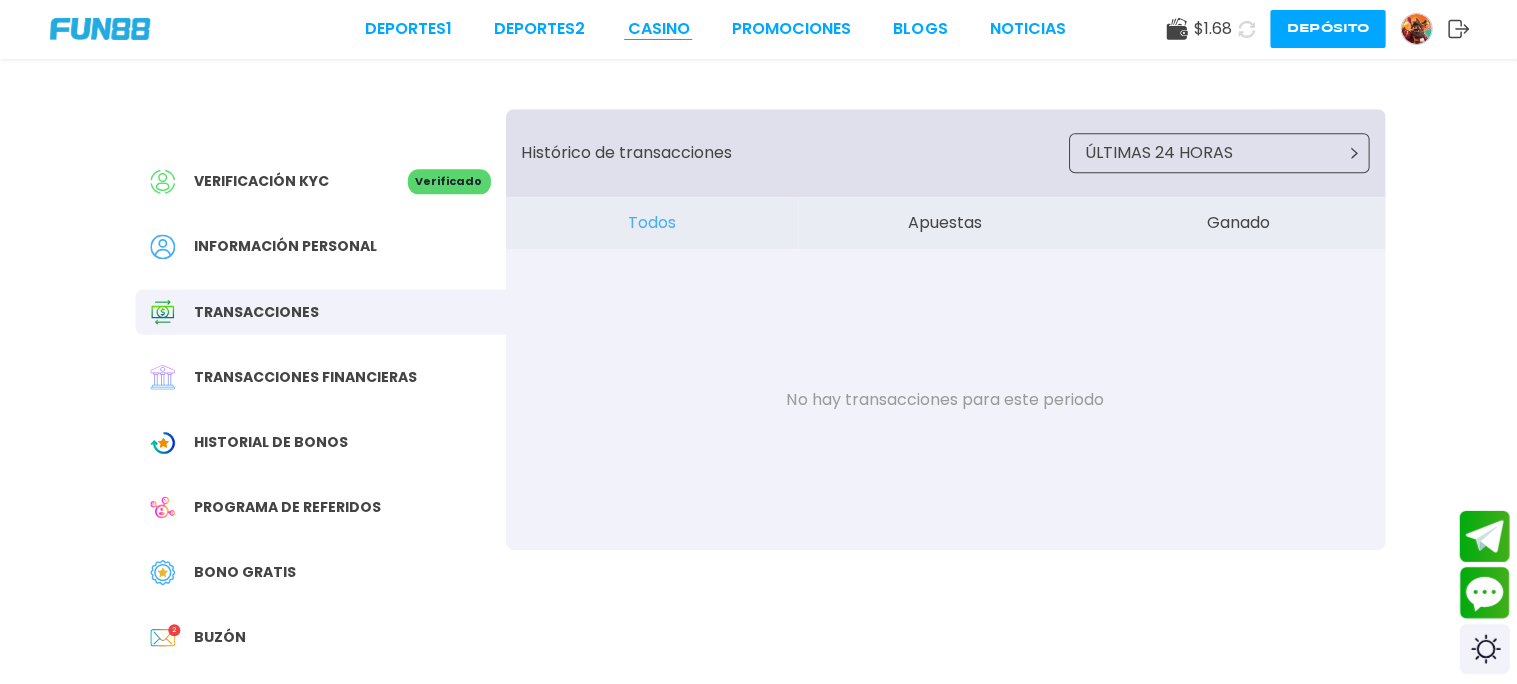 click on "CASINO" at bounding box center (657, 30) 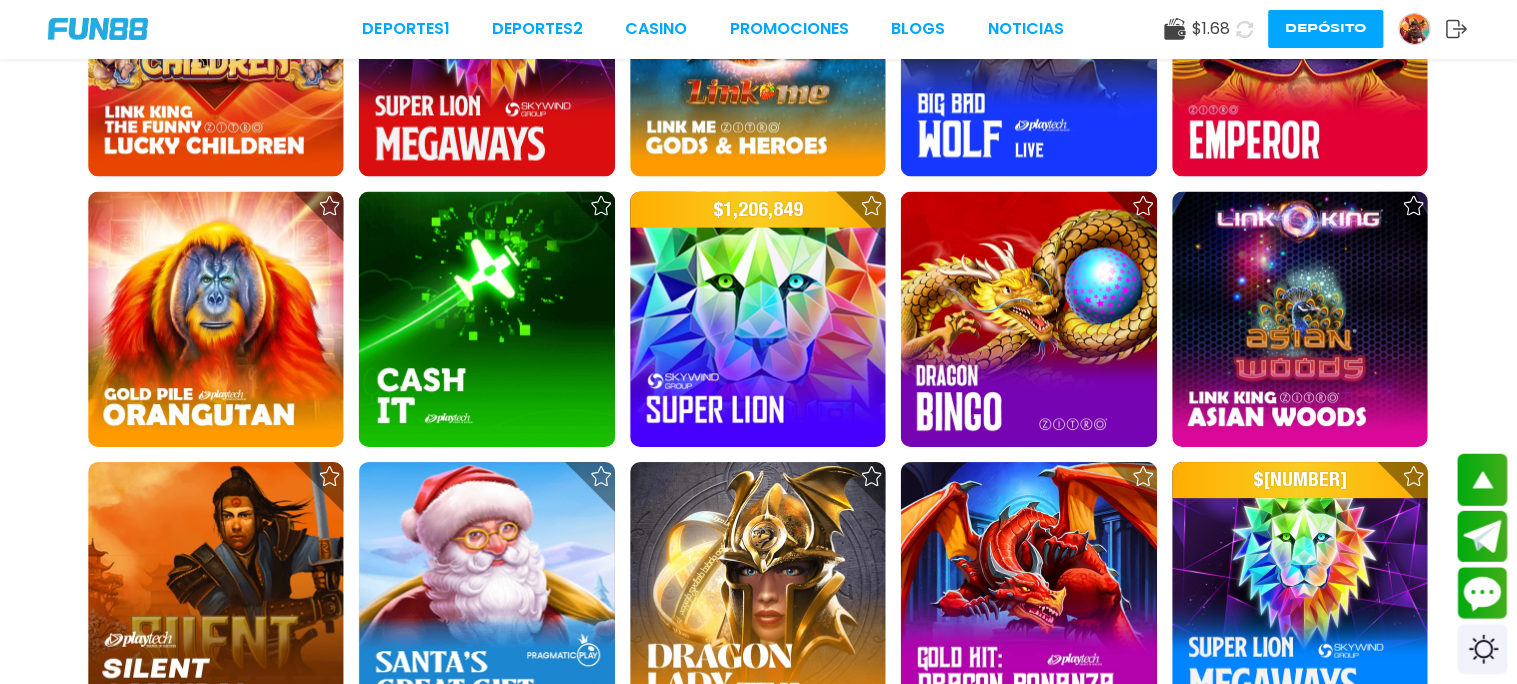 scroll, scrollTop: 4850, scrollLeft: 0, axis: vertical 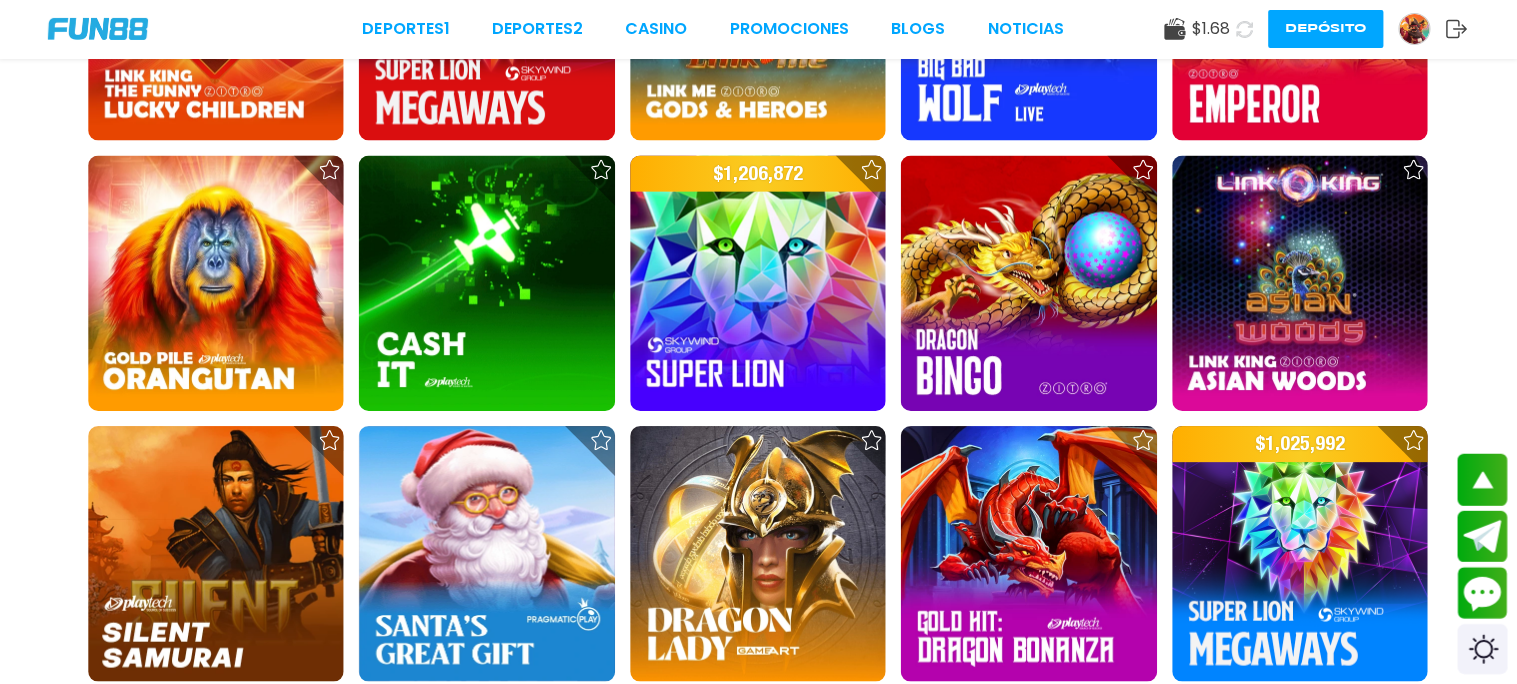 click at bounding box center [1028, 553] 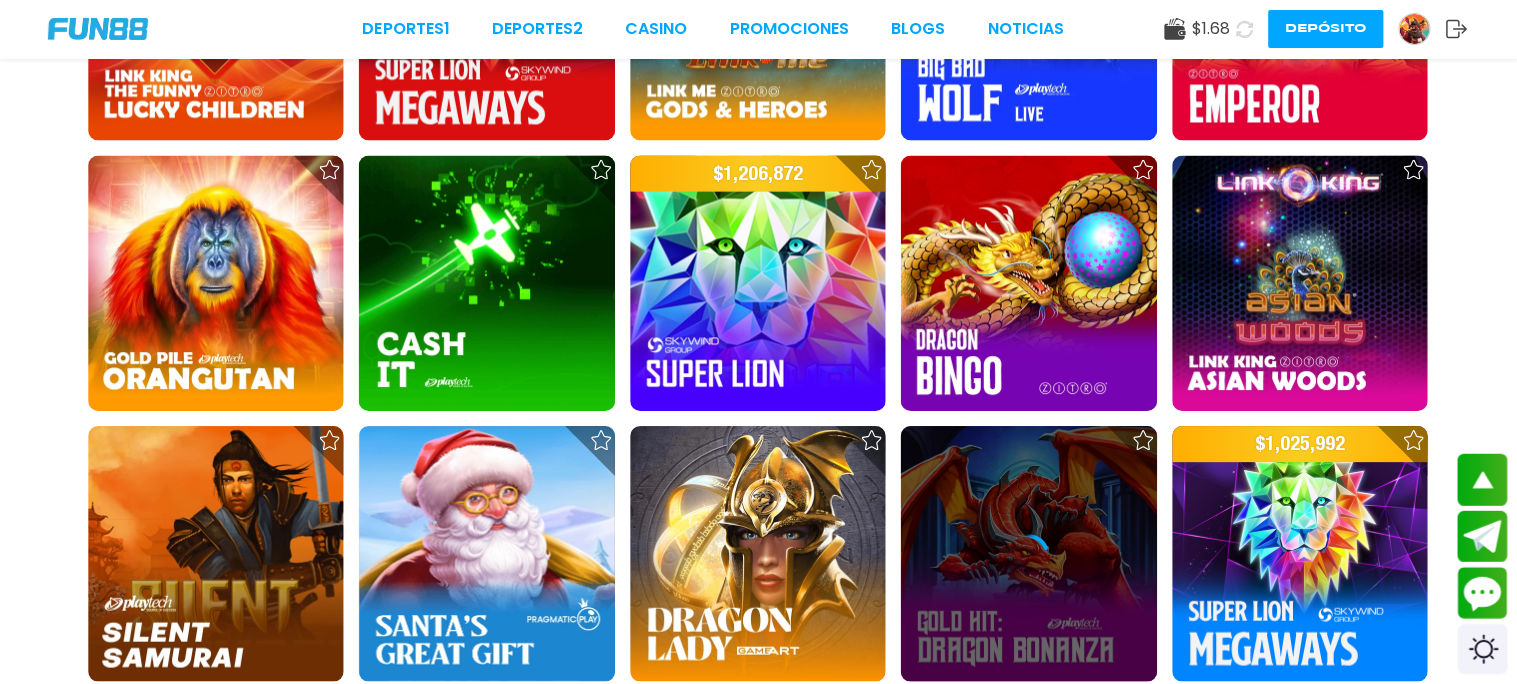 click at bounding box center [1028, 554] 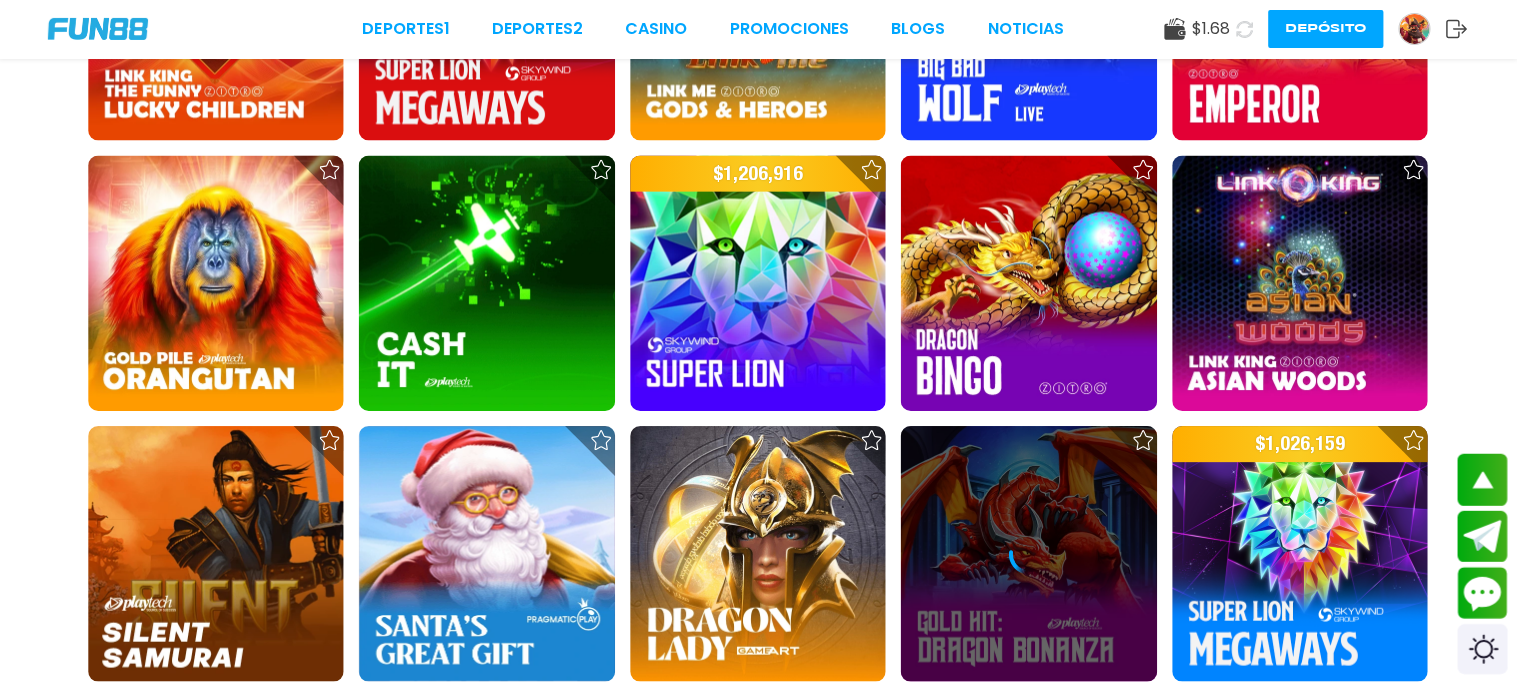 click at bounding box center (1028, 554) 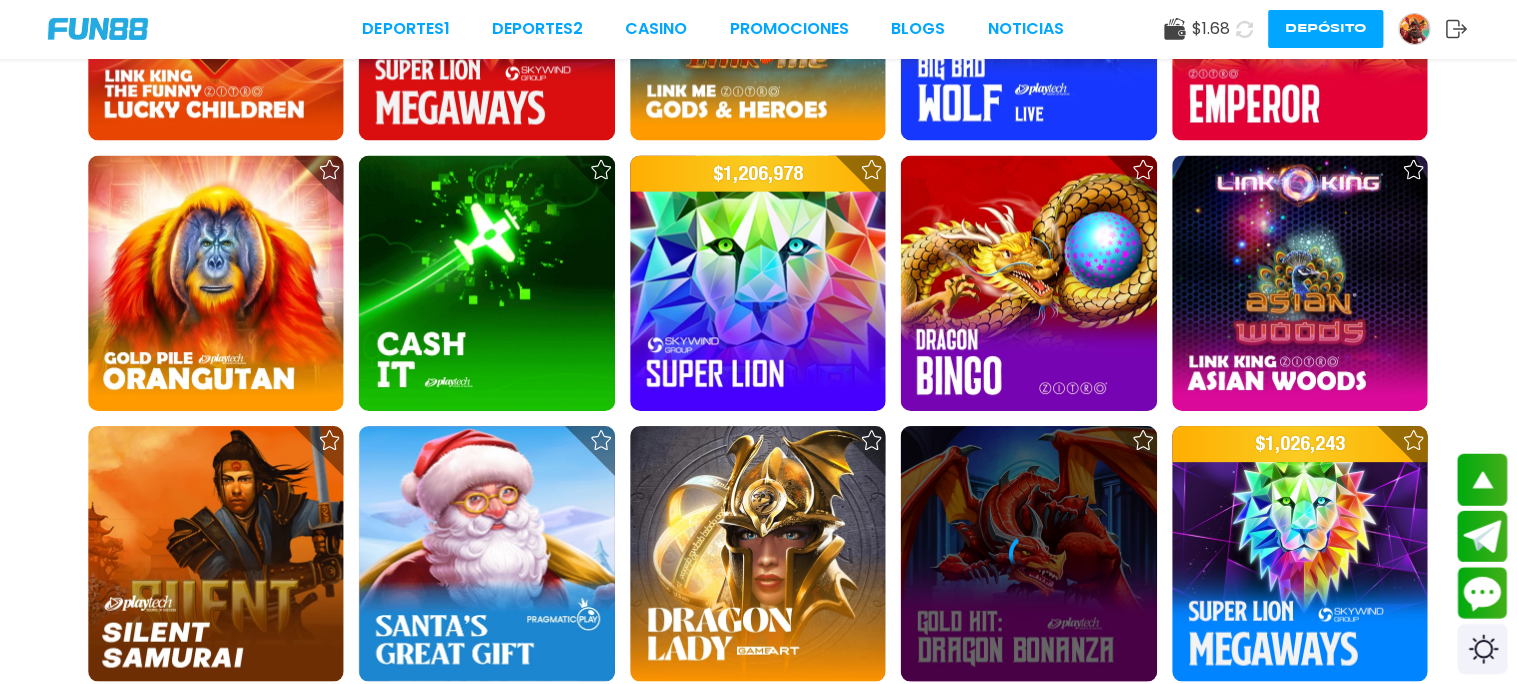 scroll, scrollTop: 0, scrollLeft: 0, axis: both 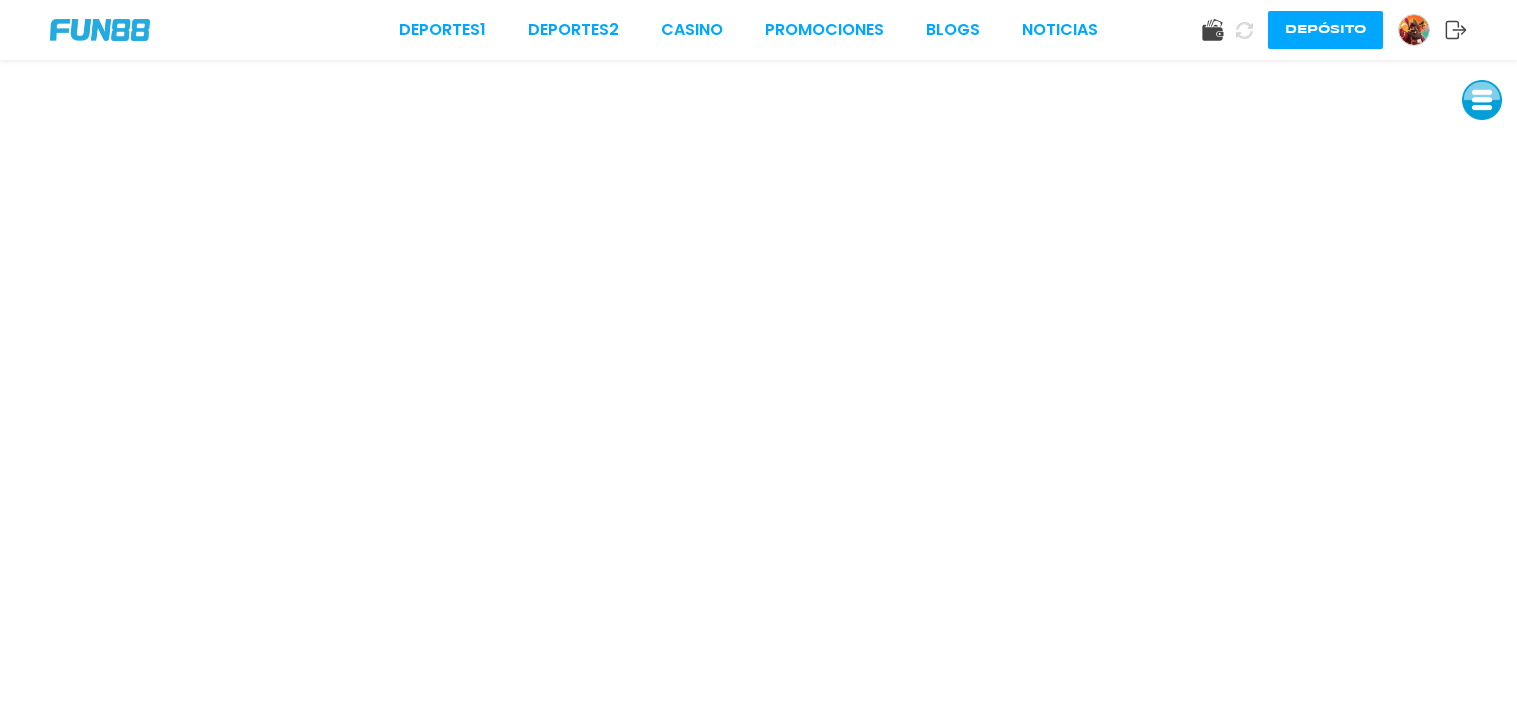 click 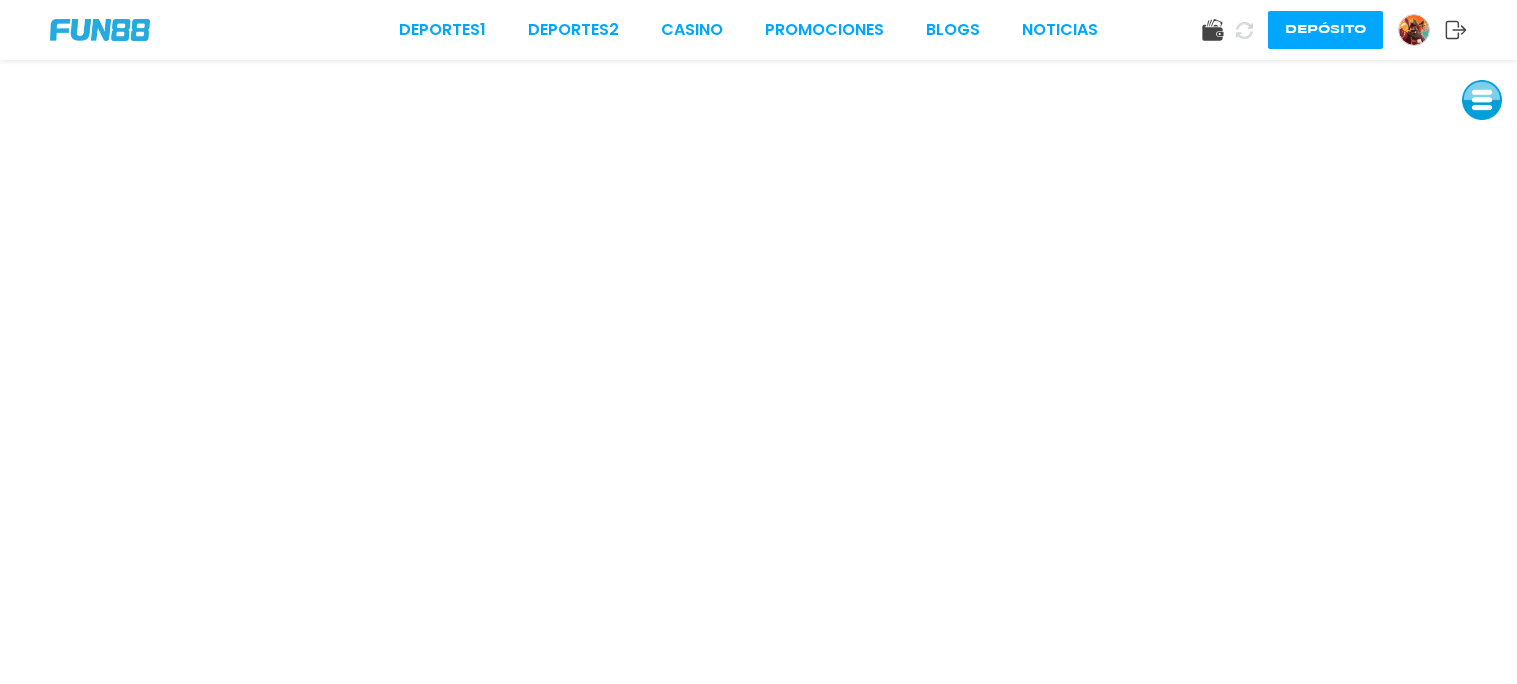 type 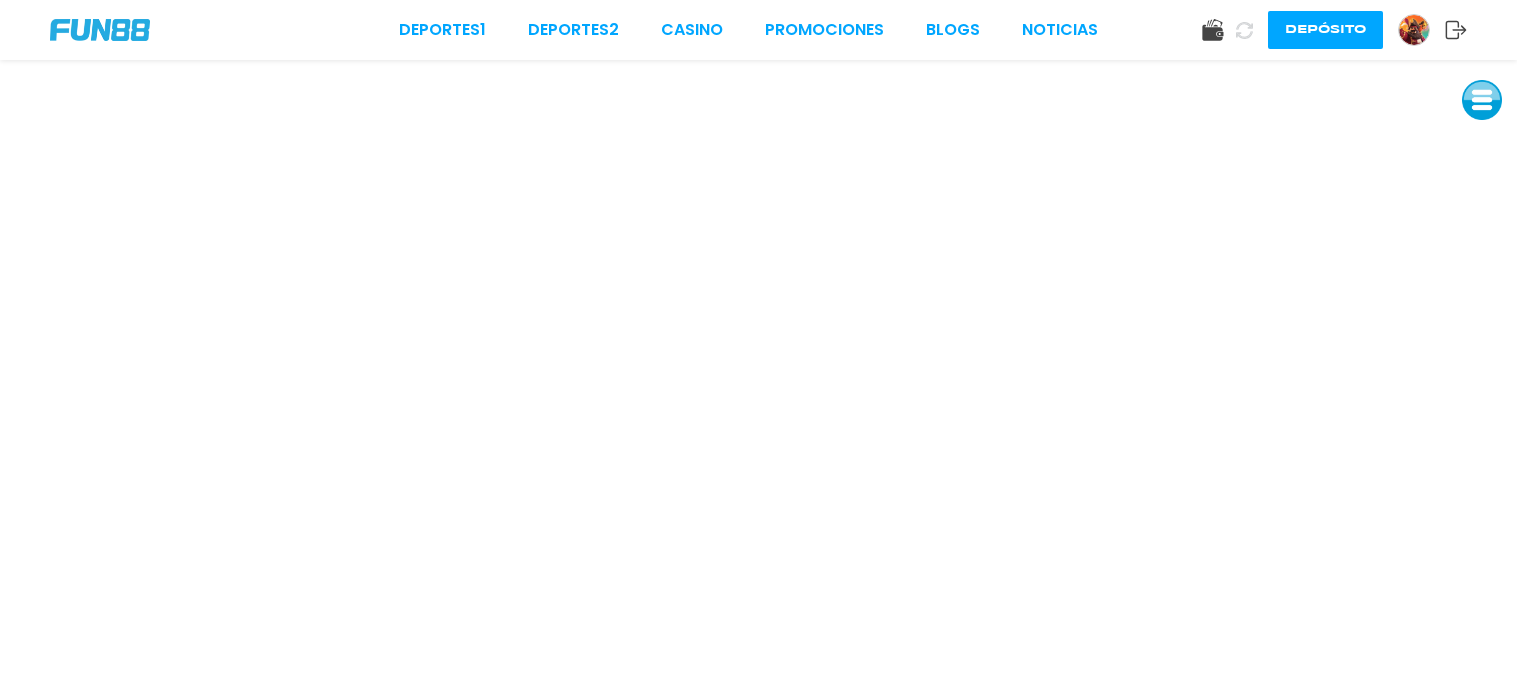 click at bounding box center [1244, 30] 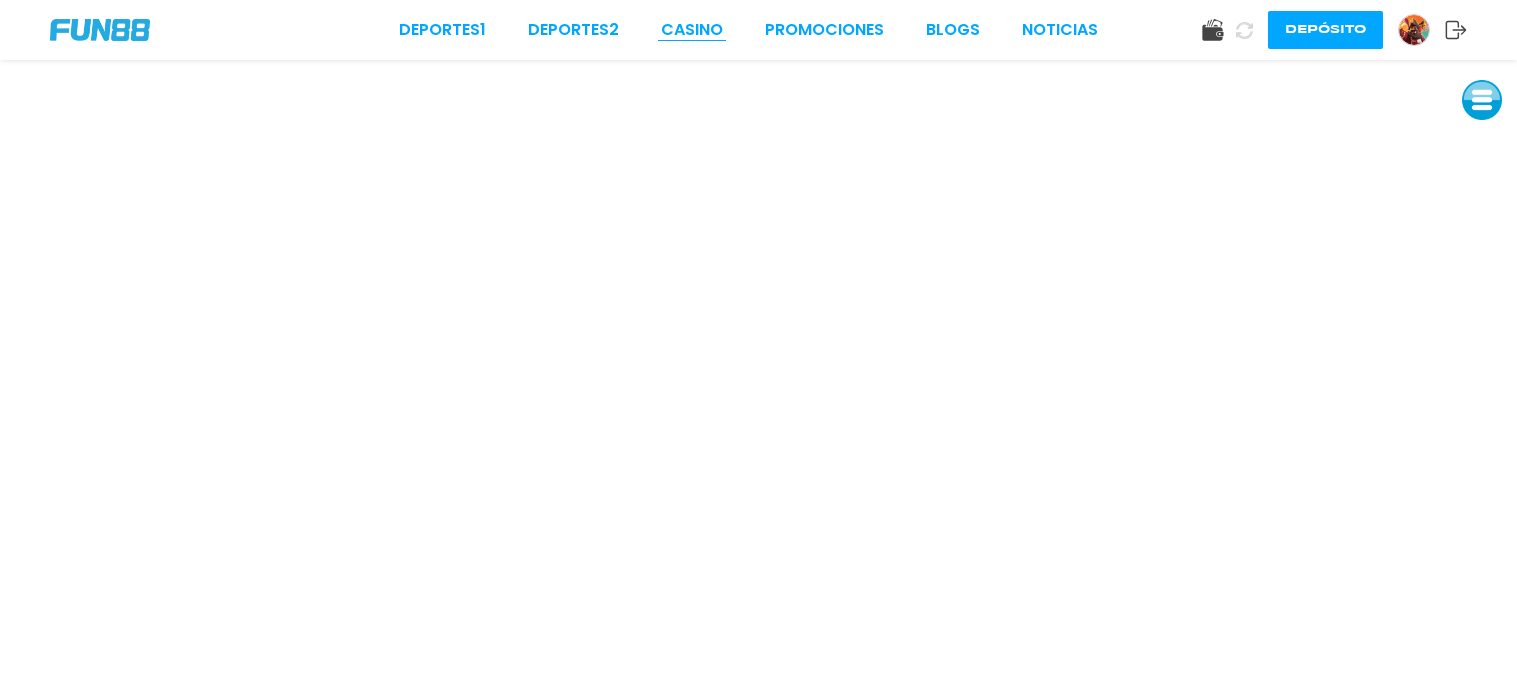 click on "CASINO" at bounding box center (692, 30) 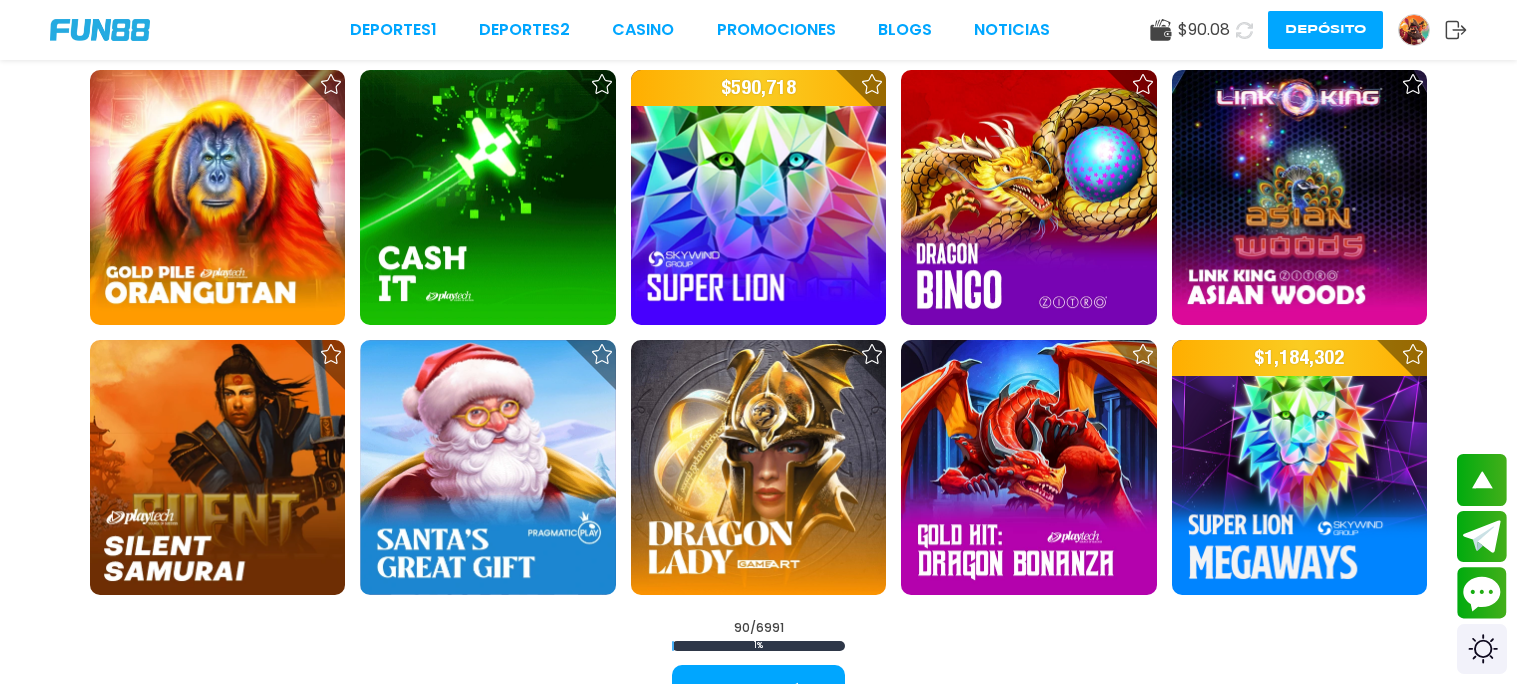 scroll, scrollTop: 4953, scrollLeft: 0, axis: vertical 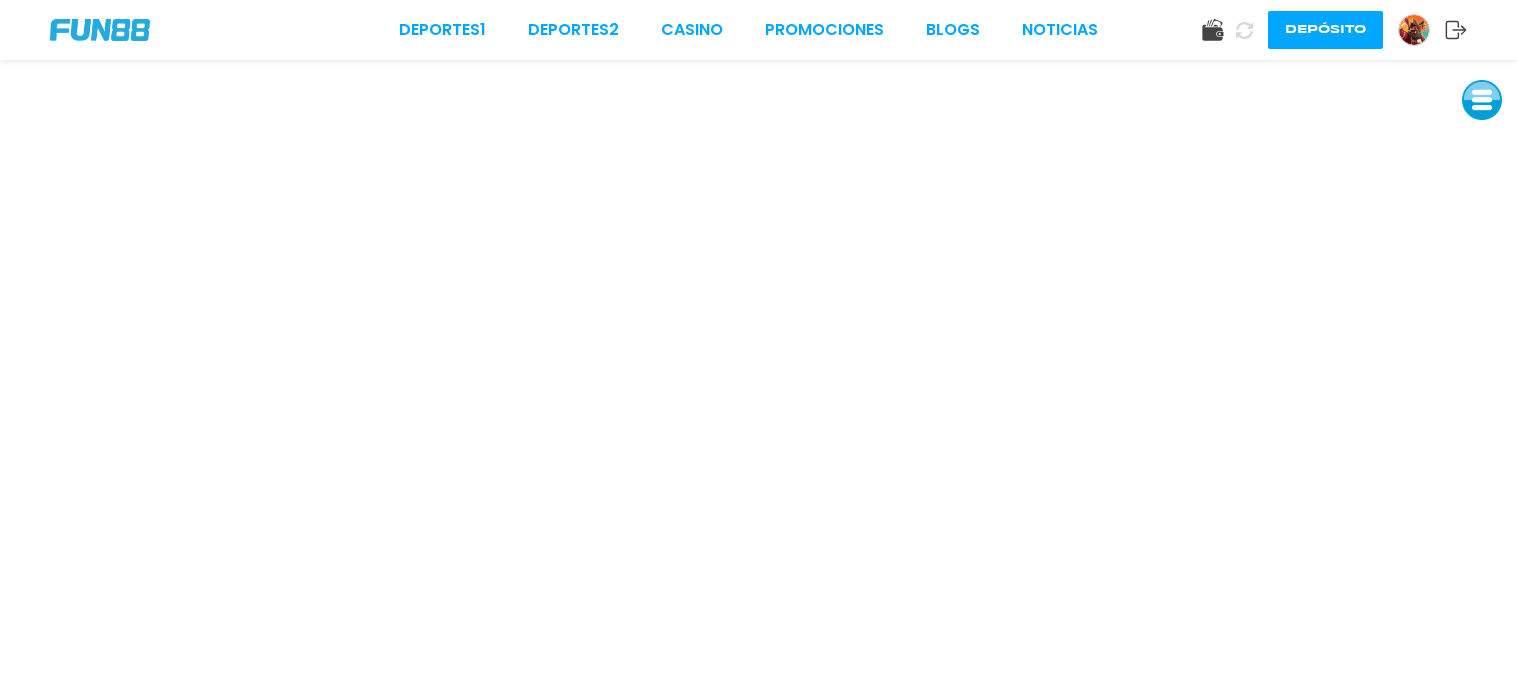 click 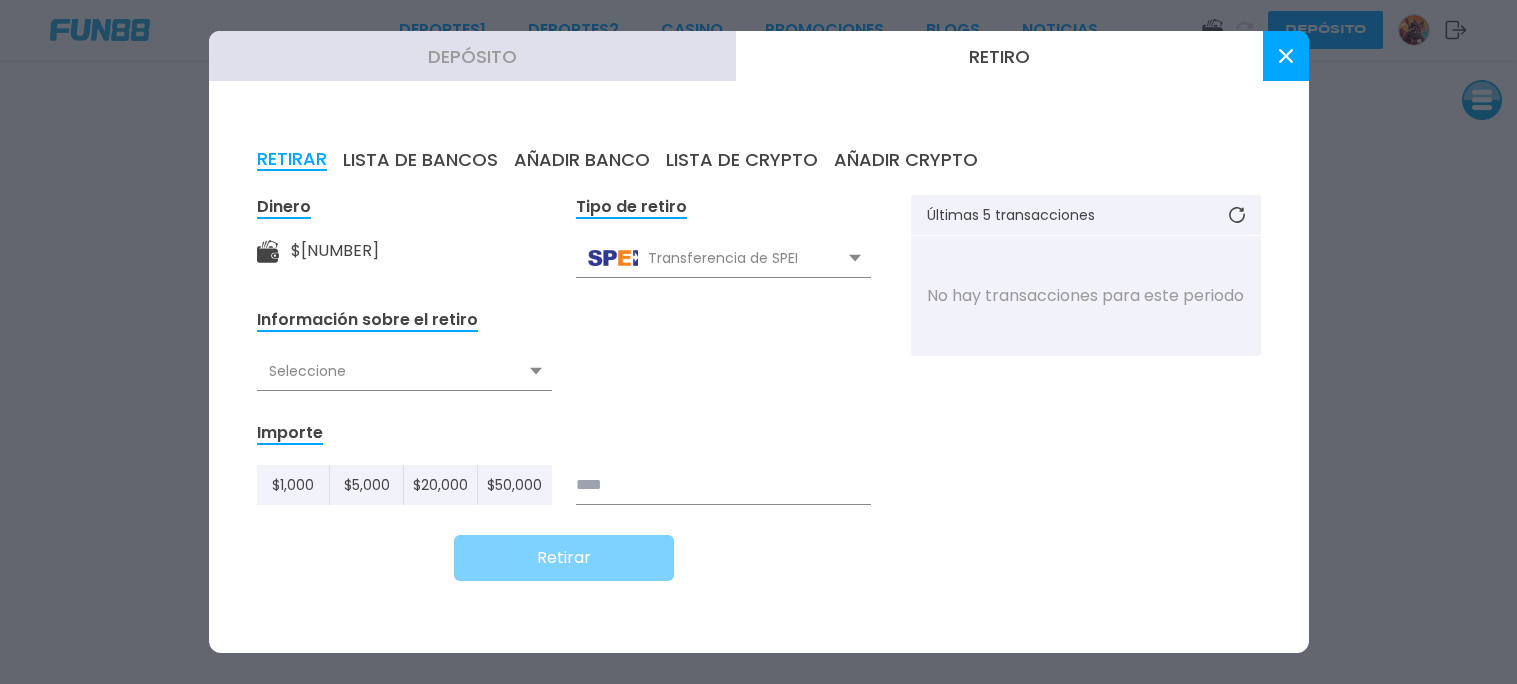 click at bounding box center (758, 342) 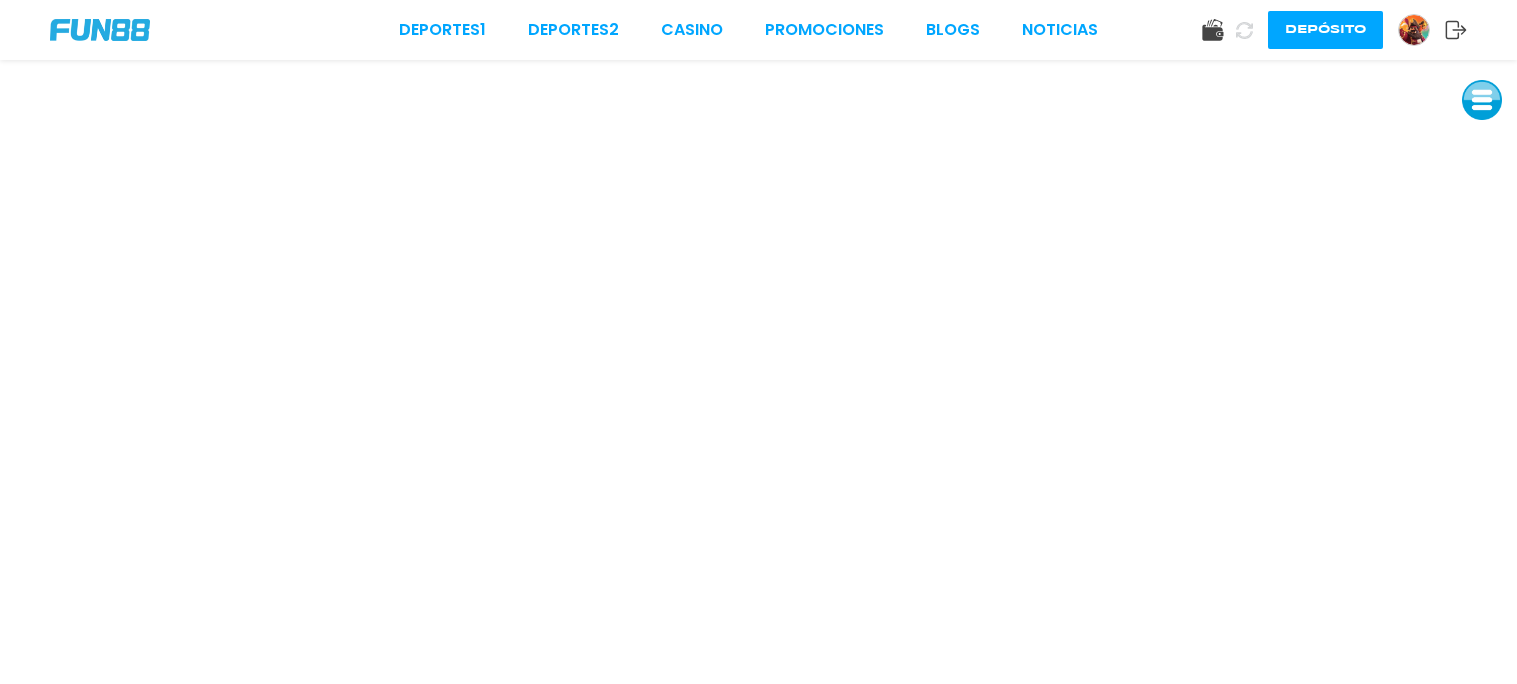 click at bounding box center (1414, 30) 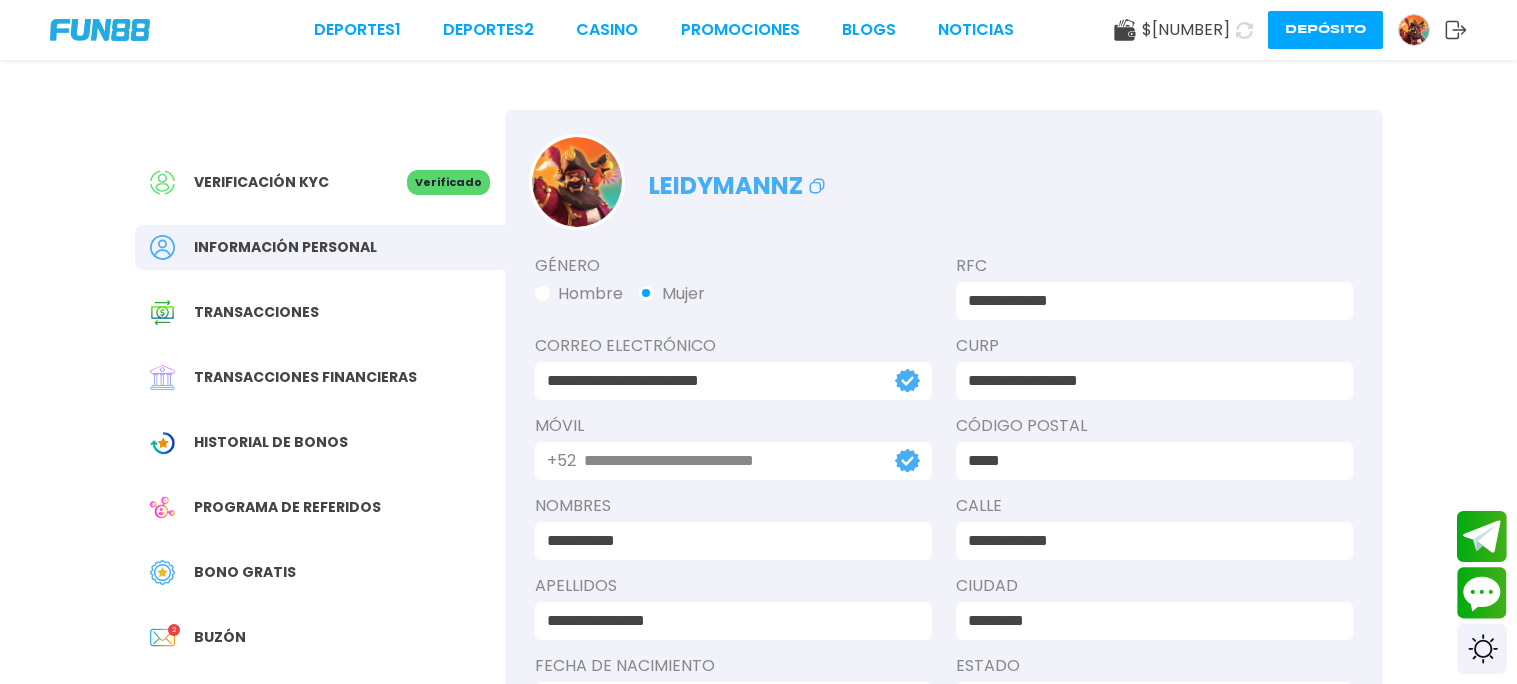 click on "Programa de referidos" at bounding box center (320, 507) 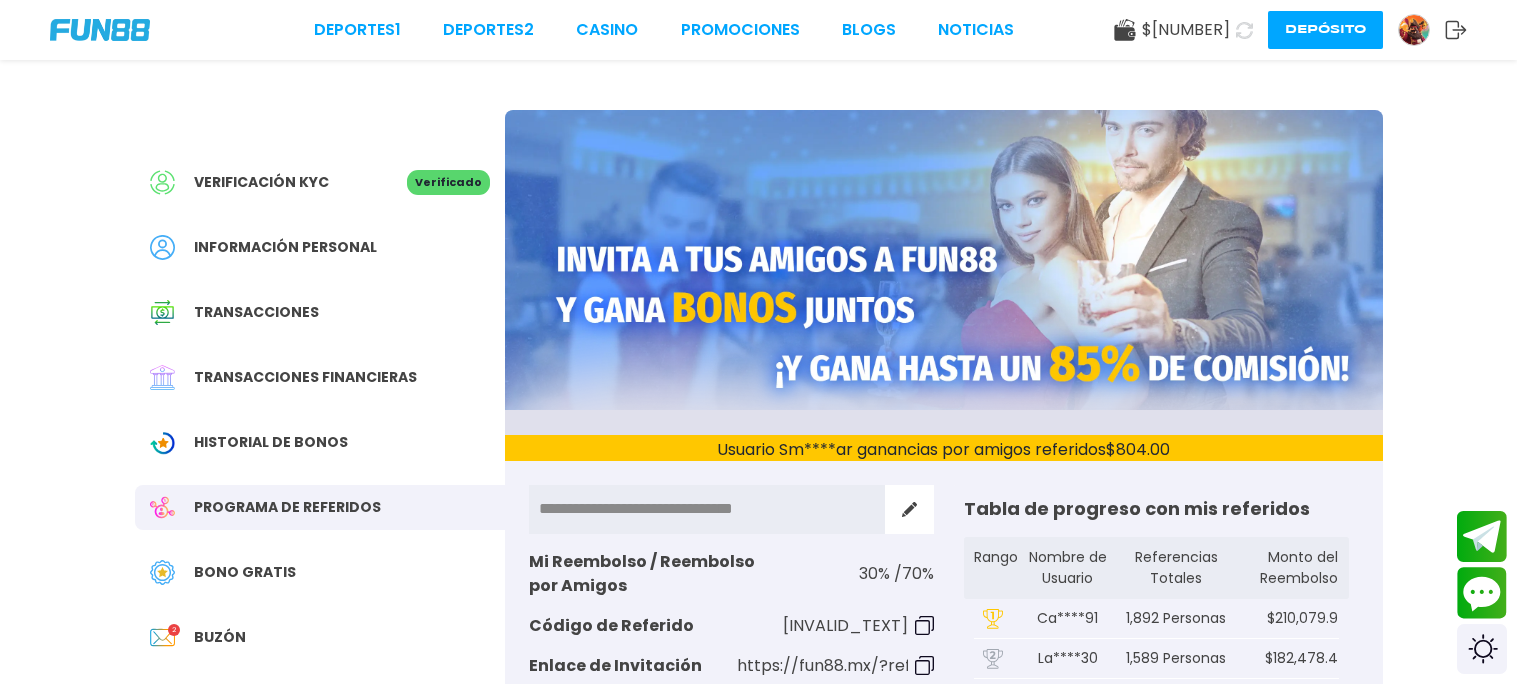 click on "Bono Gratis" at bounding box center [320, 572] 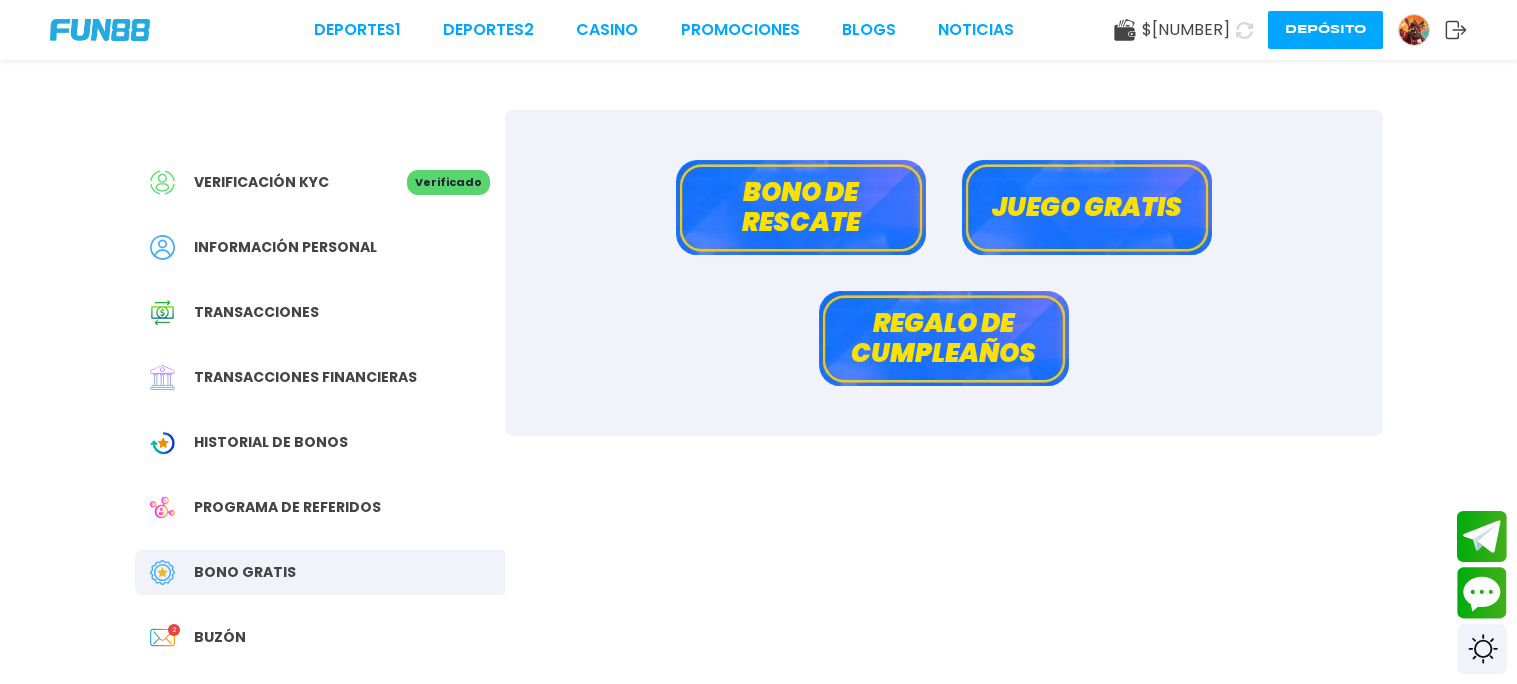 click on "Bono de rescate" at bounding box center (801, 207) 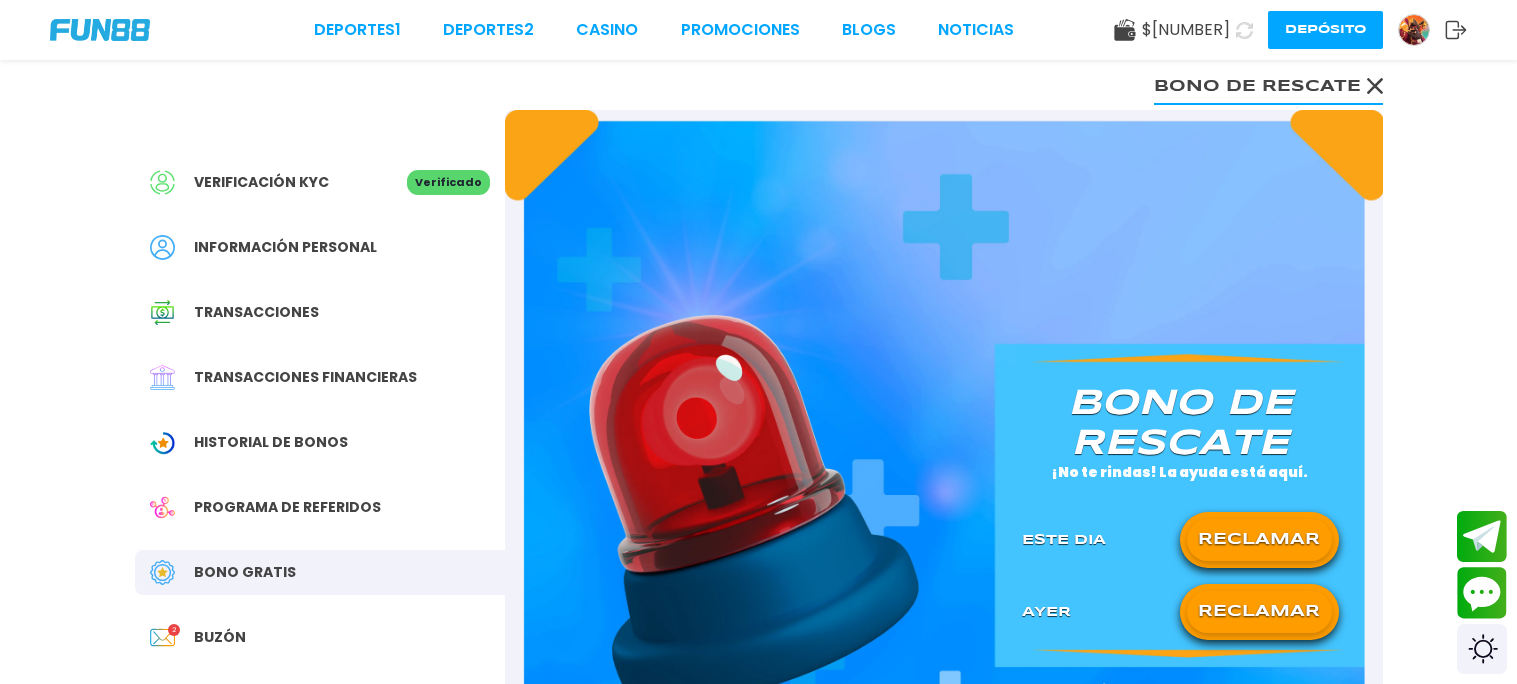 click on "RECLAMAR" at bounding box center (1259, 540) 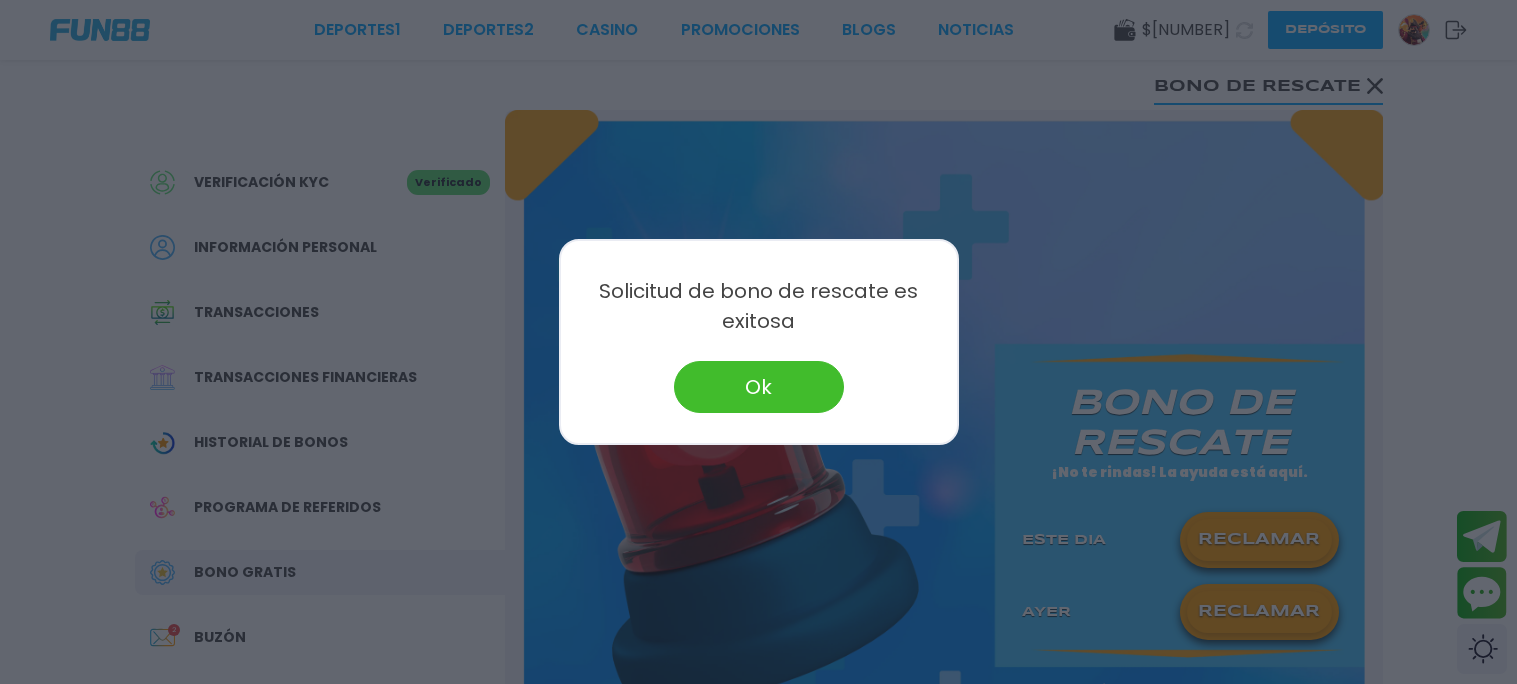 click on "Ok" at bounding box center [759, 387] 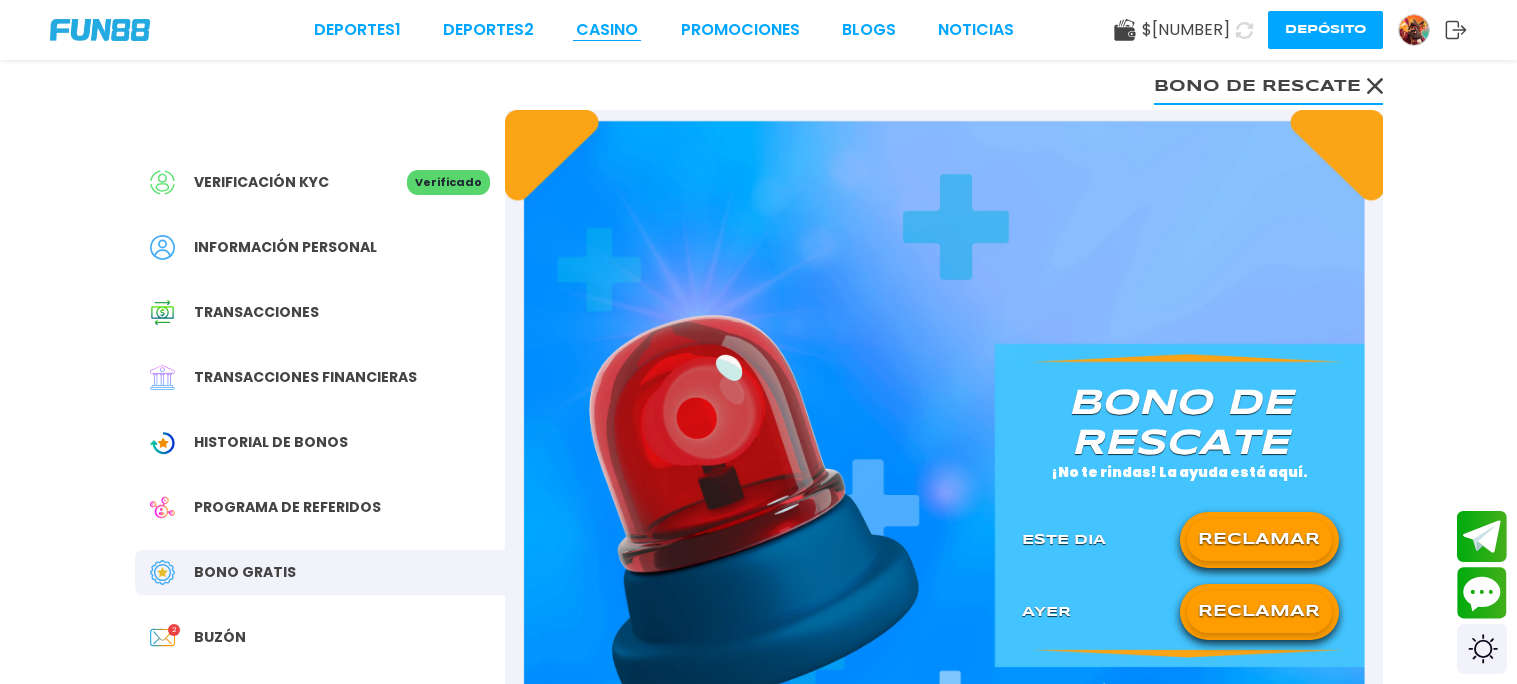 click on "CASINO" at bounding box center (607, 30) 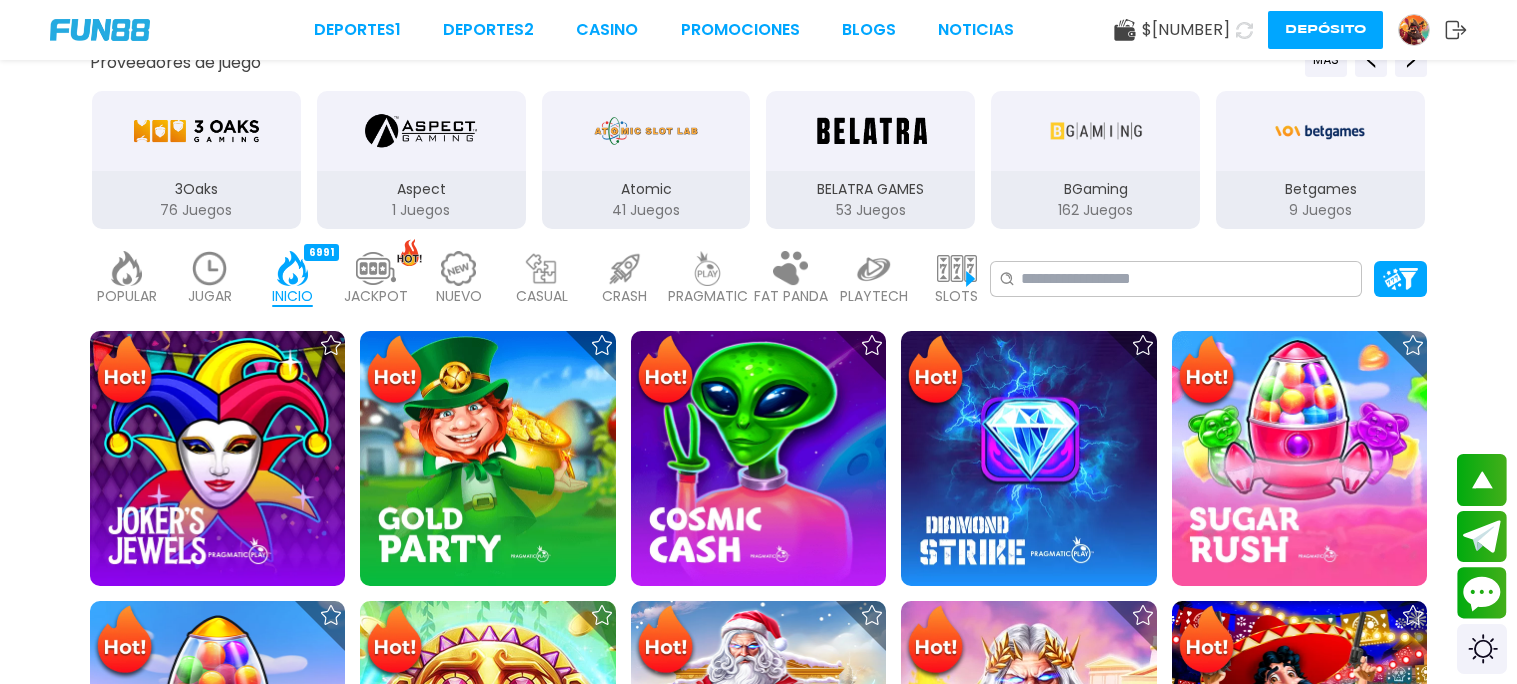 scroll, scrollTop: 355, scrollLeft: 0, axis: vertical 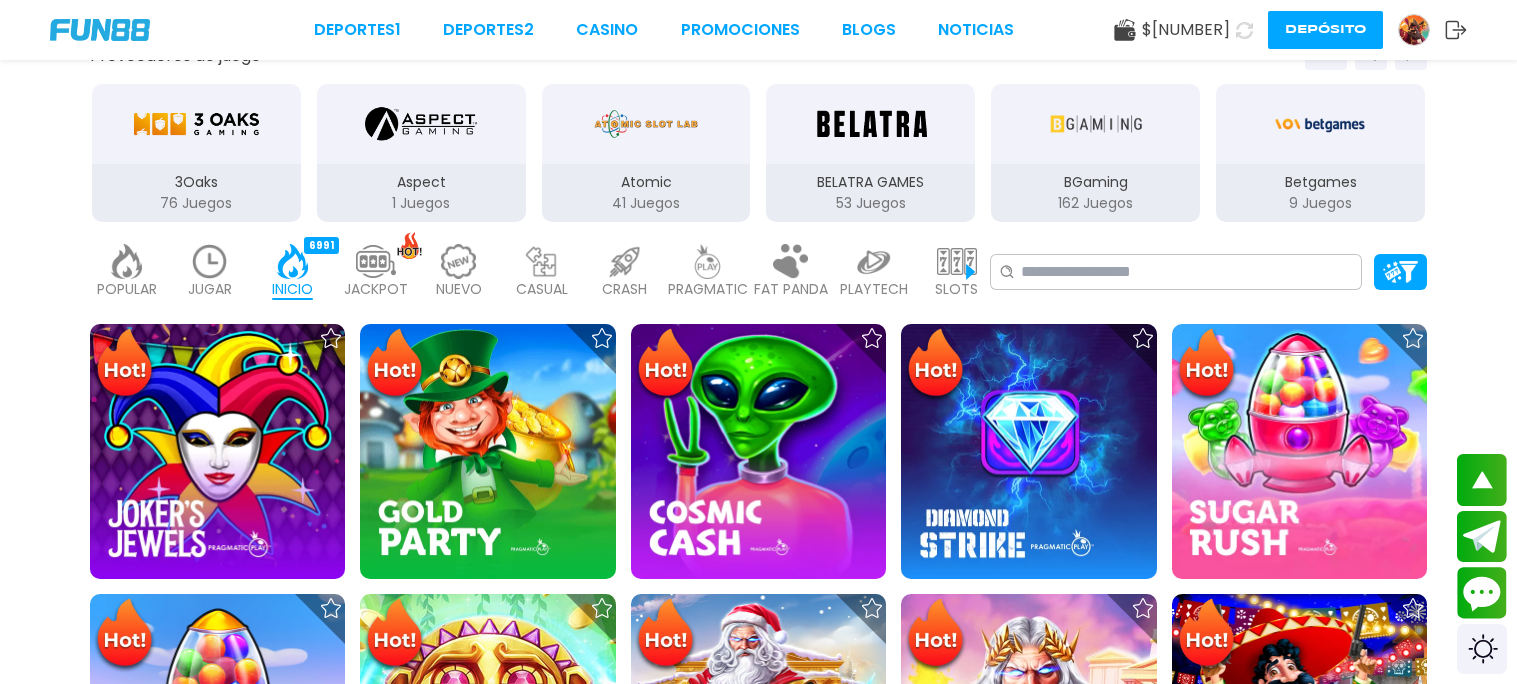 click at bounding box center (217, 451) 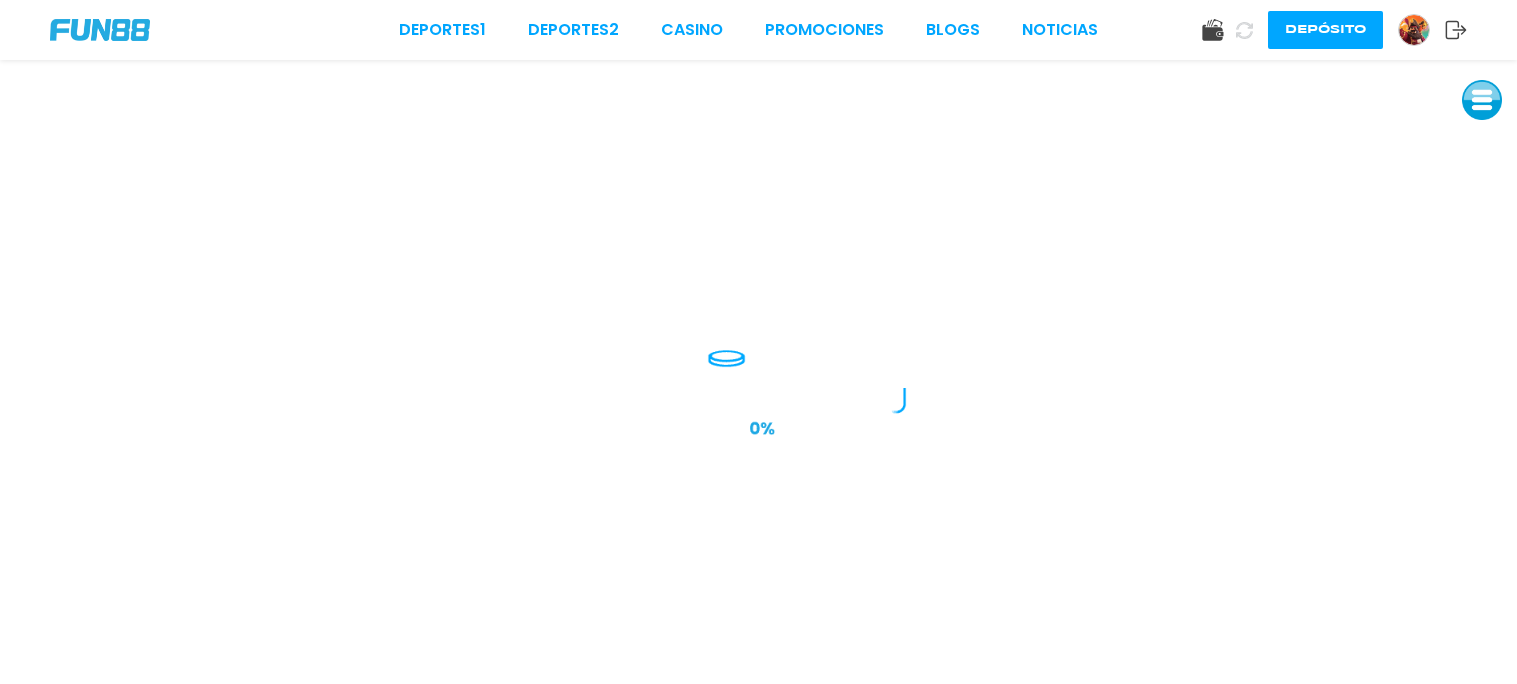 scroll, scrollTop: 0, scrollLeft: 0, axis: both 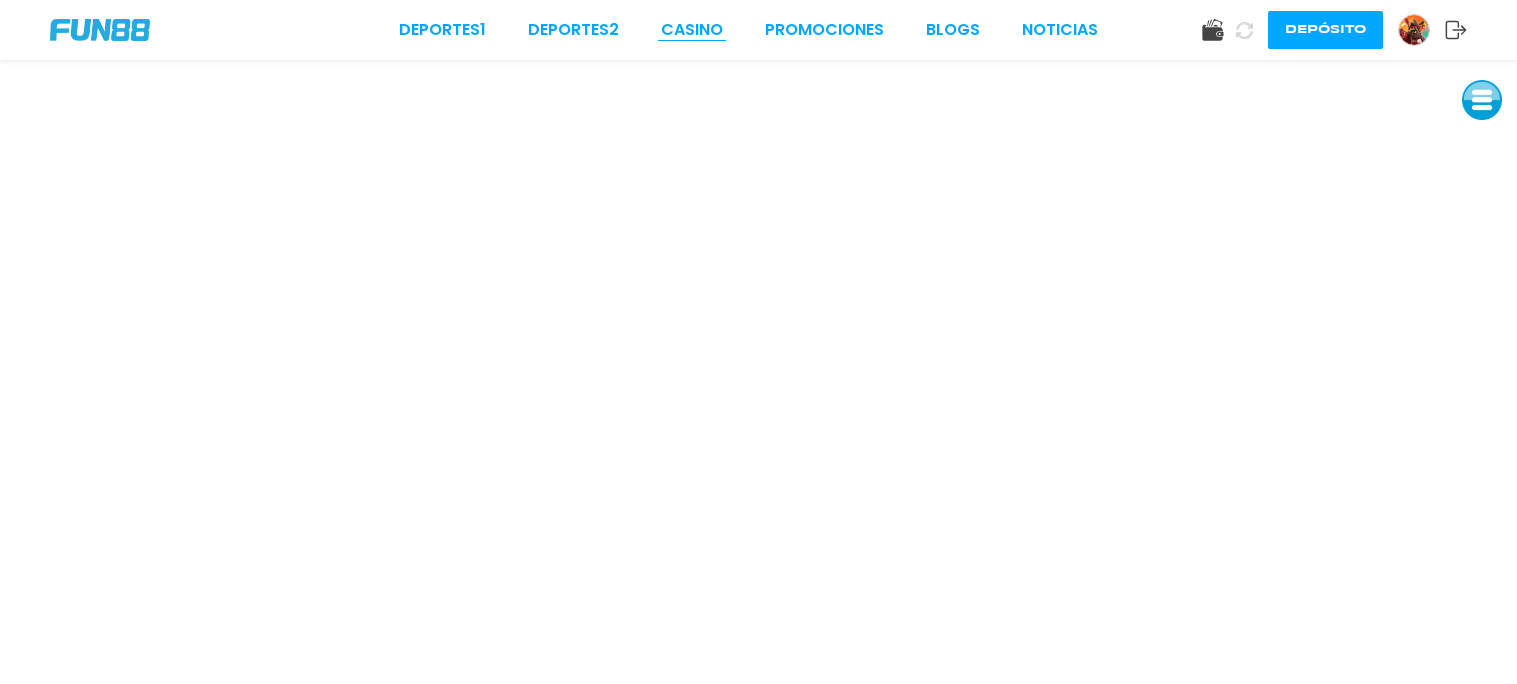 click on "CASINO" at bounding box center (692, 30) 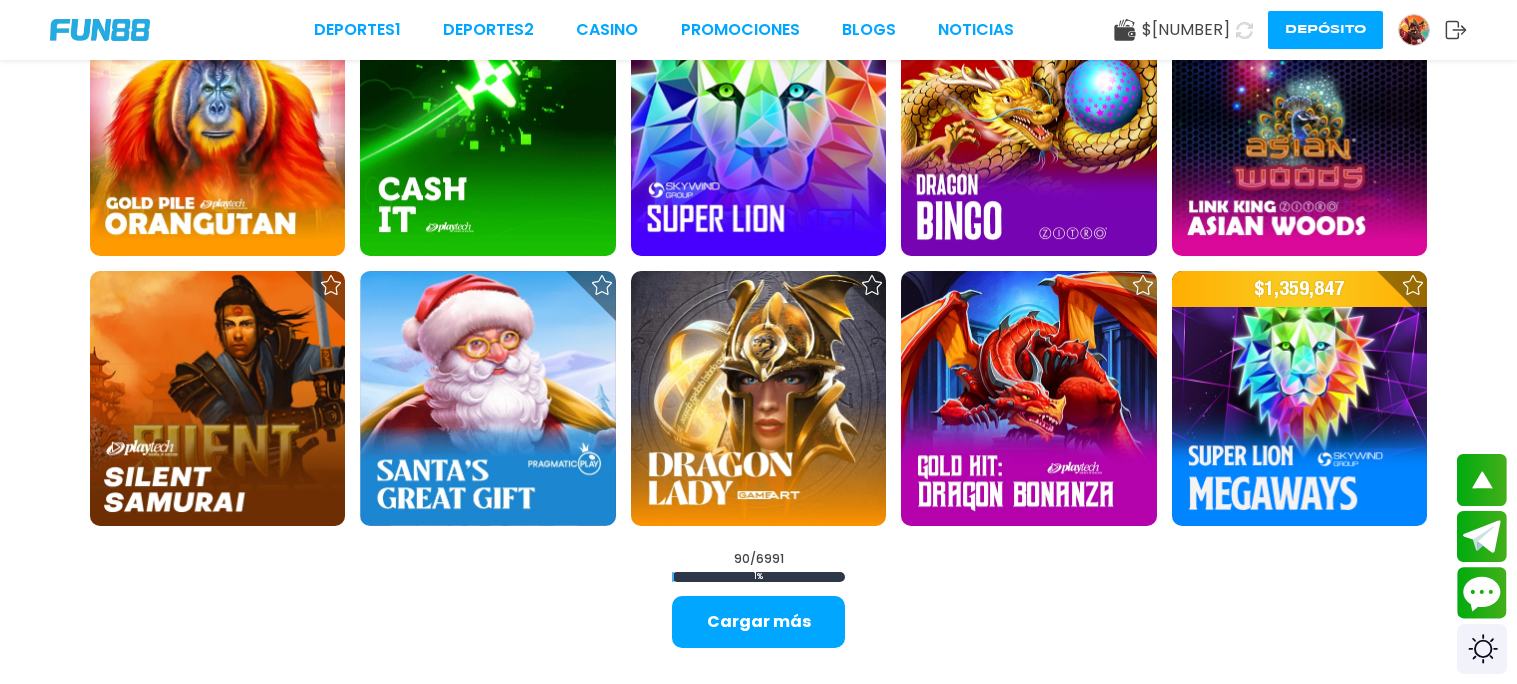 scroll, scrollTop: 4981, scrollLeft: 0, axis: vertical 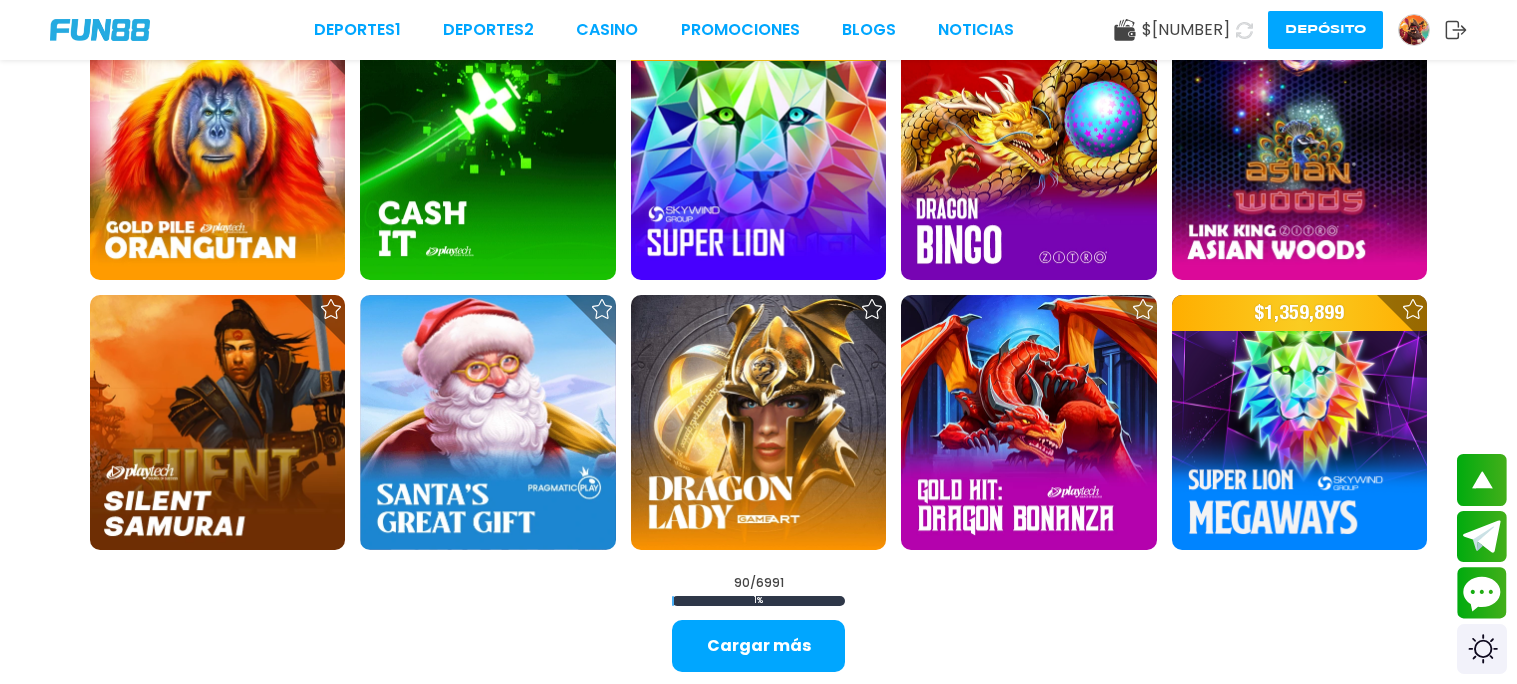 click at bounding box center (1028, 422) 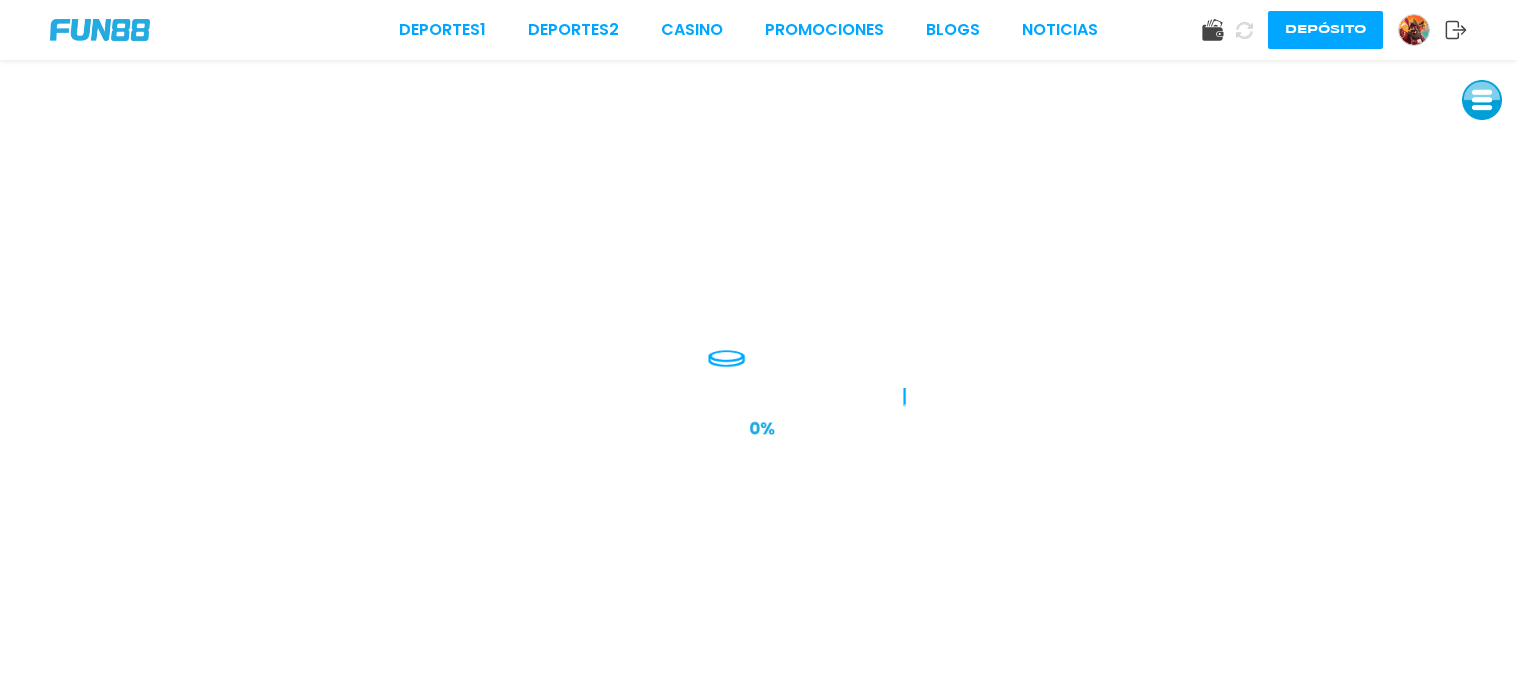 scroll, scrollTop: 0, scrollLeft: 0, axis: both 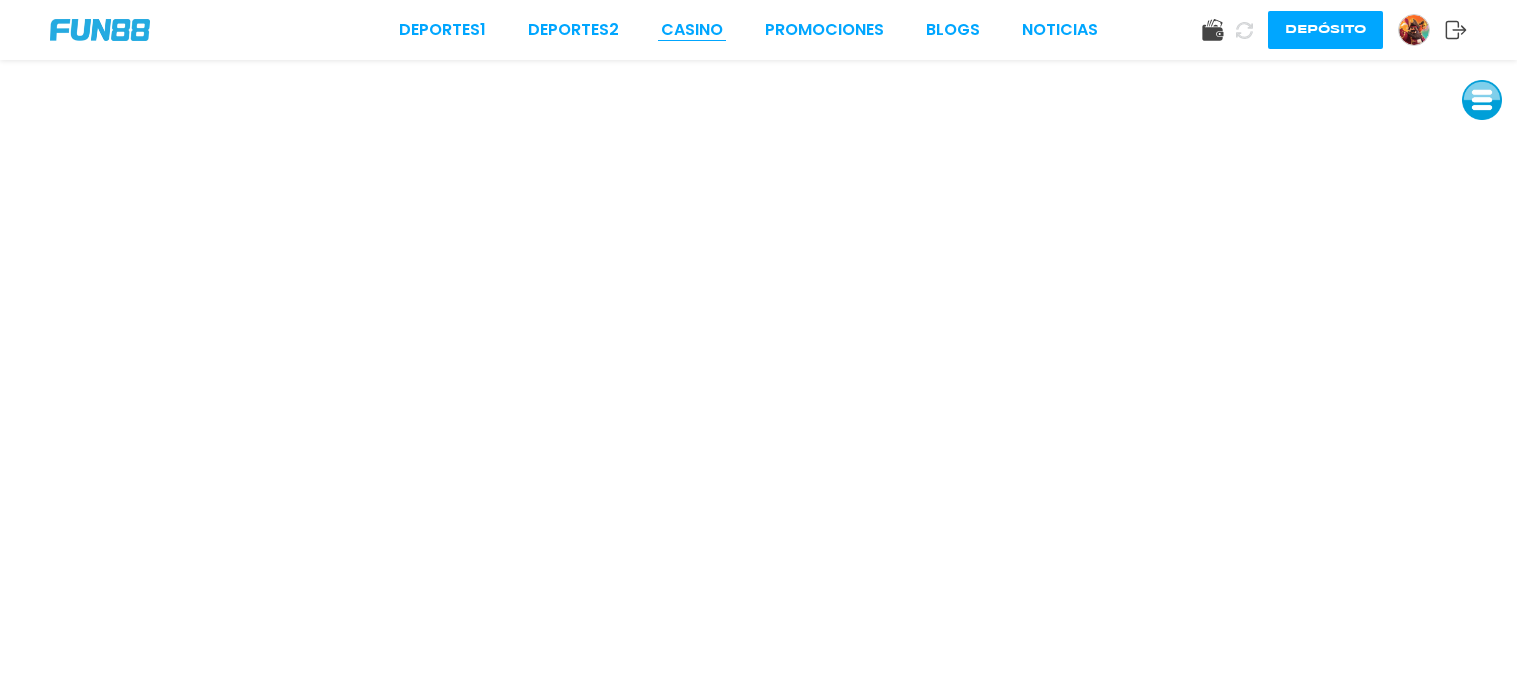 click on "CASINO" at bounding box center (692, 30) 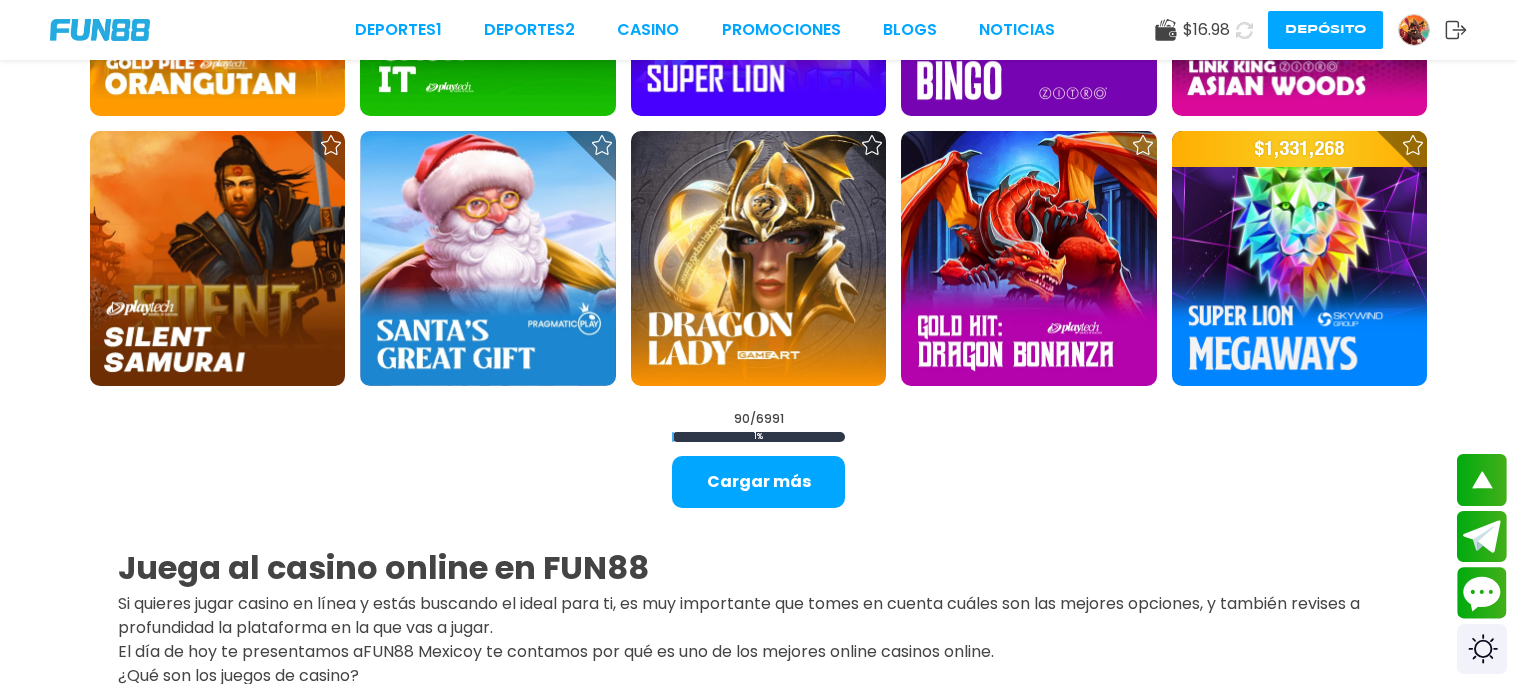 scroll, scrollTop: 5146, scrollLeft: 0, axis: vertical 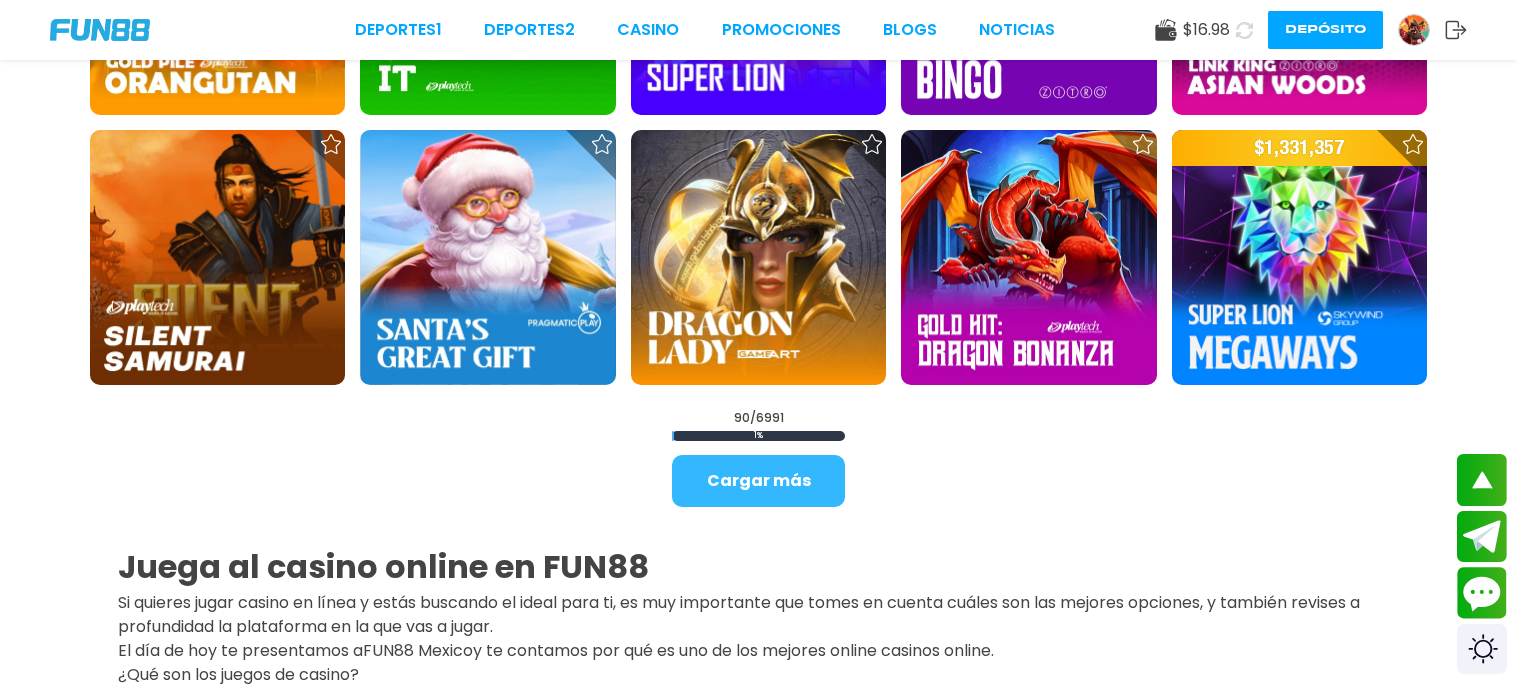 click on "Cargar más" at bounding box center [758, 481] 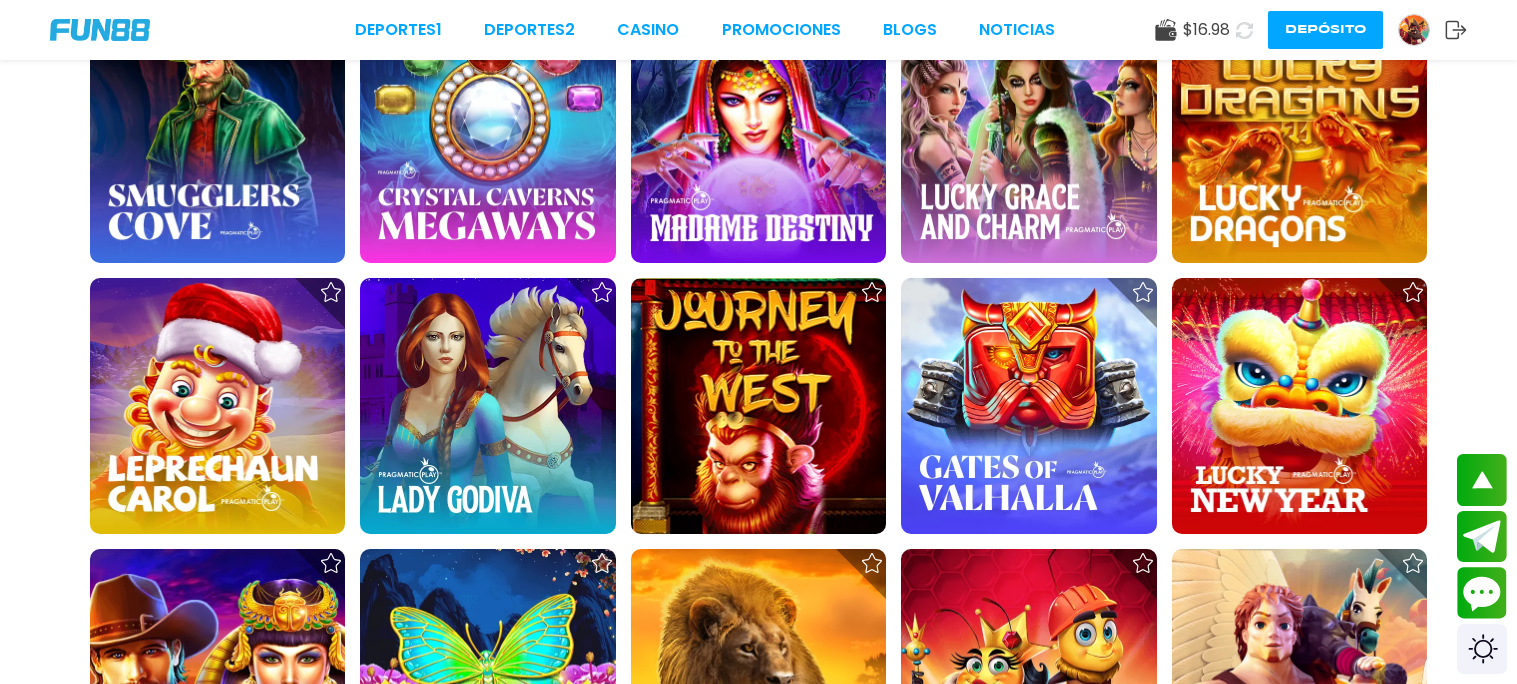 scroll, scrollTop: 7162, scrollLeft: 0, axis: vertical 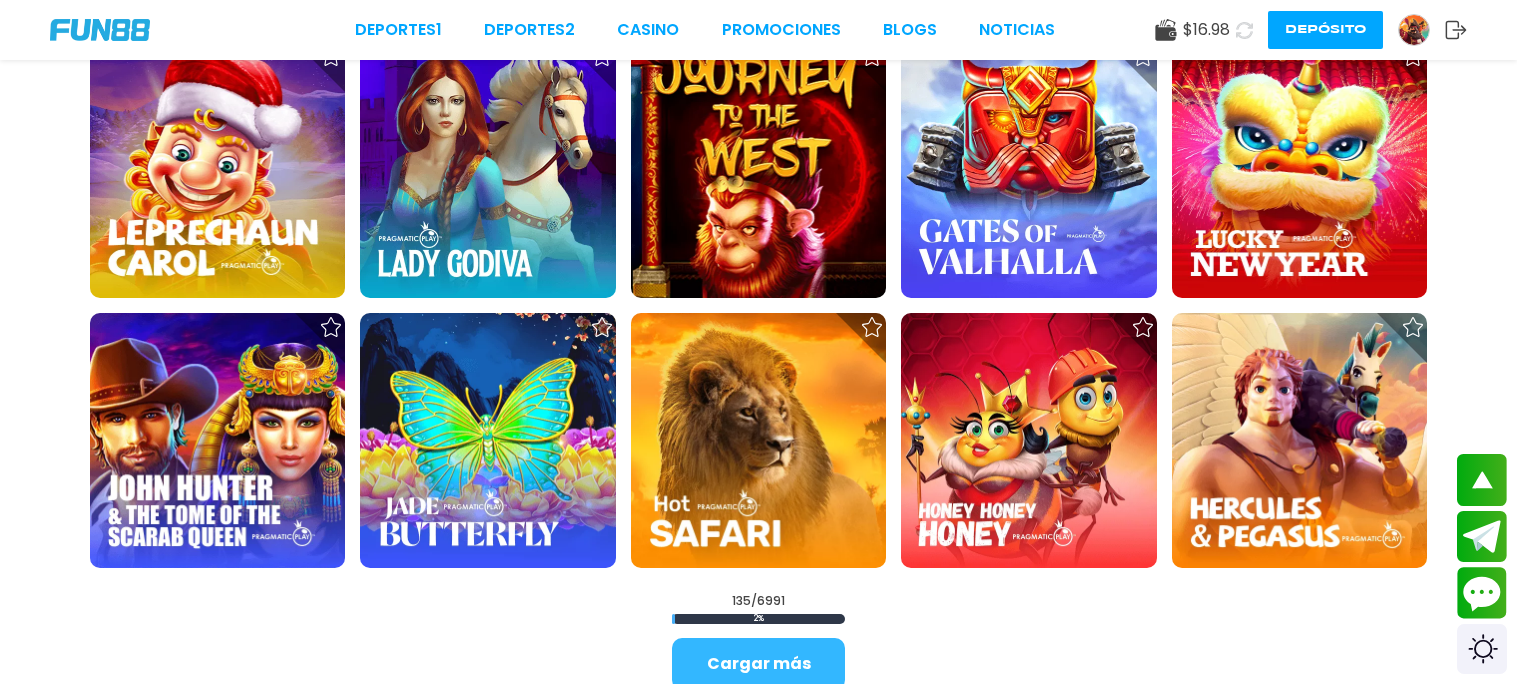 click on "Cargar más" at bounding box center (758, 664) 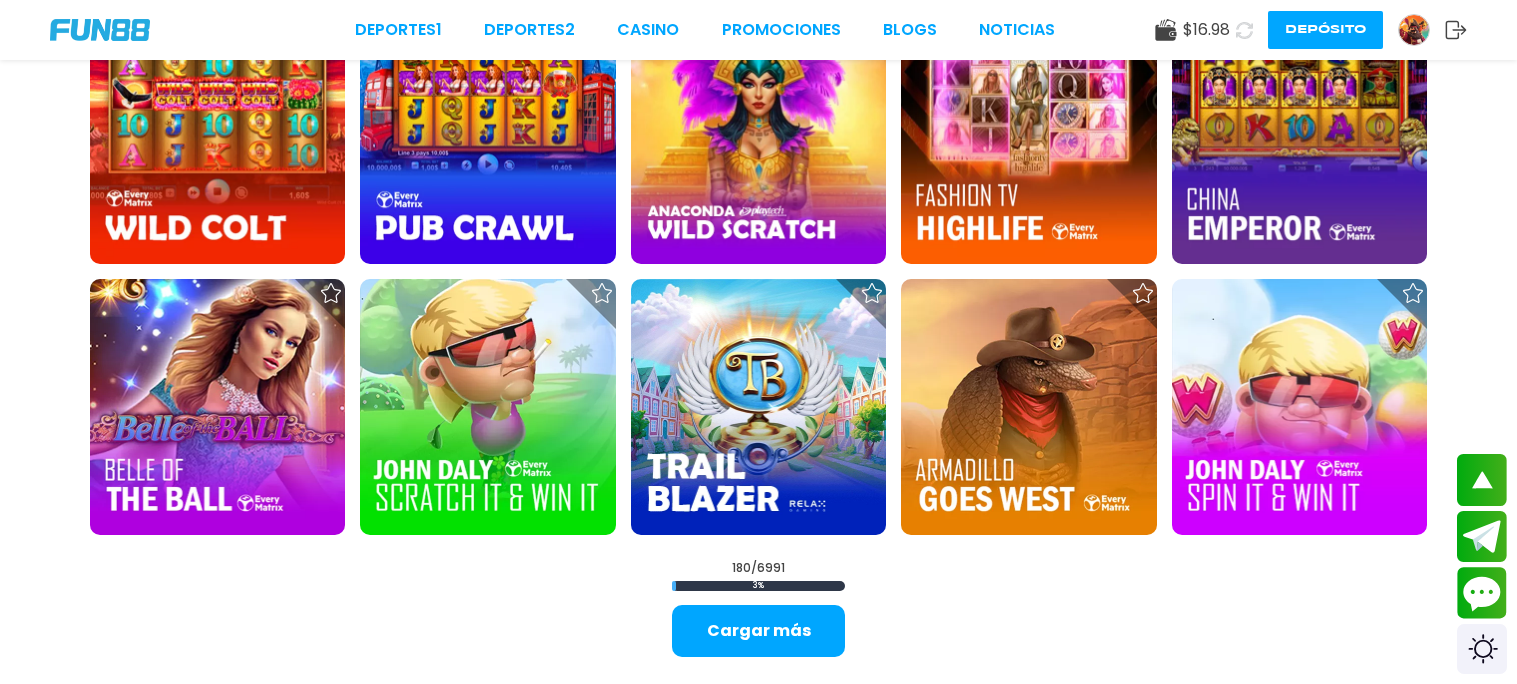 scroll, scrollTop: 9888, scrollLeft: 0, axis: vertical 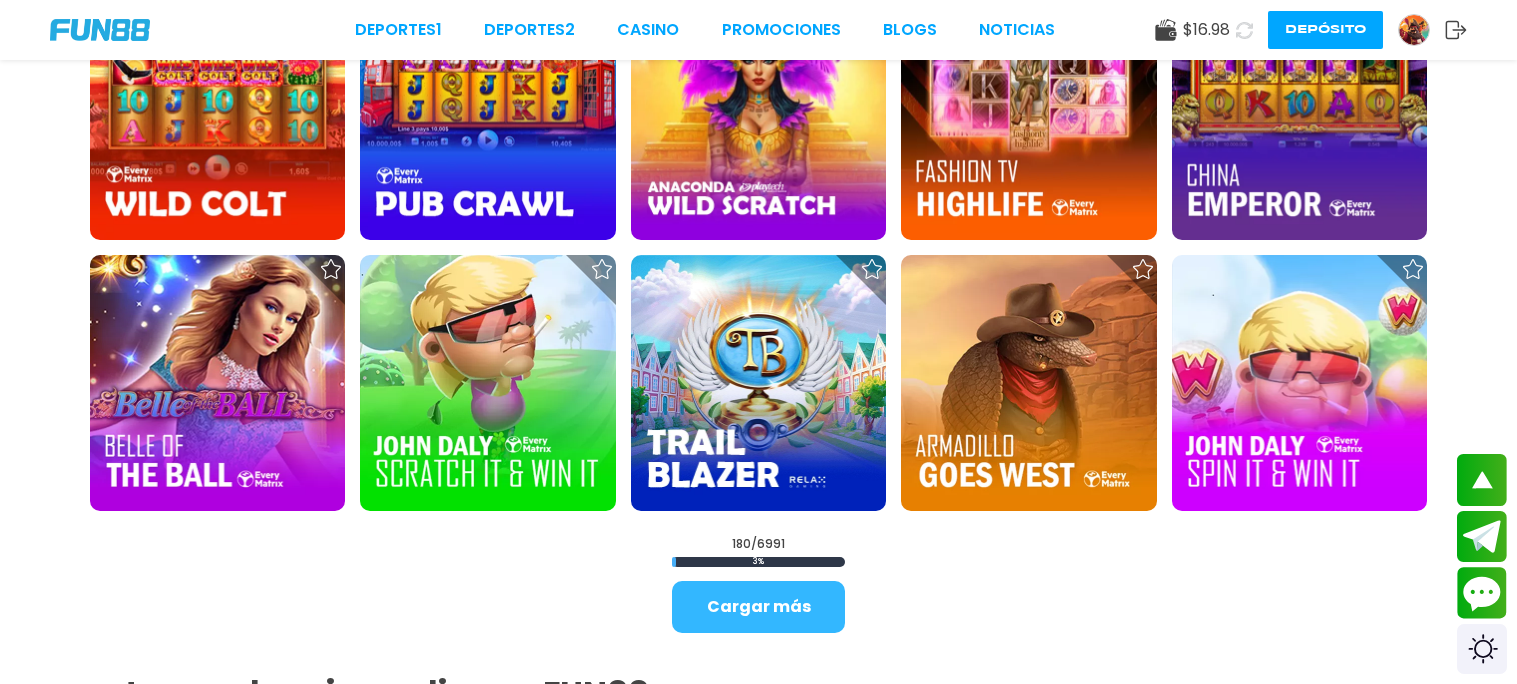 click on "Cargar más" at bounding box center (758, 607) 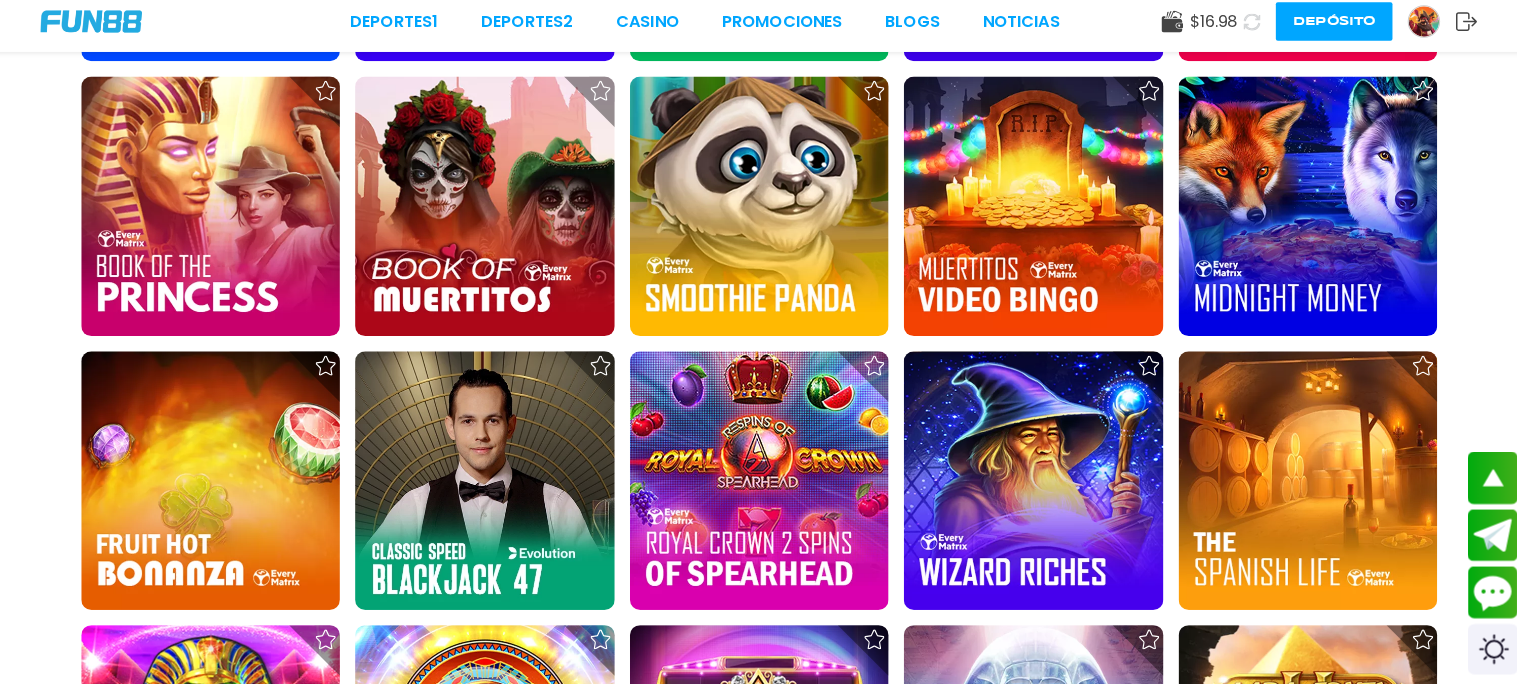 scroll, scrollTop: 10601, scrollLeft: 0, axis: vertical 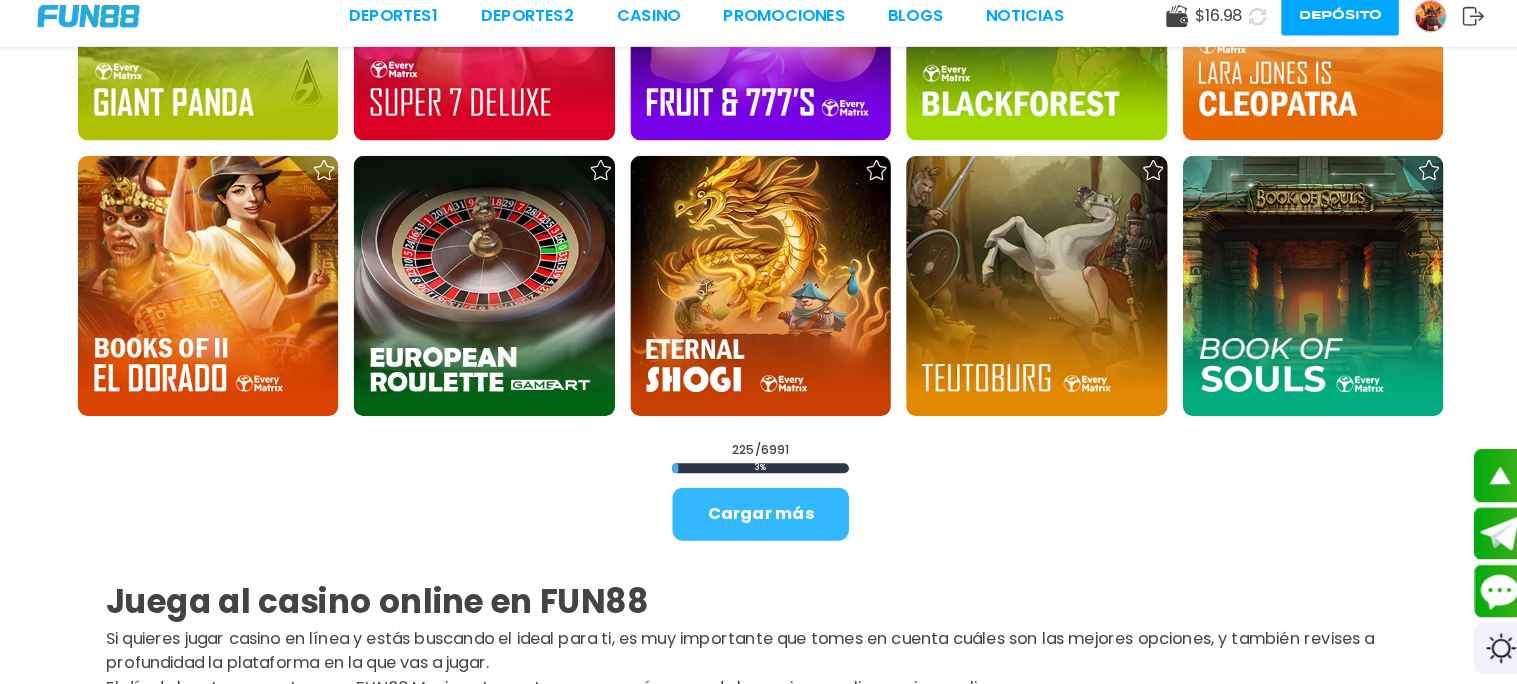 click on "Cargar más" at bounding box center (758, 518) 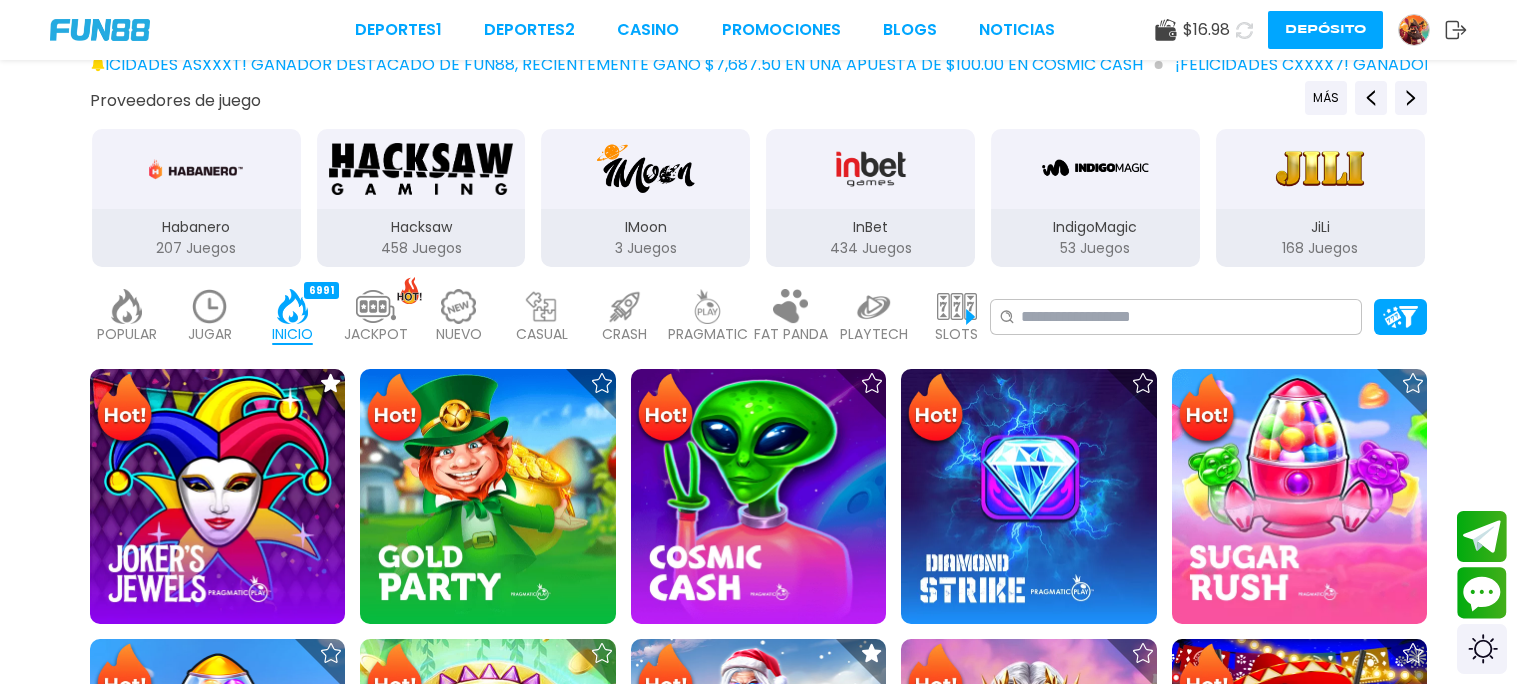 scroll, scrollTop: 314, scrollLeft: 0, axis: vertical 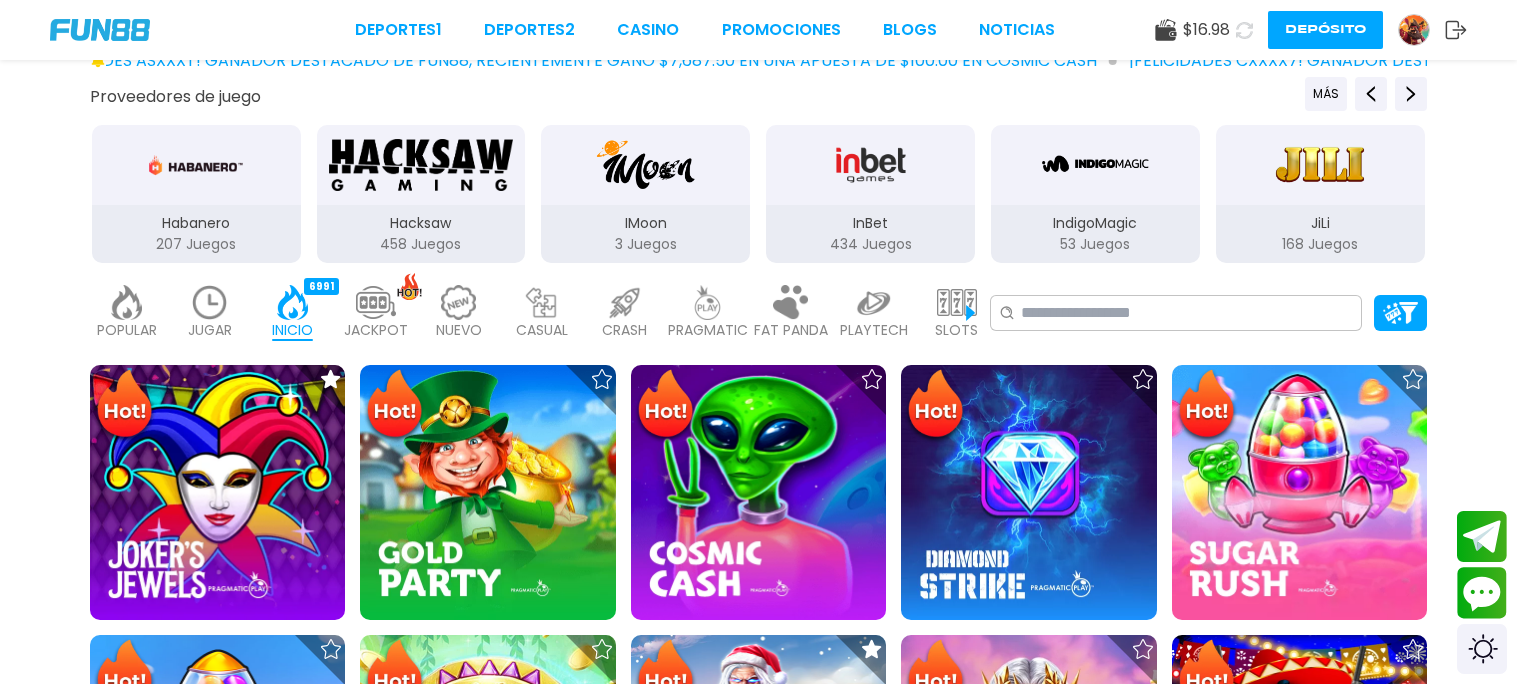 click at bounding box center (376, 302) 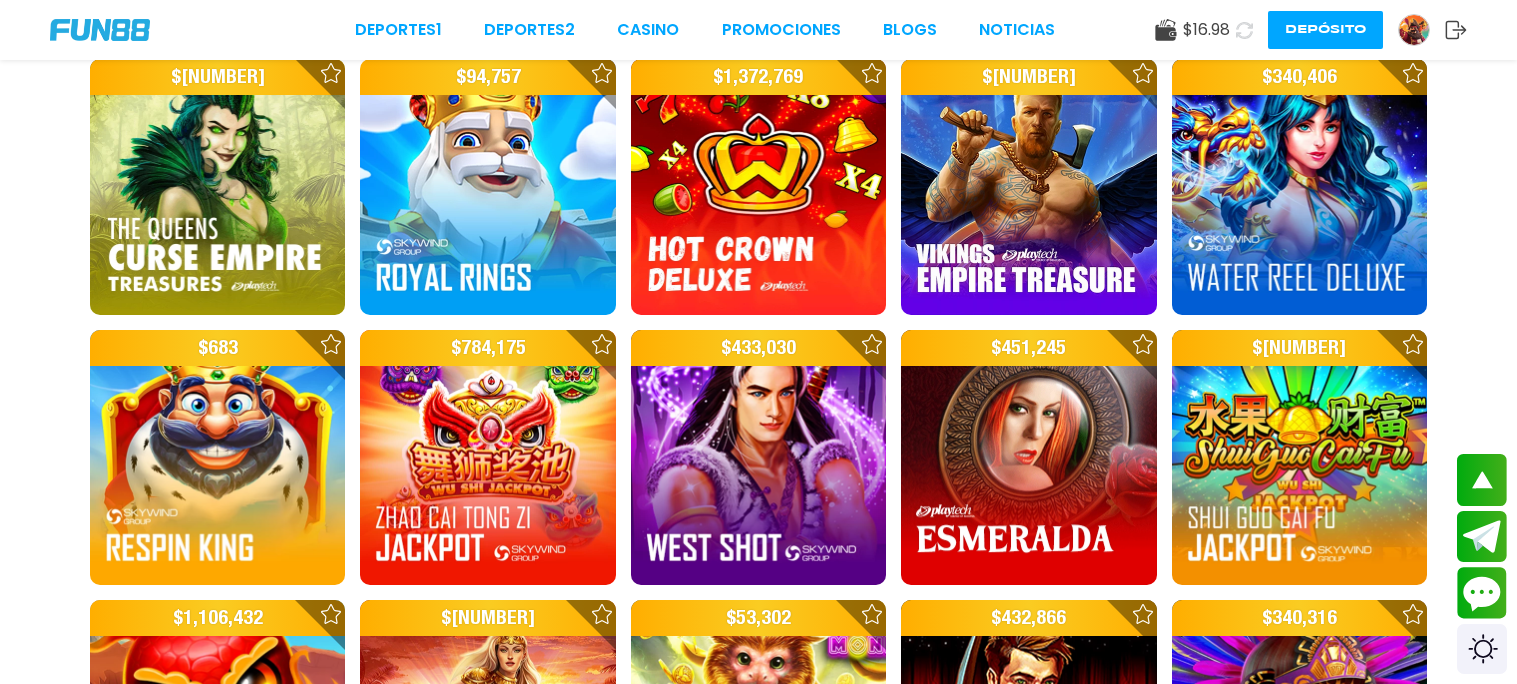 scroll, scrollTop: 3373, scrollLeft: 0, axis: vertical 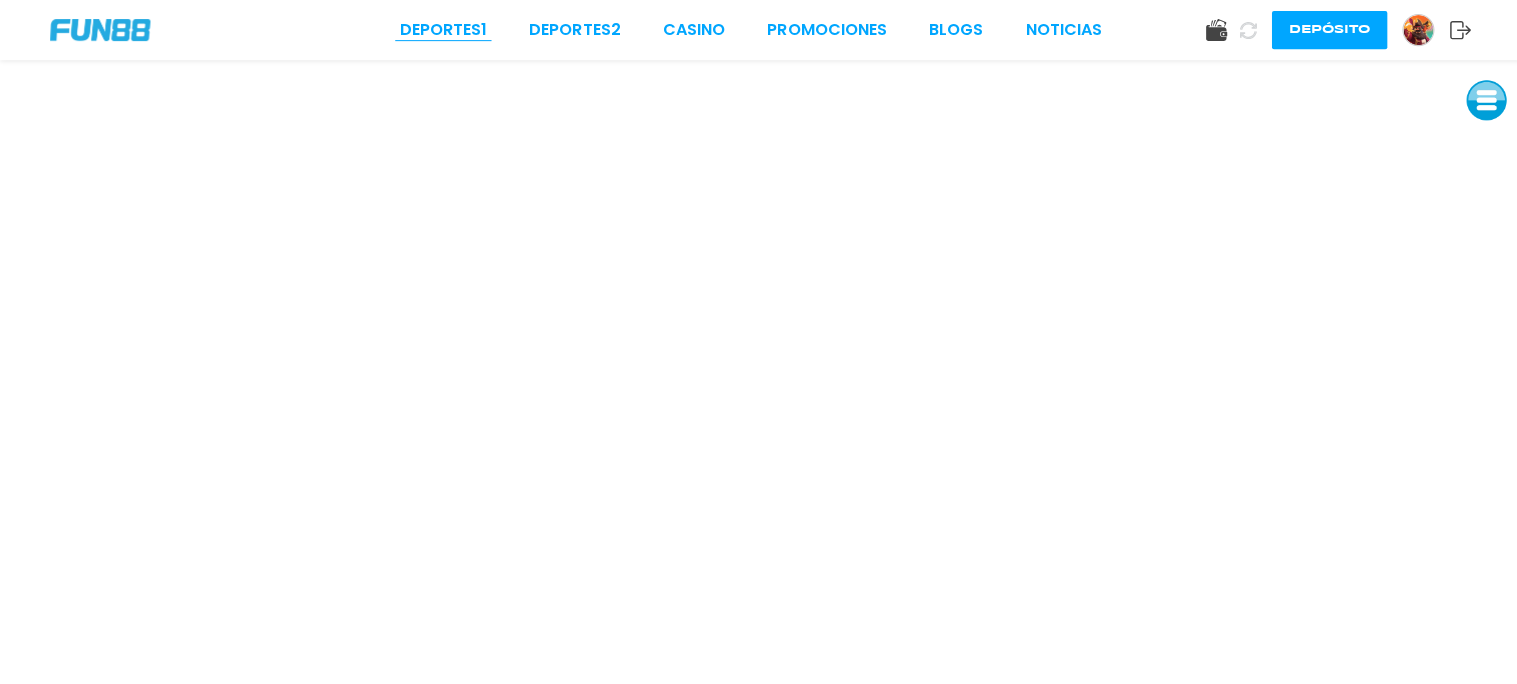 click on "Deportes  1" at bounding box center (442, 30) 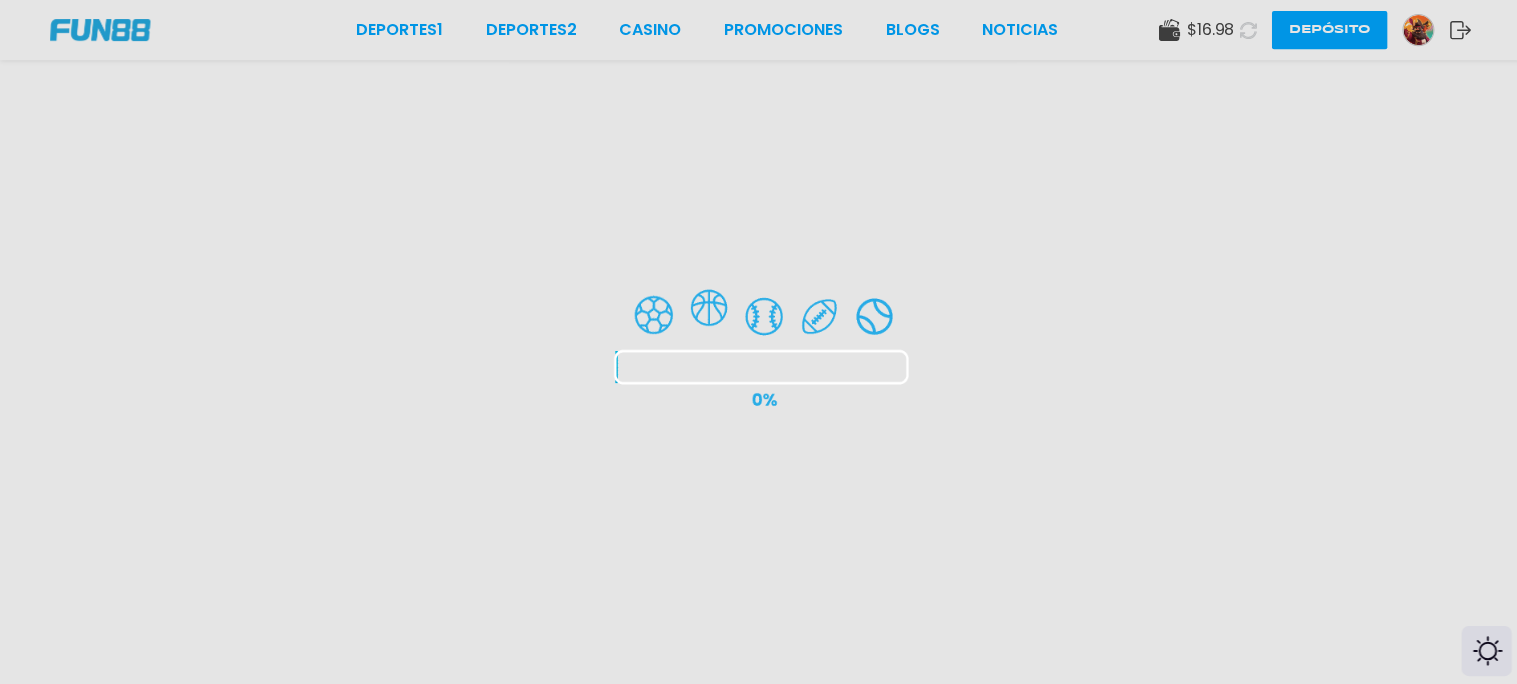 click at bounding box center (758, 342) 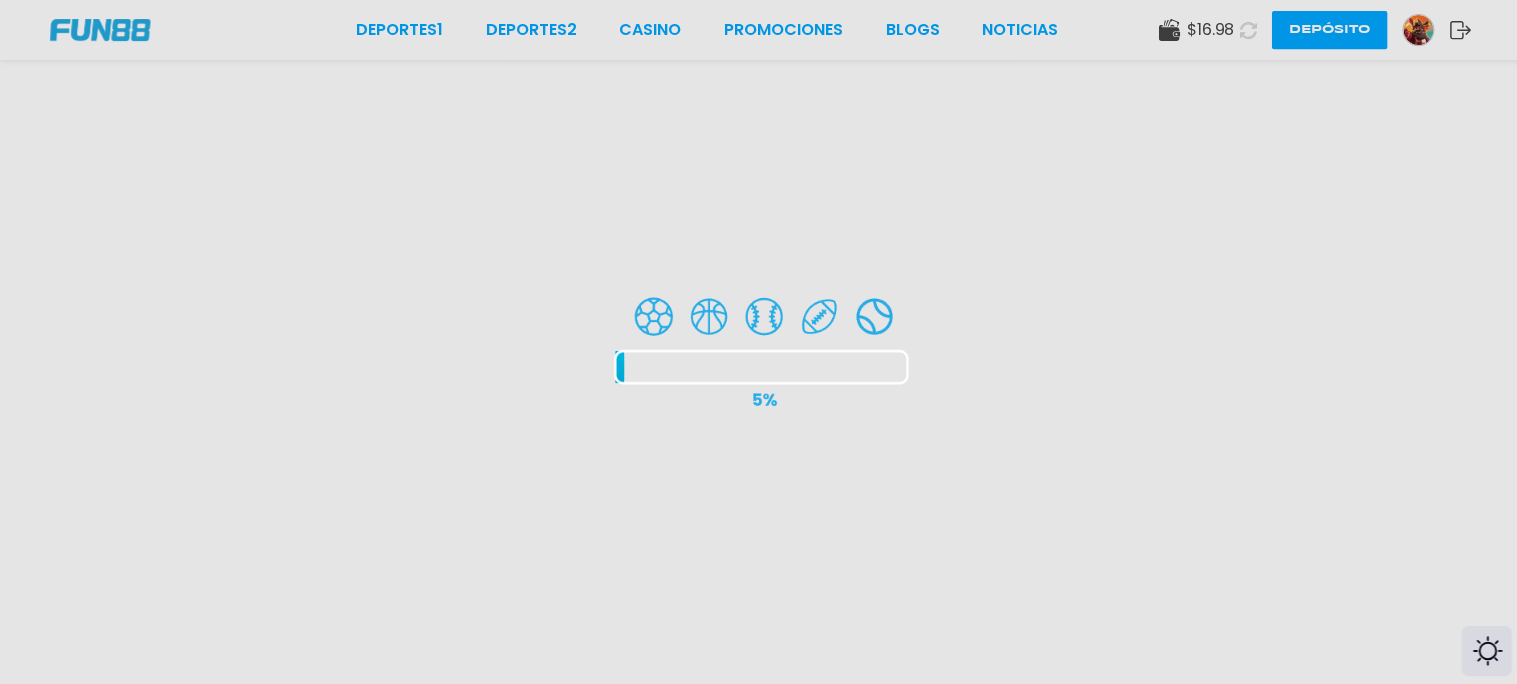 scroll, scrollTop: 769, scrollLeft: 0, axis: vertical 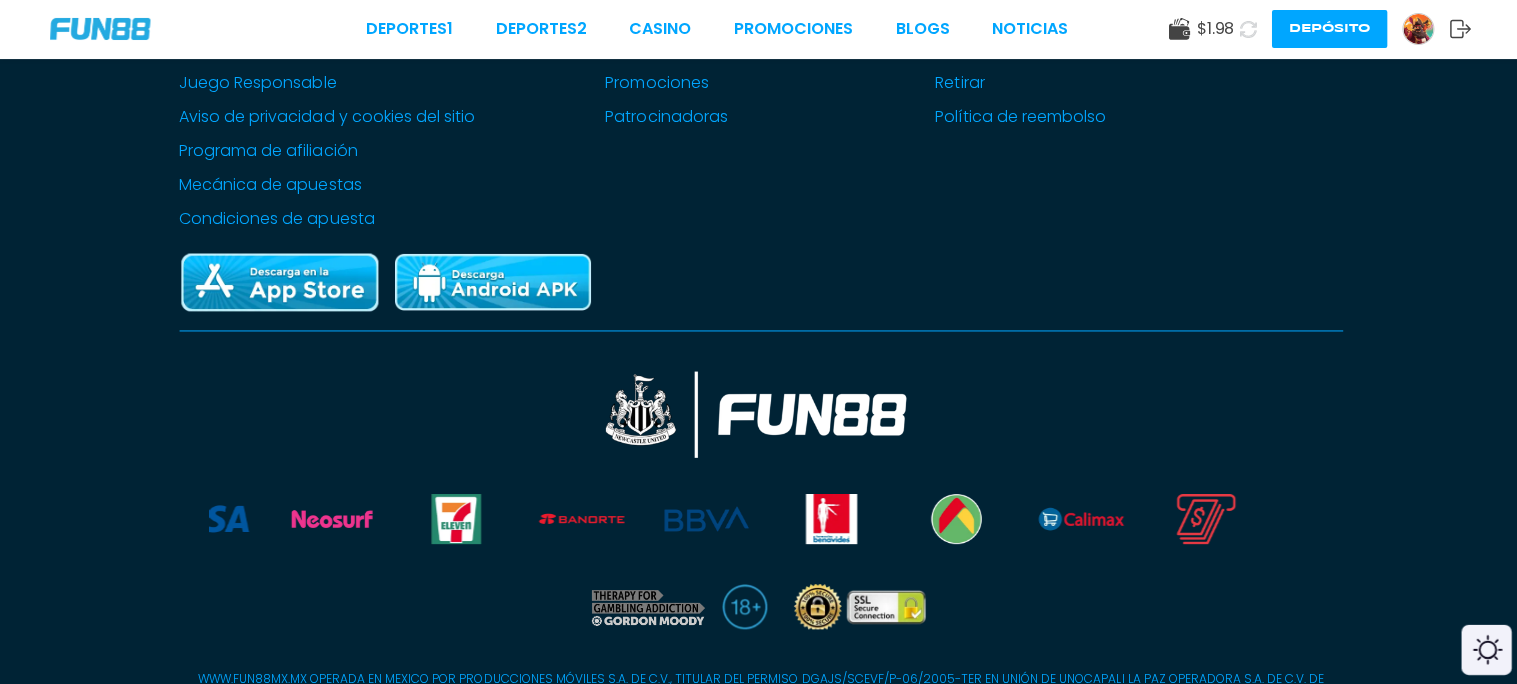 click on "$ [PRICE]" at bounding box center [1211, 30] 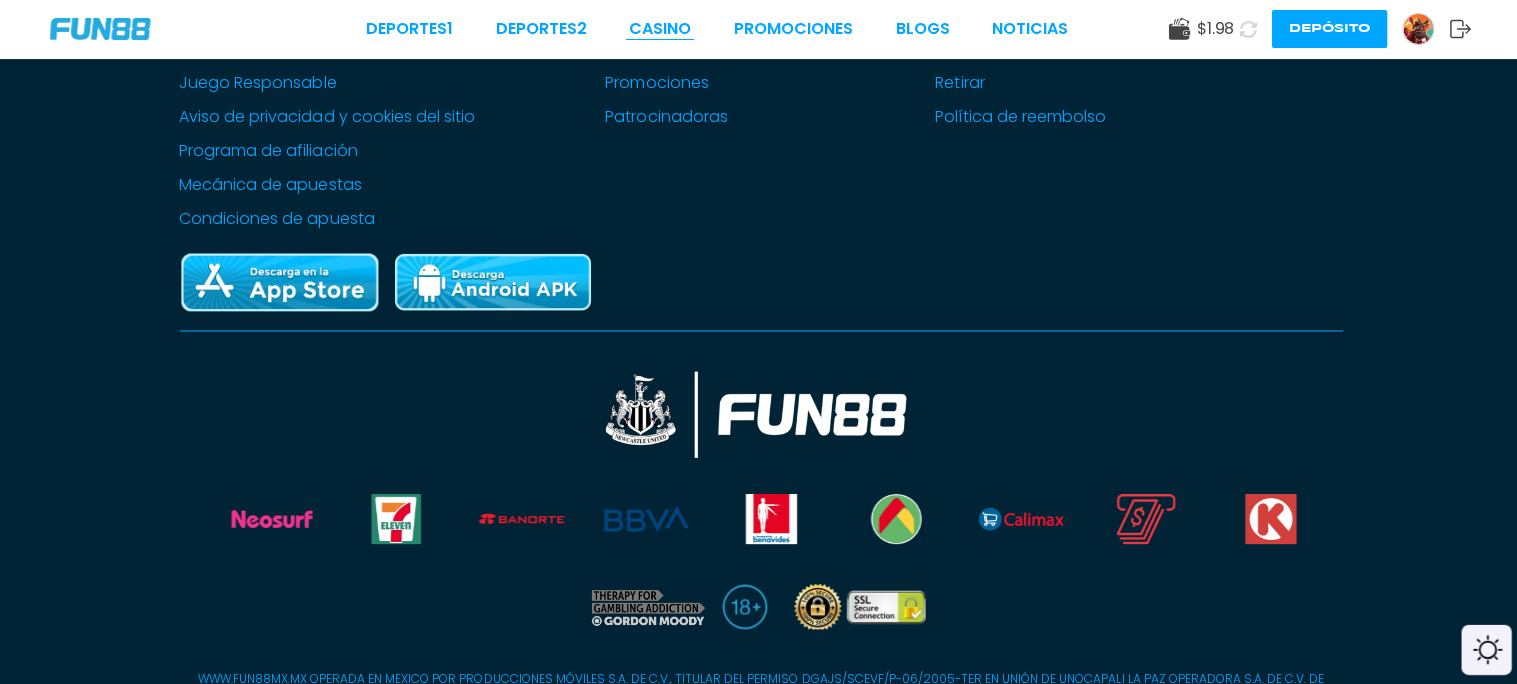 click on "CASINO" at bounding box center (658, 30) 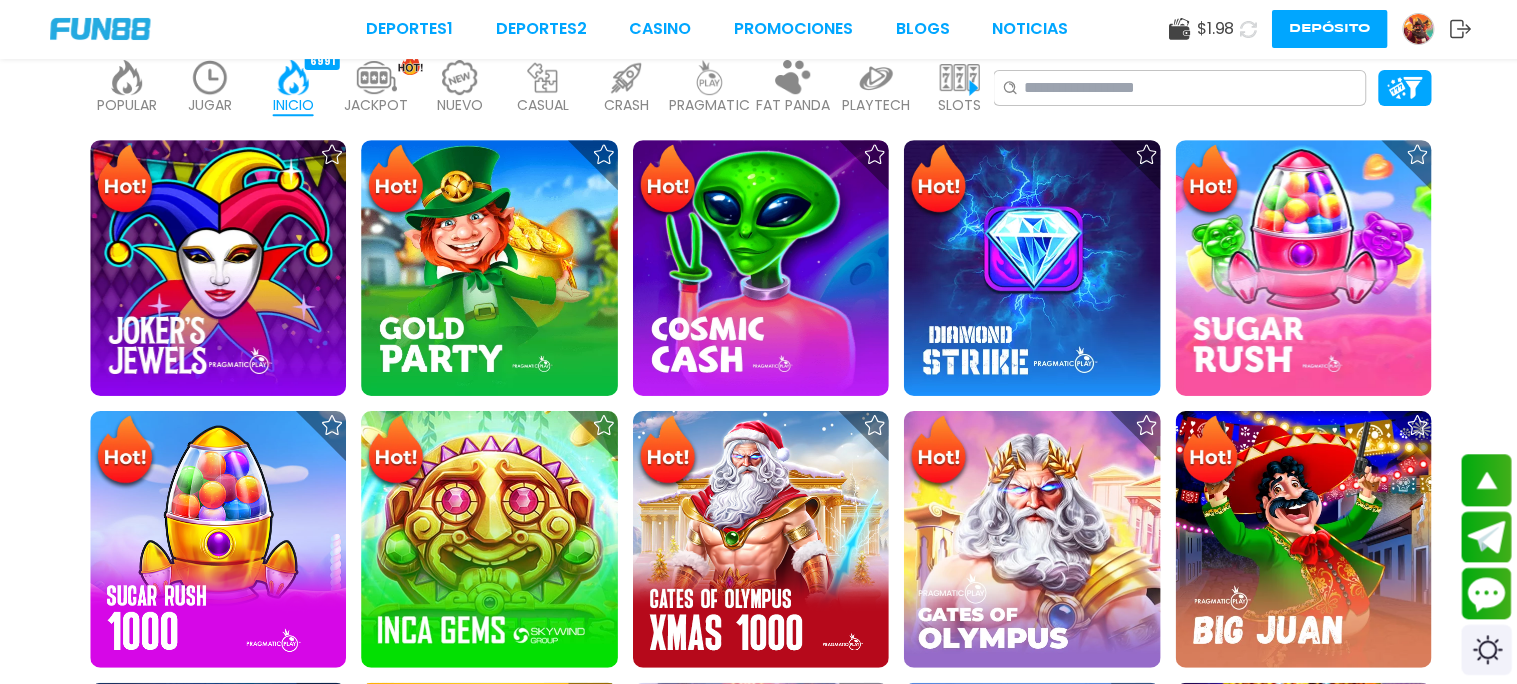 scroll, scrollTop: 0, scrollLeft: 0, axis: both 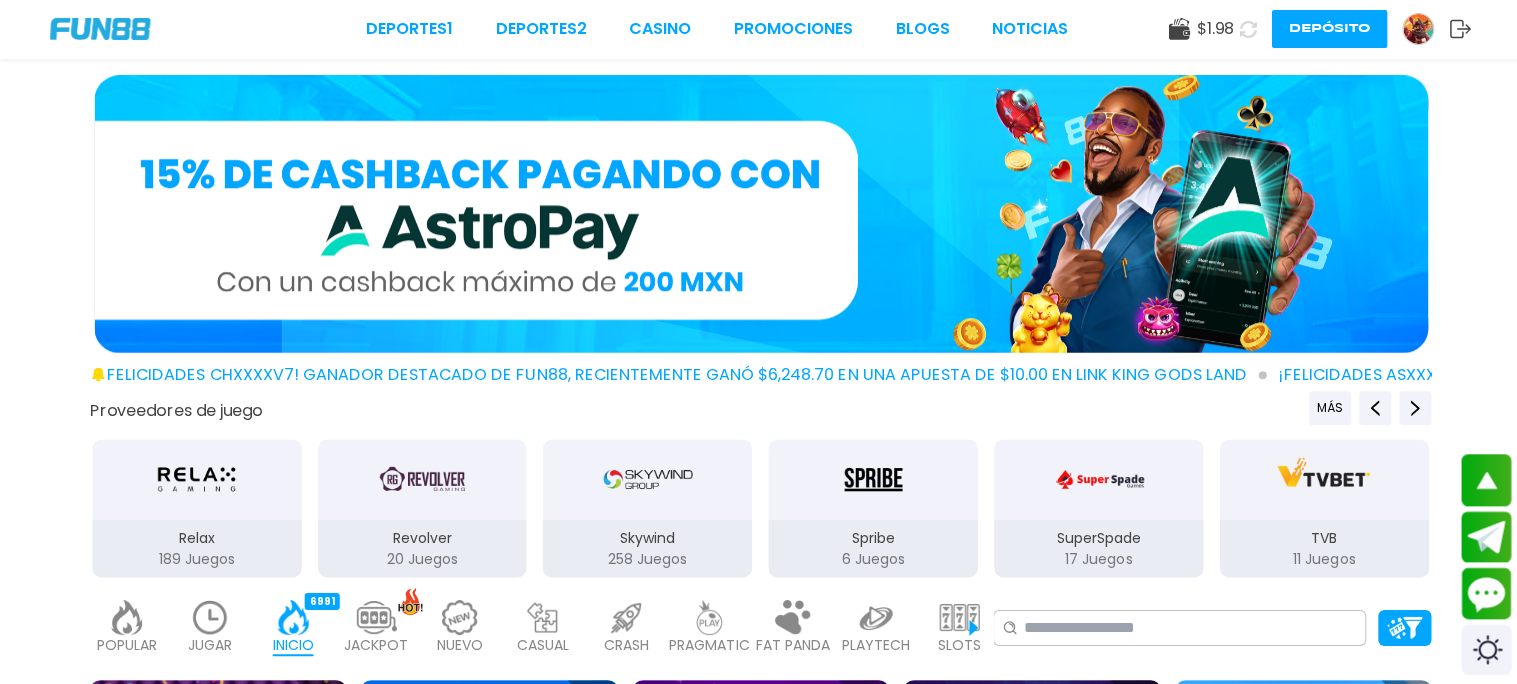 click on "$ [PRICE]" at bounding box center [1211, 30] 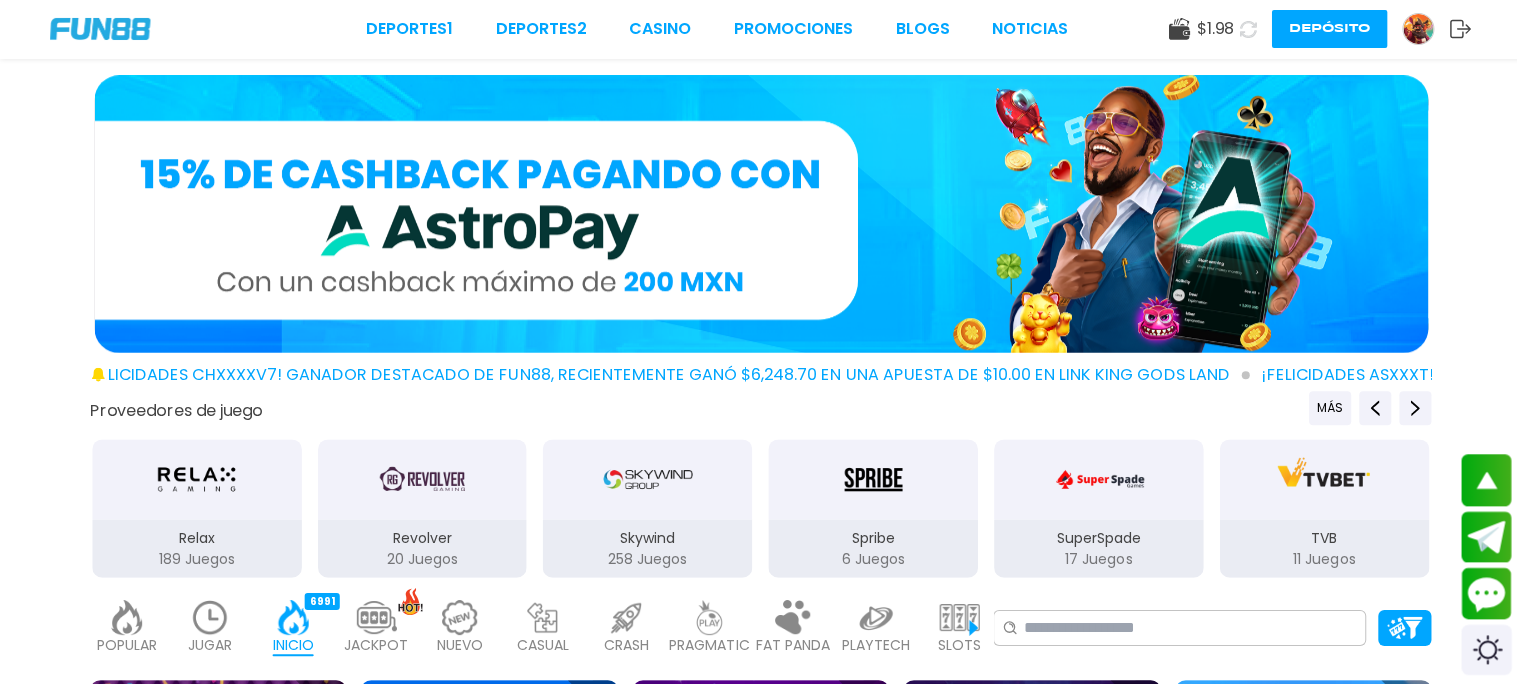click on "Deportes  1 Deportes  2 CASINO Promociones BLOGS NOTICIAS [PRICE] Depósito" at bounding box center (758, 30) 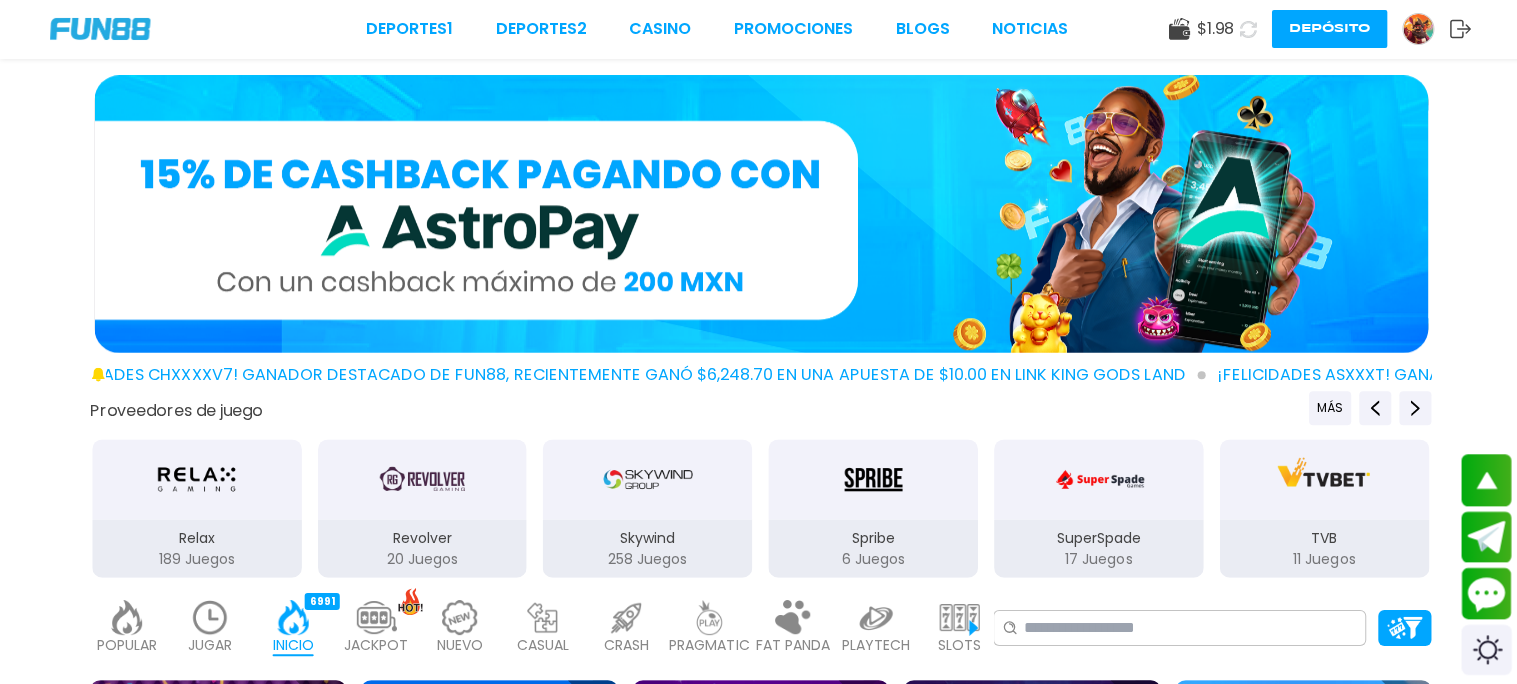 click on "Depósito" at bounding box center [1325, 30] 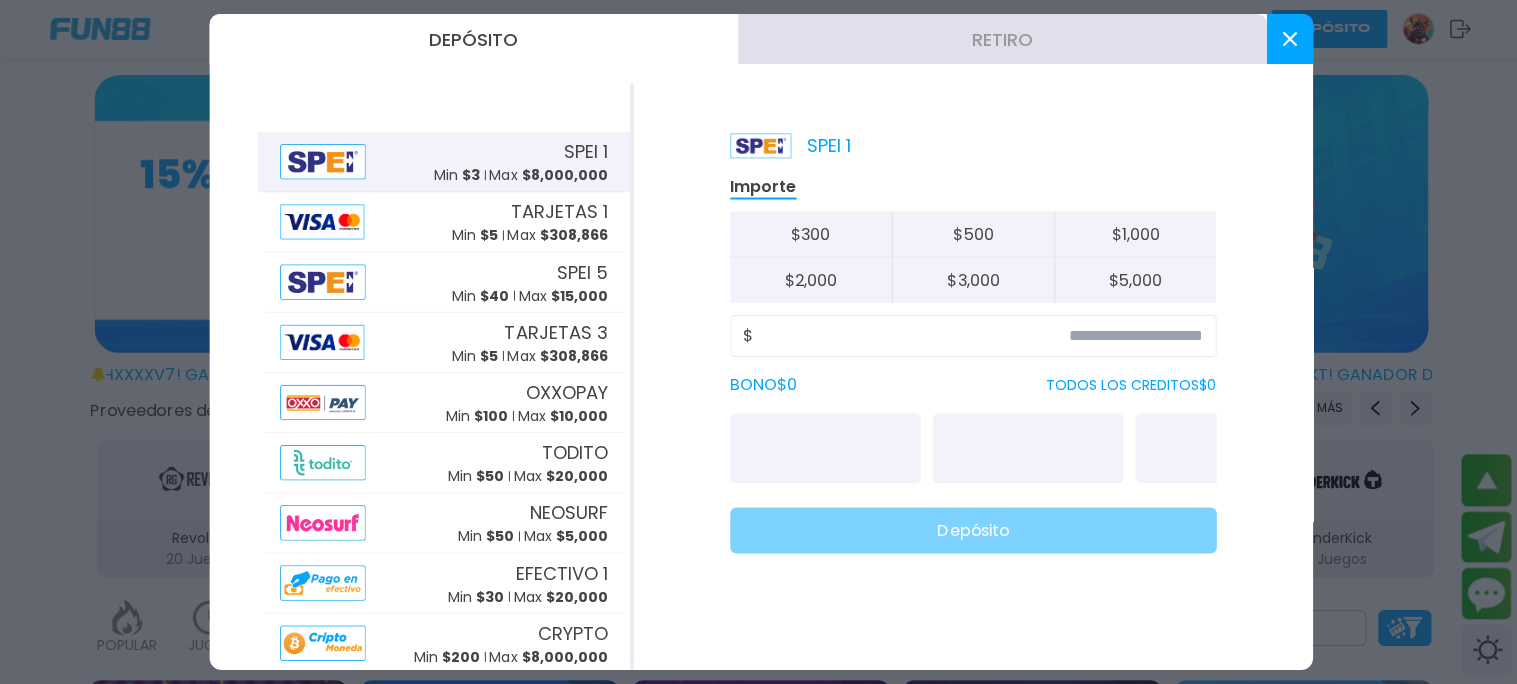 scroll, scrollTop: 0, scrollLeft: 0, axis: both 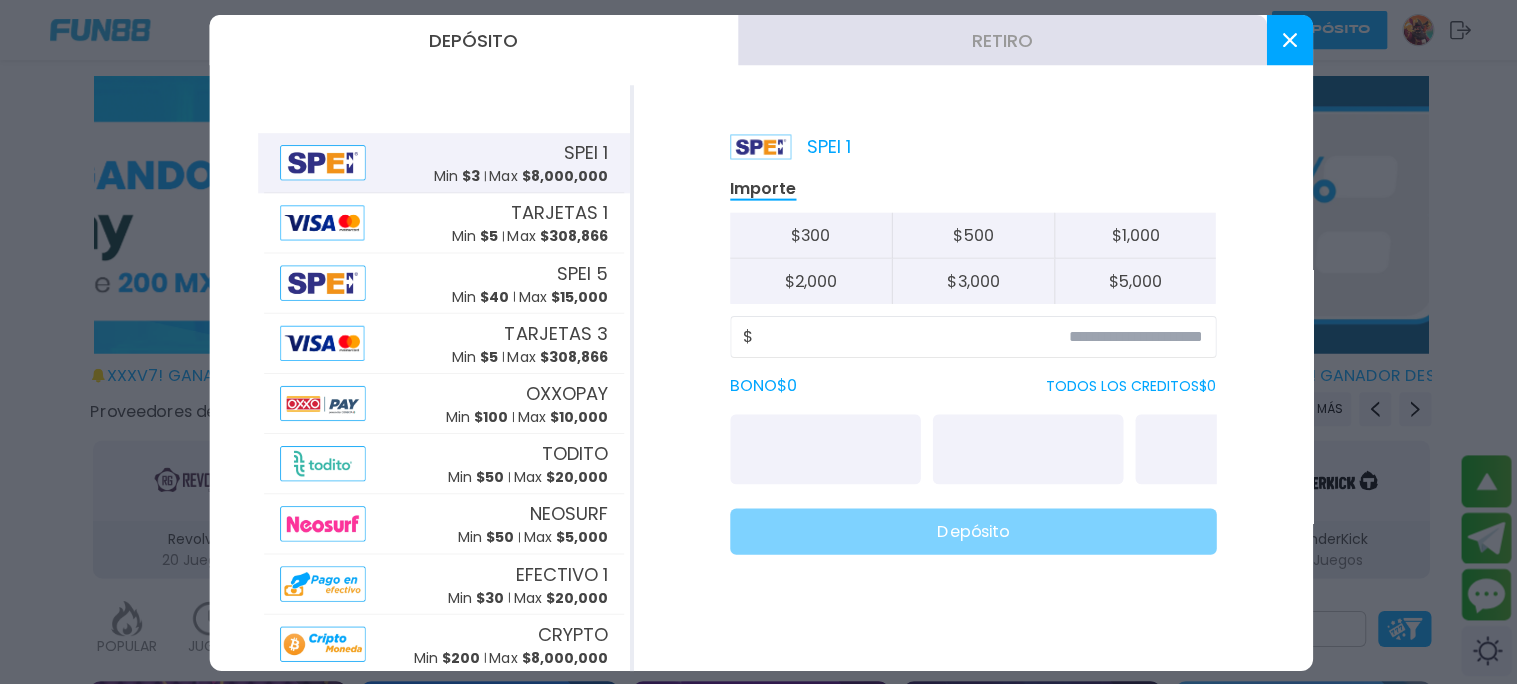 click at bounding box center [758, 342] 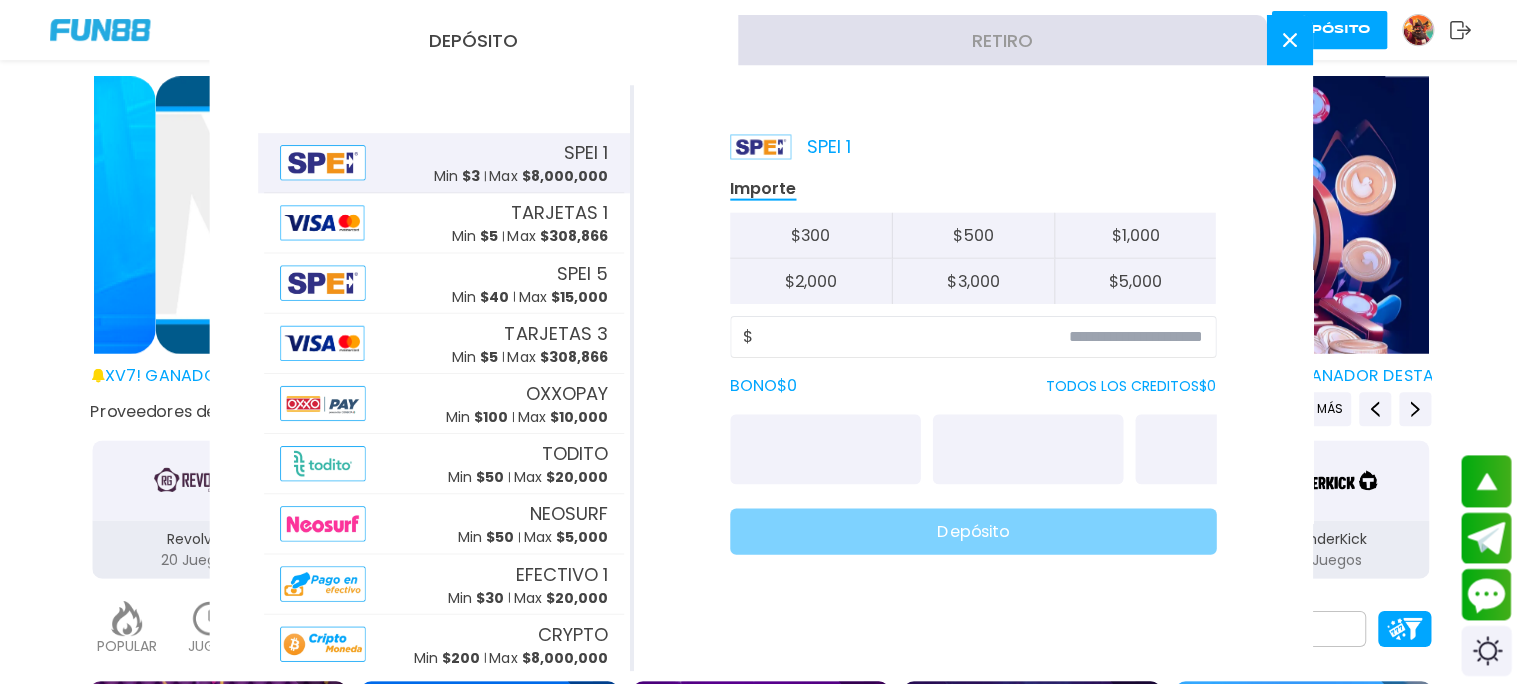 click on "Deportes  1 Deportes  2 CASINO Promociones BLOGS NOTICIAS [PRICE] Depósito" at bounding box center (758, 30) 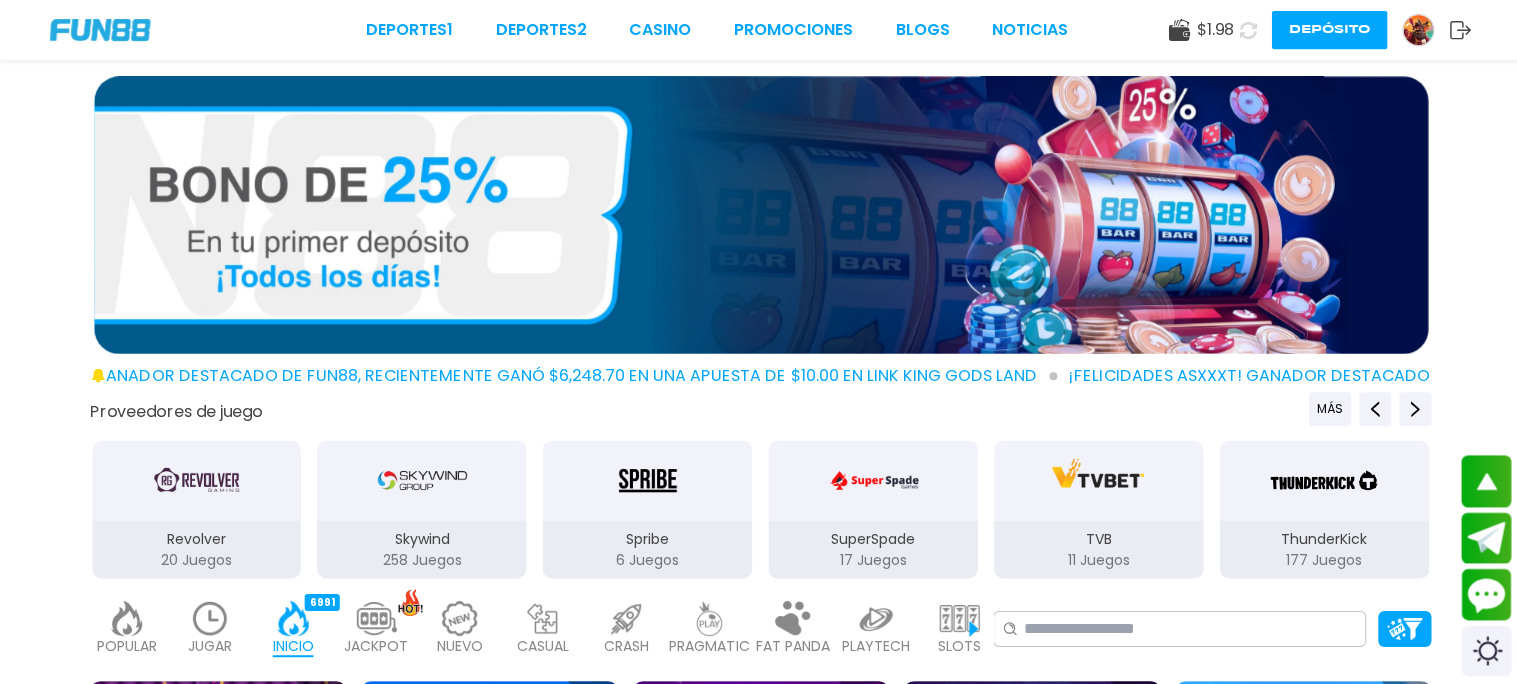 click on "Deportes  1 Deportes  2 CASINO Promociones BLOGS NOTICIAS [PRICE] Depósito" at bounding box center (758, 30) 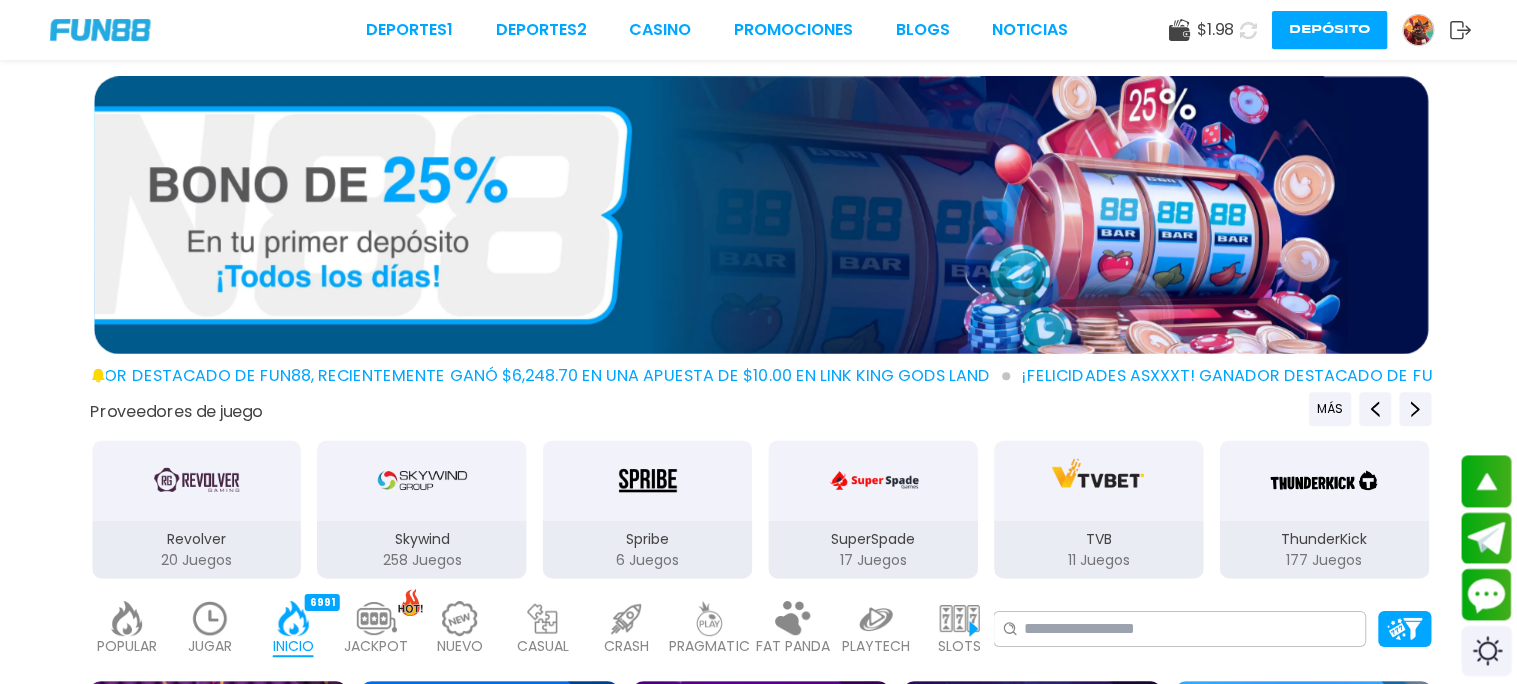 click at bounding box center [1414, 30] 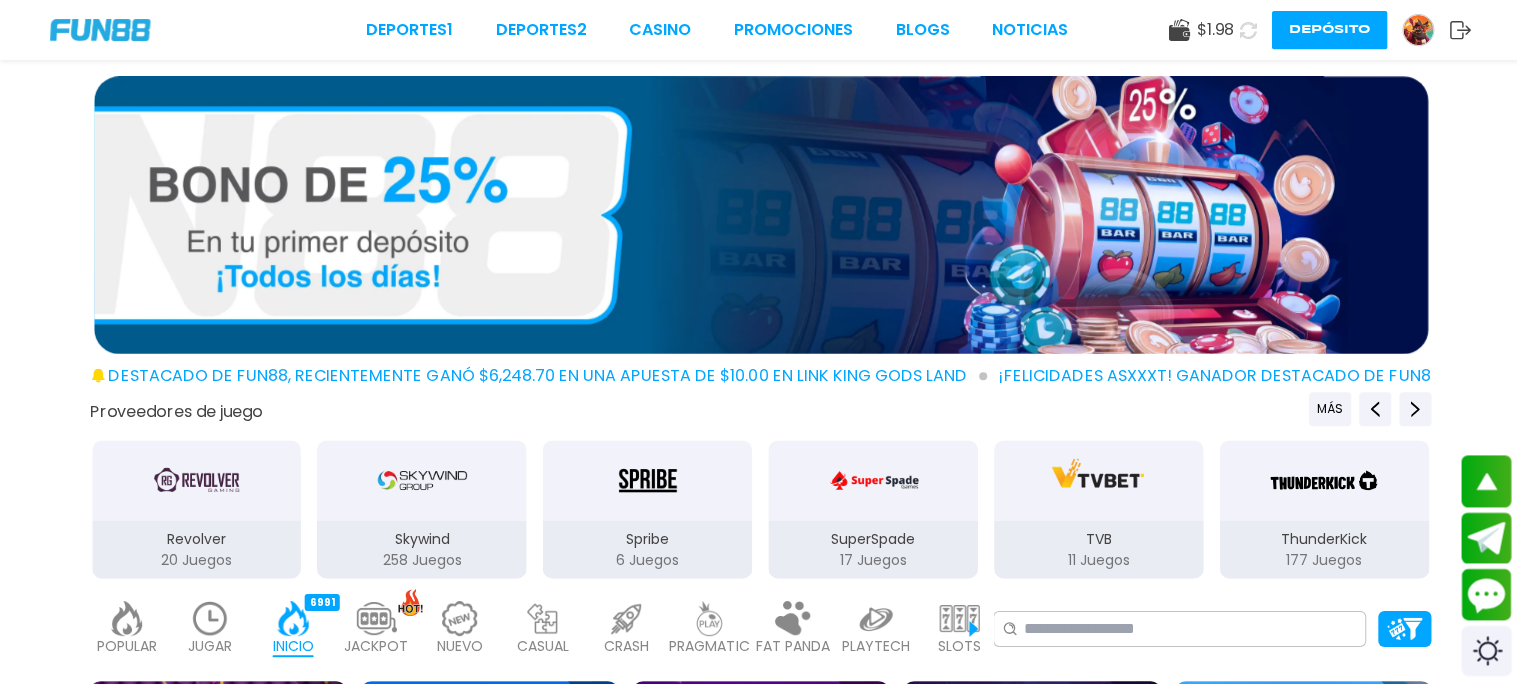 click at bounding box center [1414, 30] 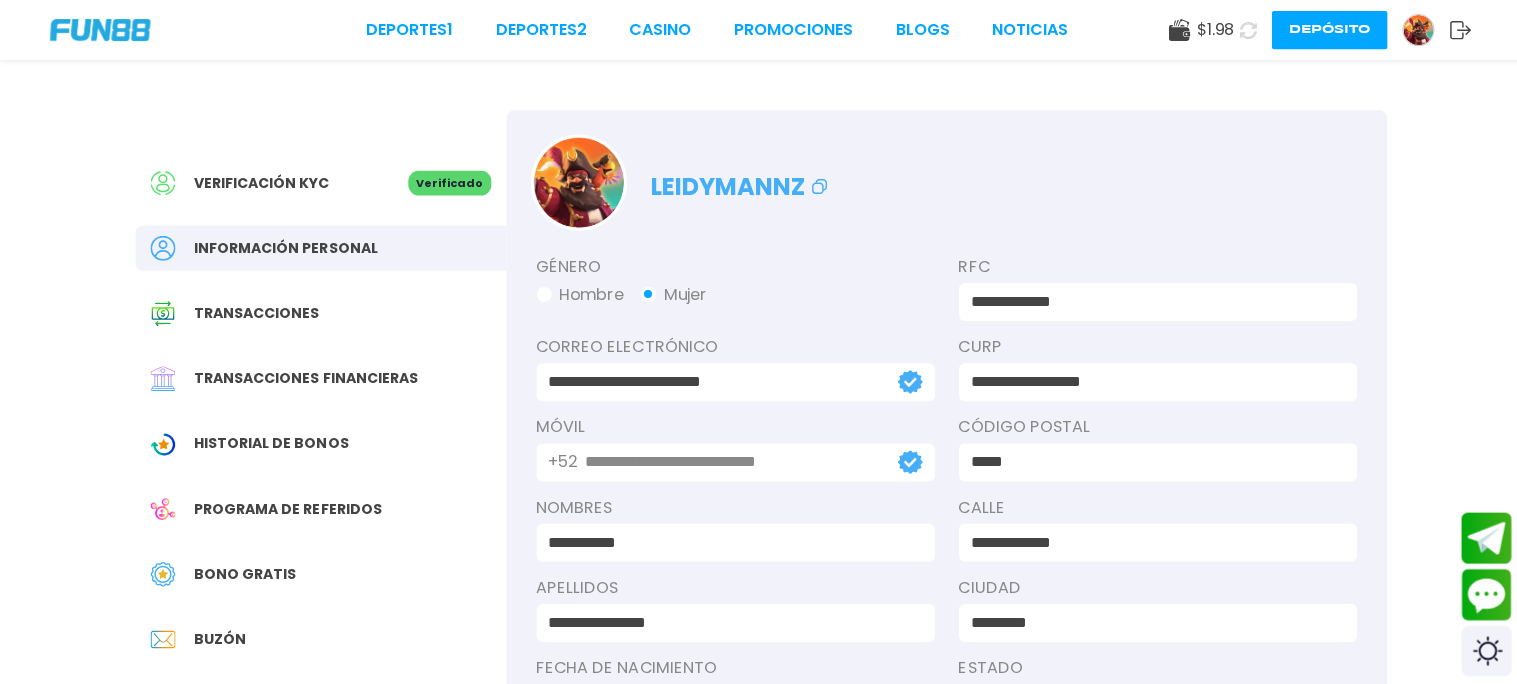 click at bounding box center (1421, 30) 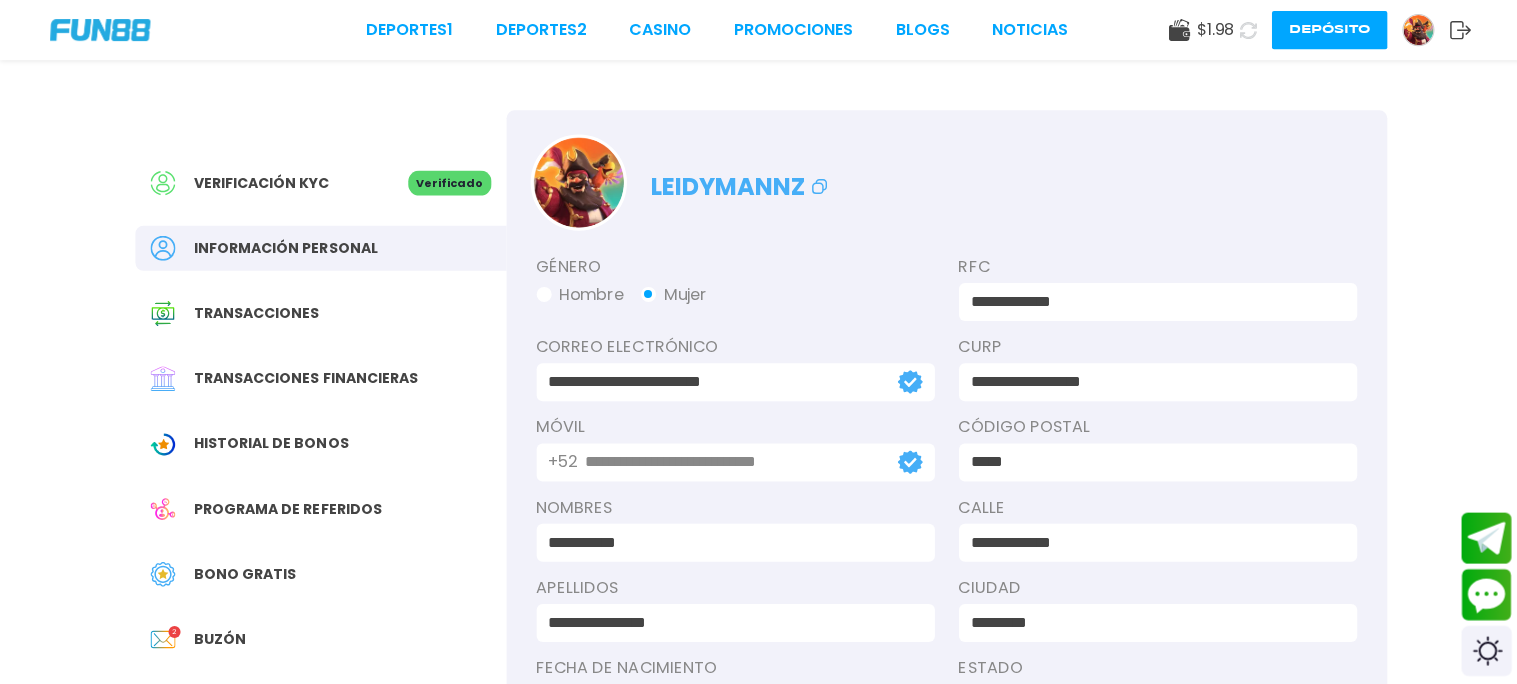 click on "Bono Gratis" at bounding box center [245, 572] 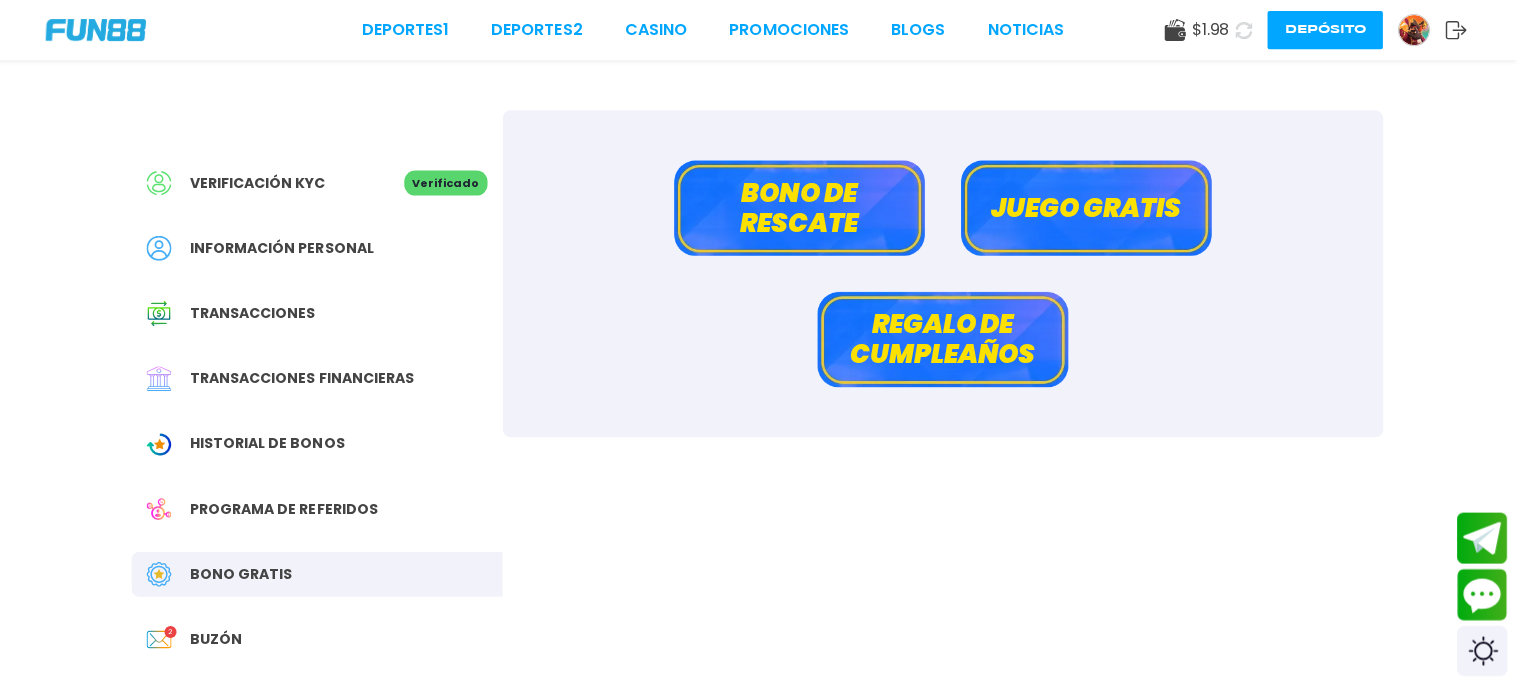 scroll, scrollTop: 19, scrollLeft: 0, axis: vertical 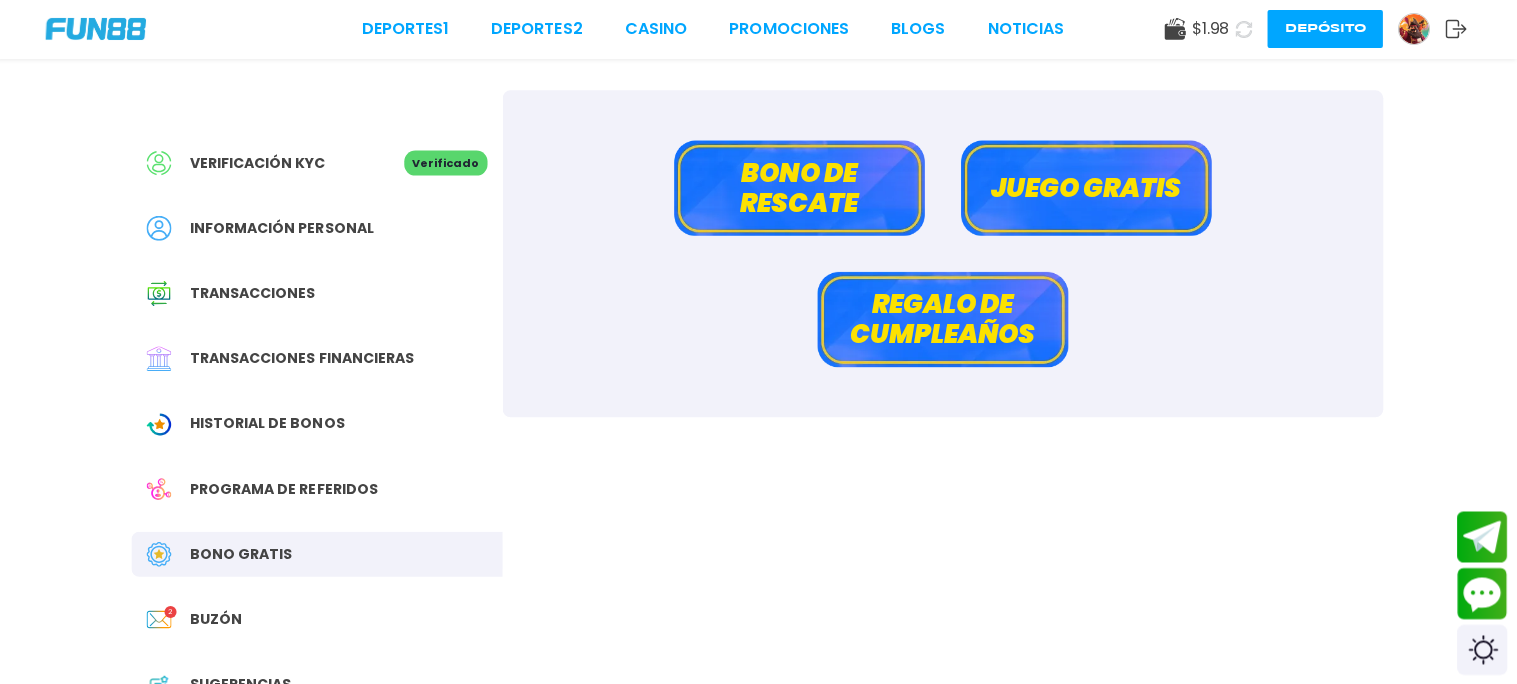 click on "Juego gratis" at bounding box center [1087, 188] 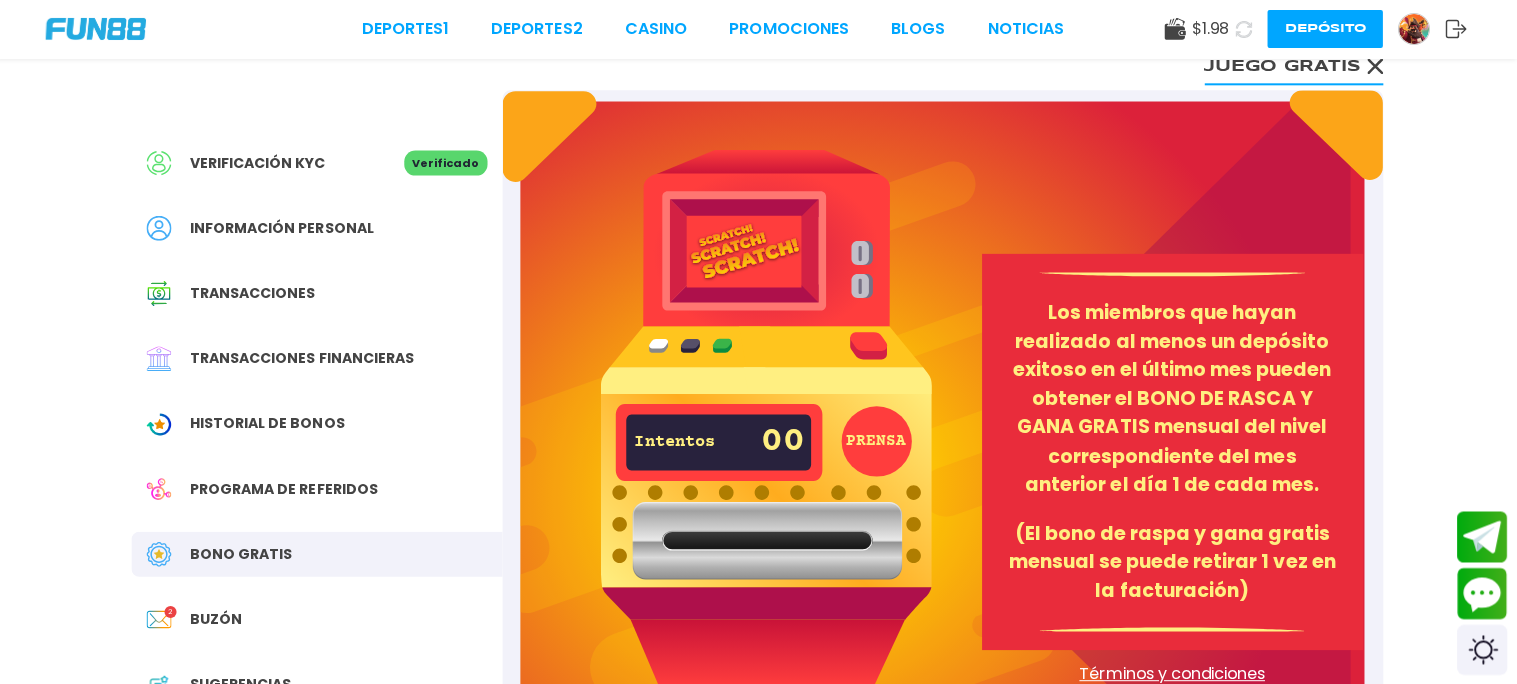 click on "PRENSA Intentos 00 Los miembros que hayan realizado al menos un depósito exitoso en el último mes pueden obtener el BONO DE RASCA Y GANA GRATIS mensual del nivel correspondiente del mes anterior el día 1 de cada mes. (El bono de raspa y gana gratis mensual se puede retirar 1 vez en la facturación) Términos y condiciones" at bounding box center (944, 480) 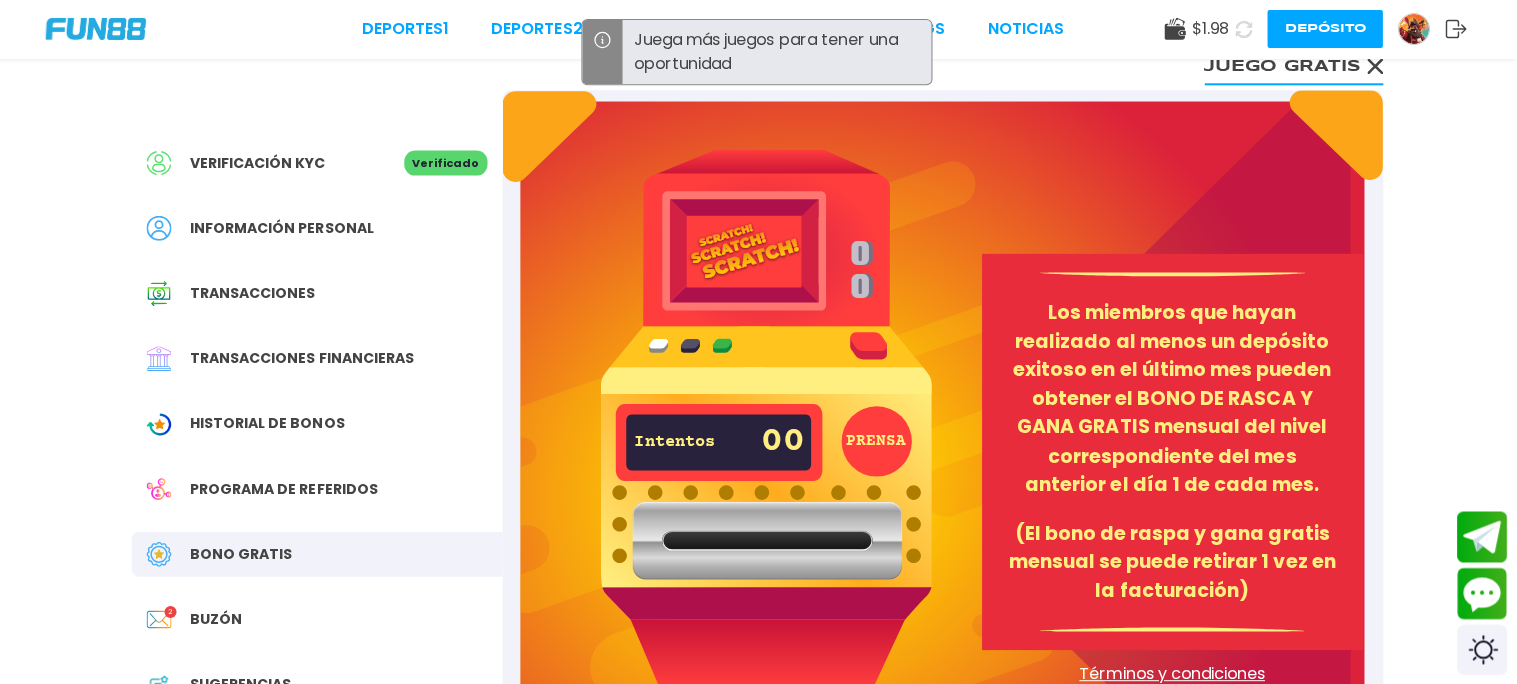 click on "PRENSA" at bounding box center [878, 441] 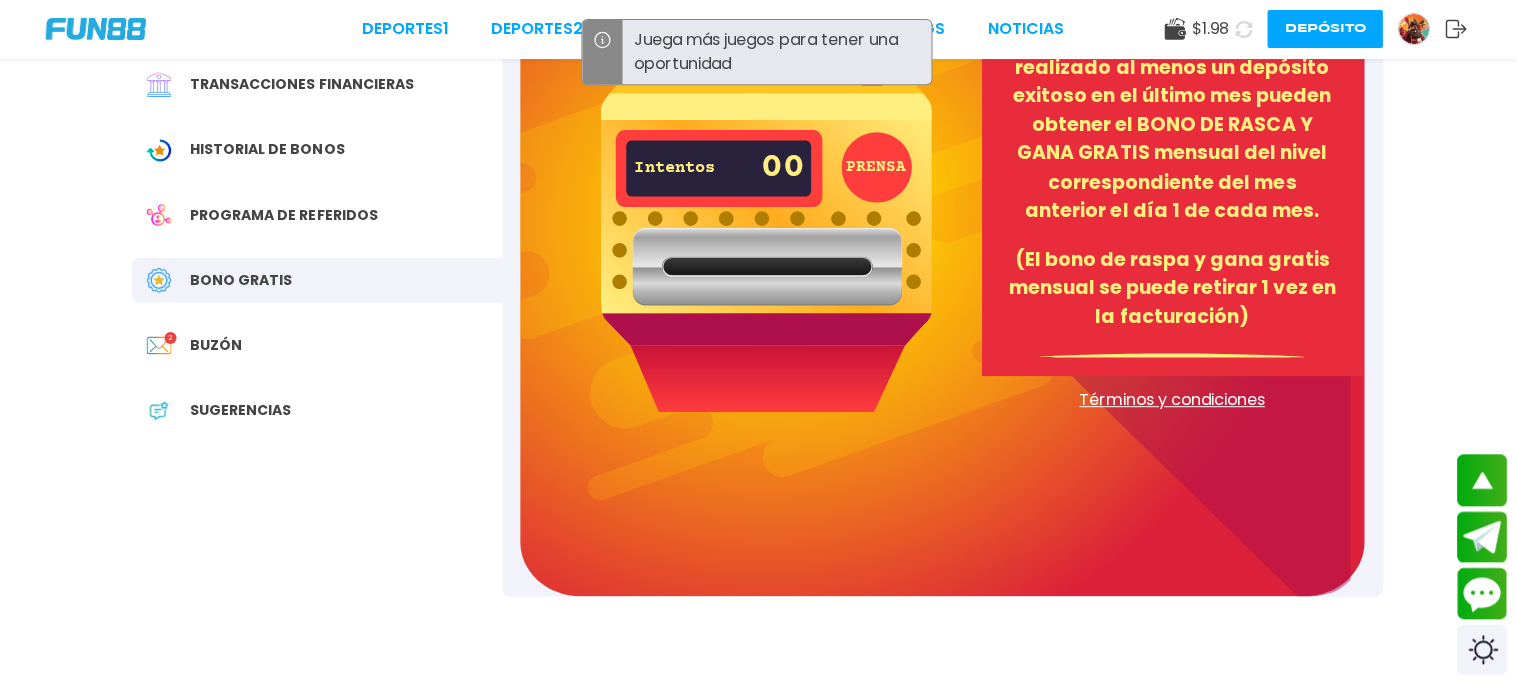 scroll, scrollTop: 290, scrollLeft: 0, axis: vertical 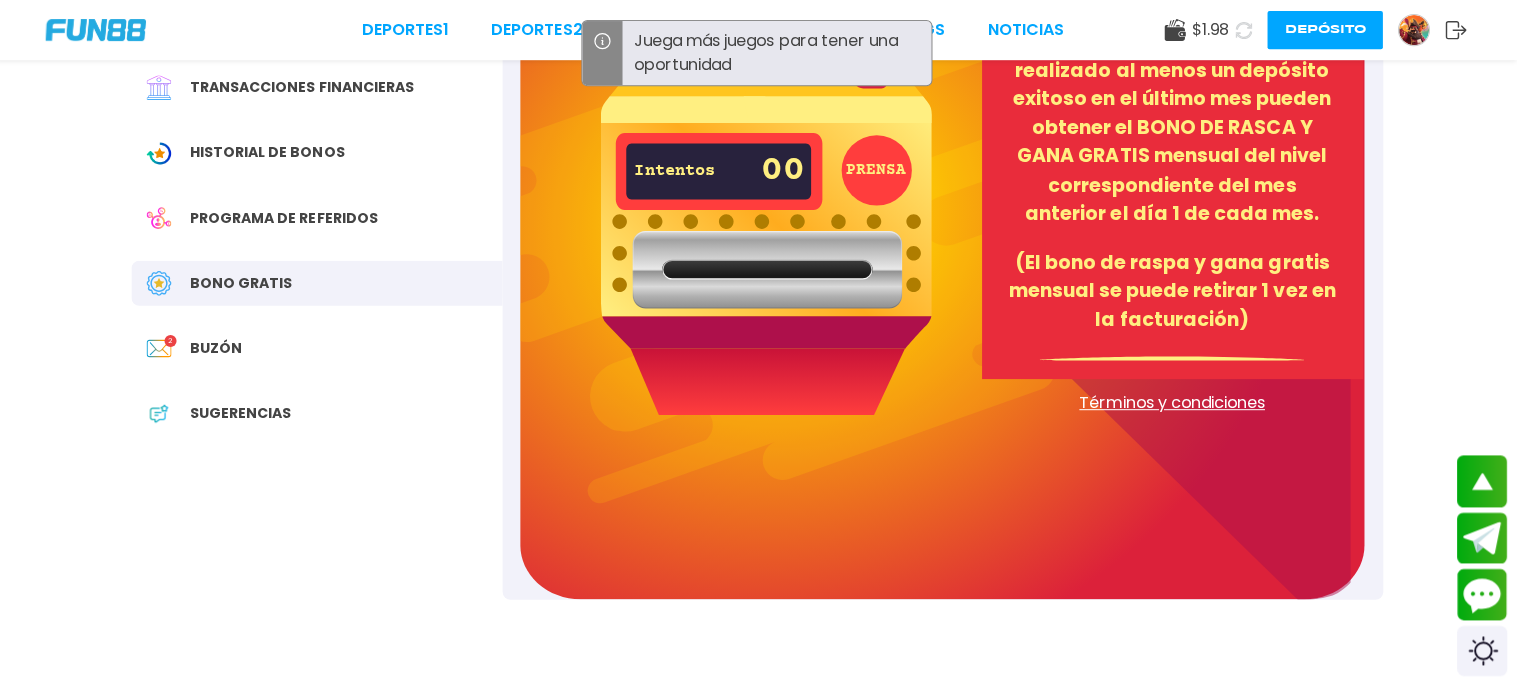 click on "(El bono de raspa y gana gratis mensual se puede retirar 1 vez en la facturación)" at bounding box center [1173, 291] 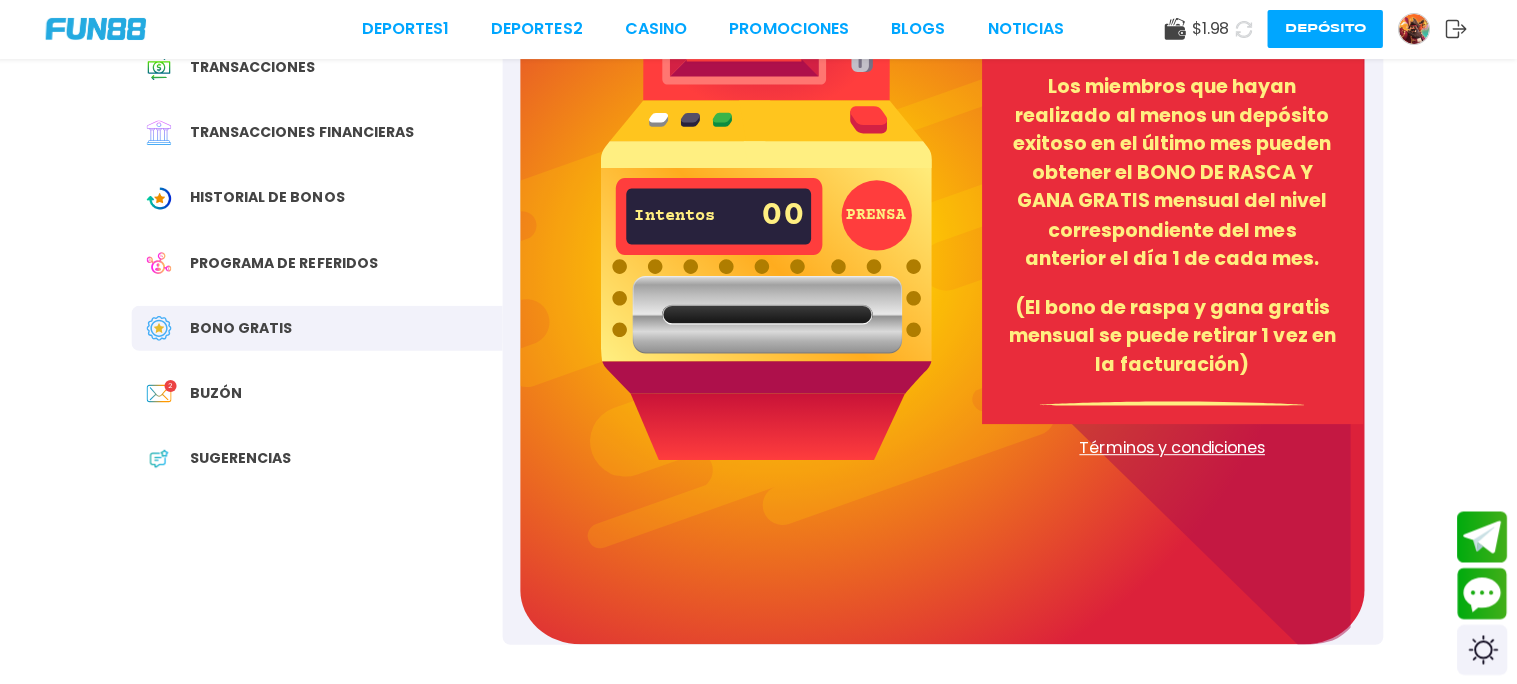 scroll, scrollTop: 258, scrollLeft: 0, axis: vertical 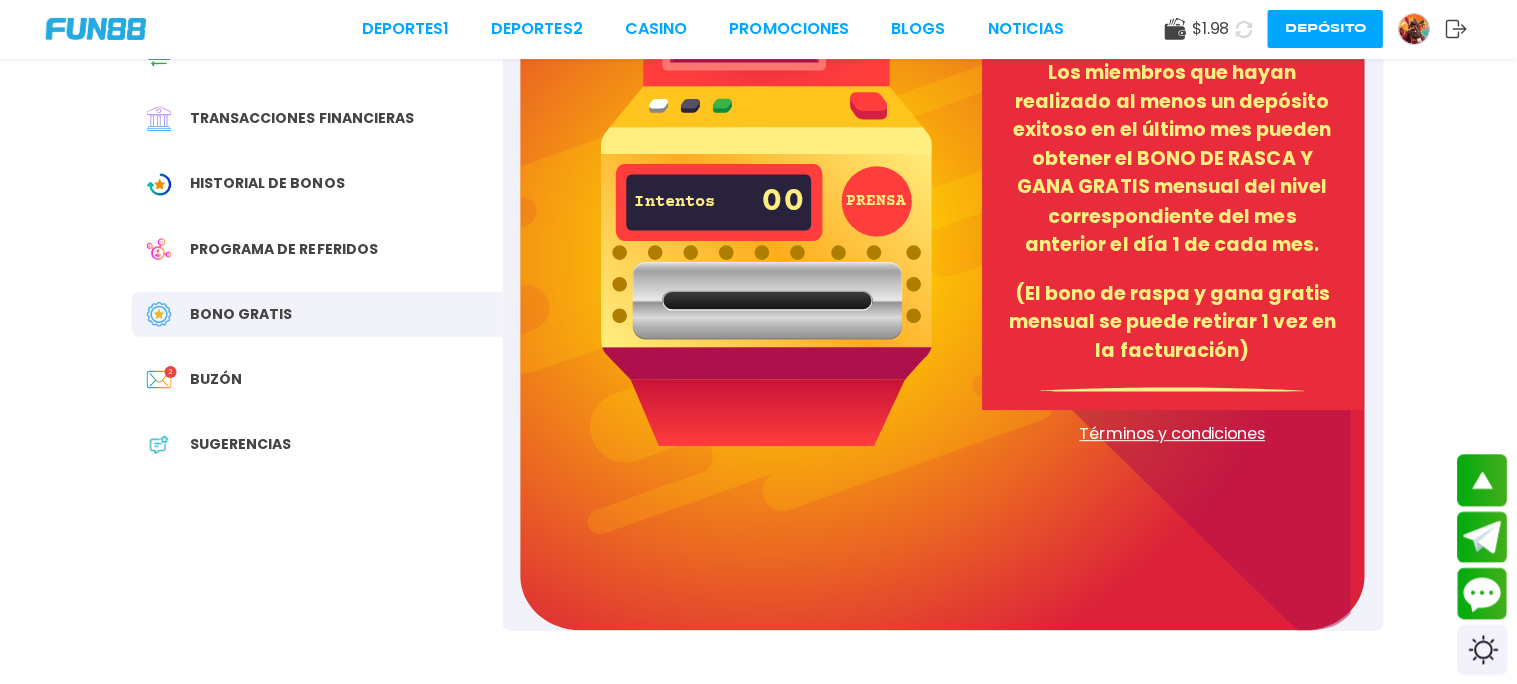 click at bounding box center [768, 178] 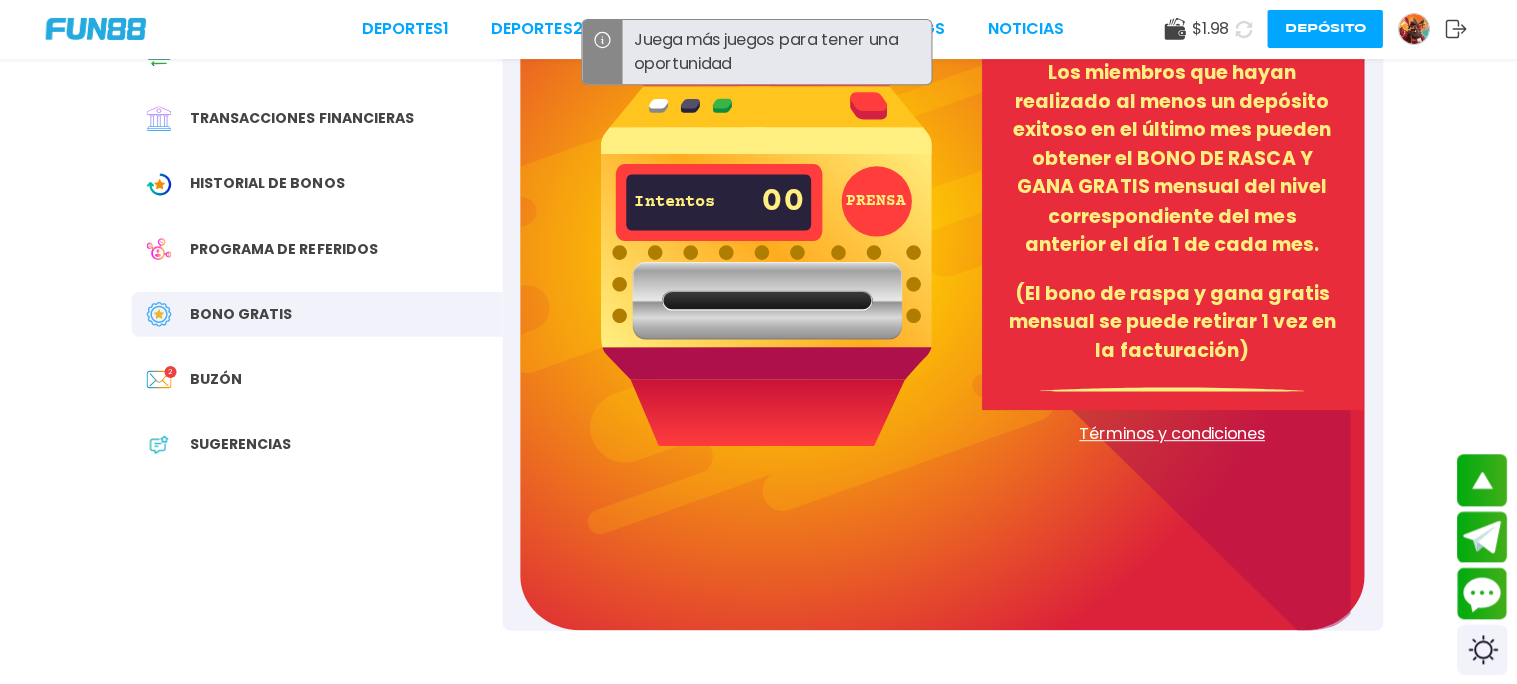 click on "PRENSA" at bounding box center (878, 202) 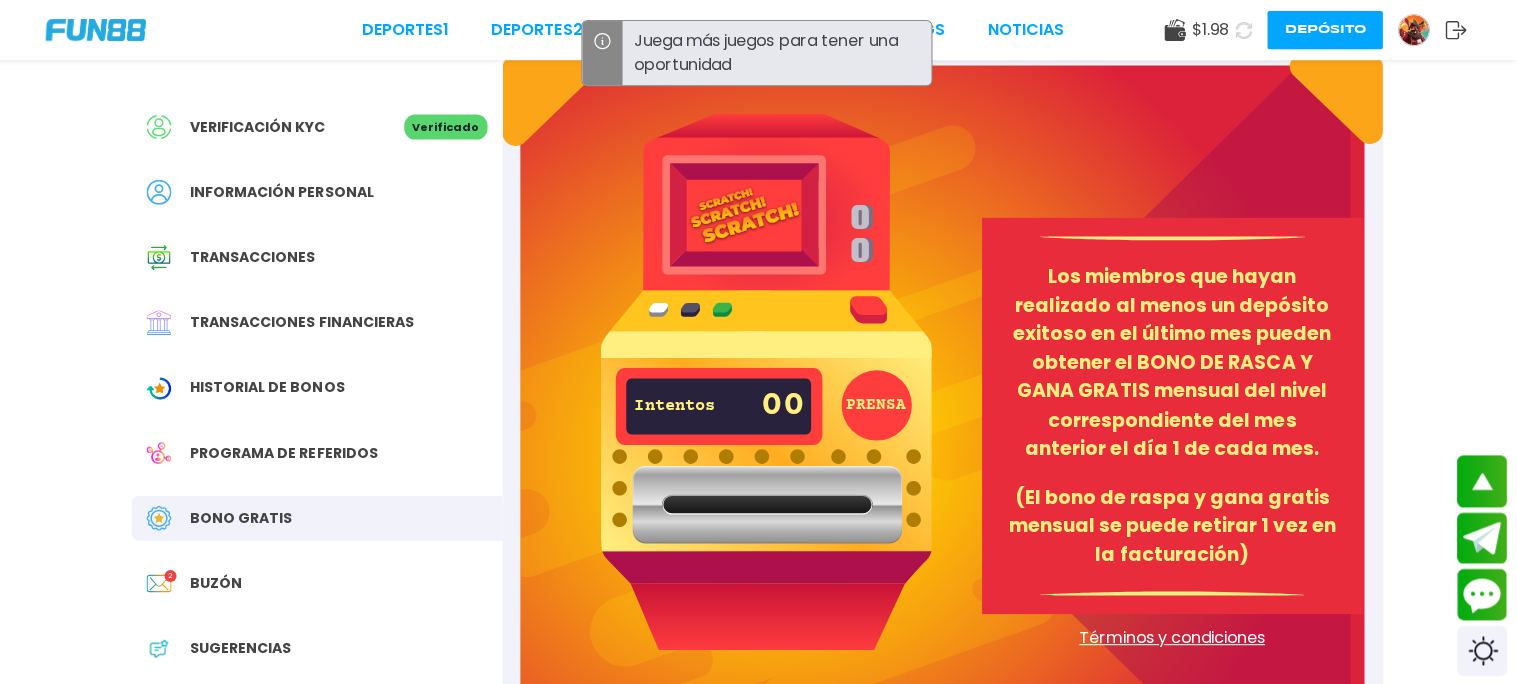 scroll, scrollTop: 0, scrollLeft: 0, axis: both 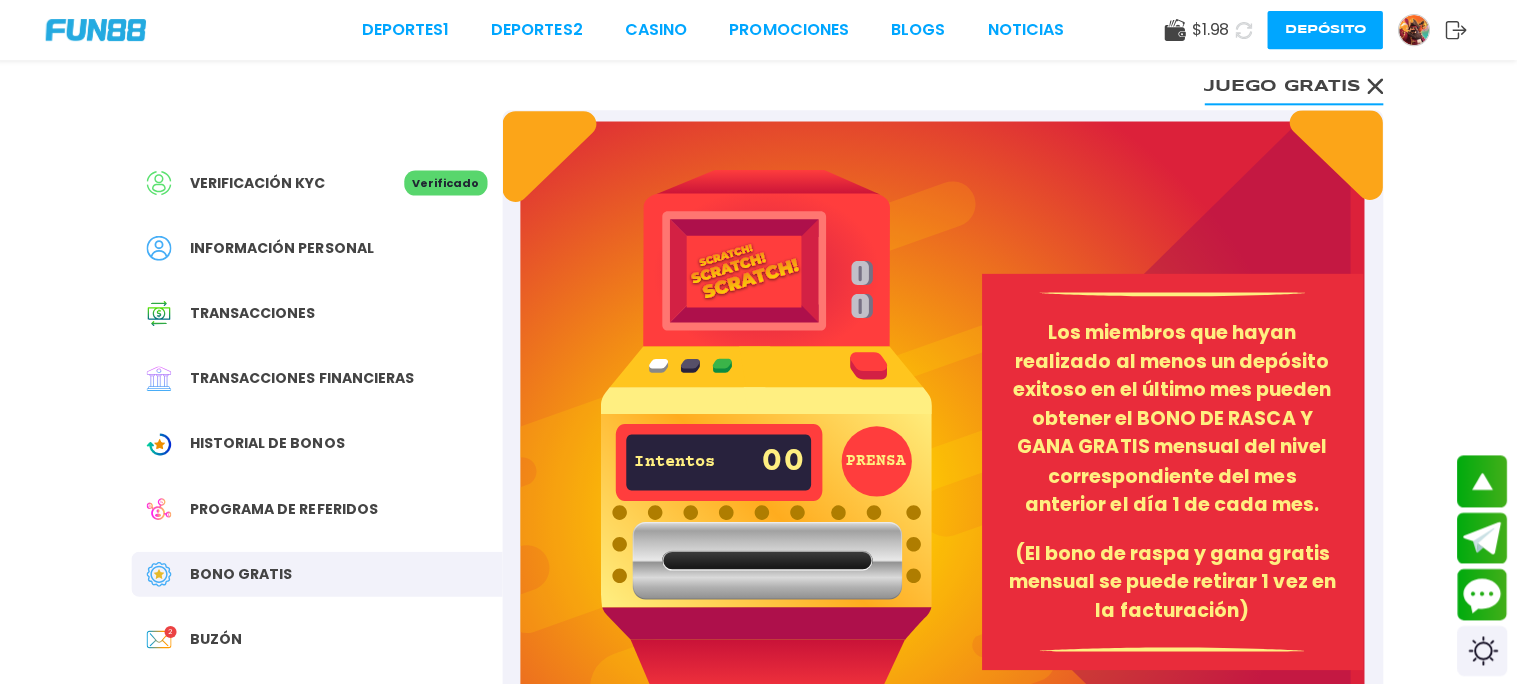 click on "Buzón" at bounding box center [220, 637] 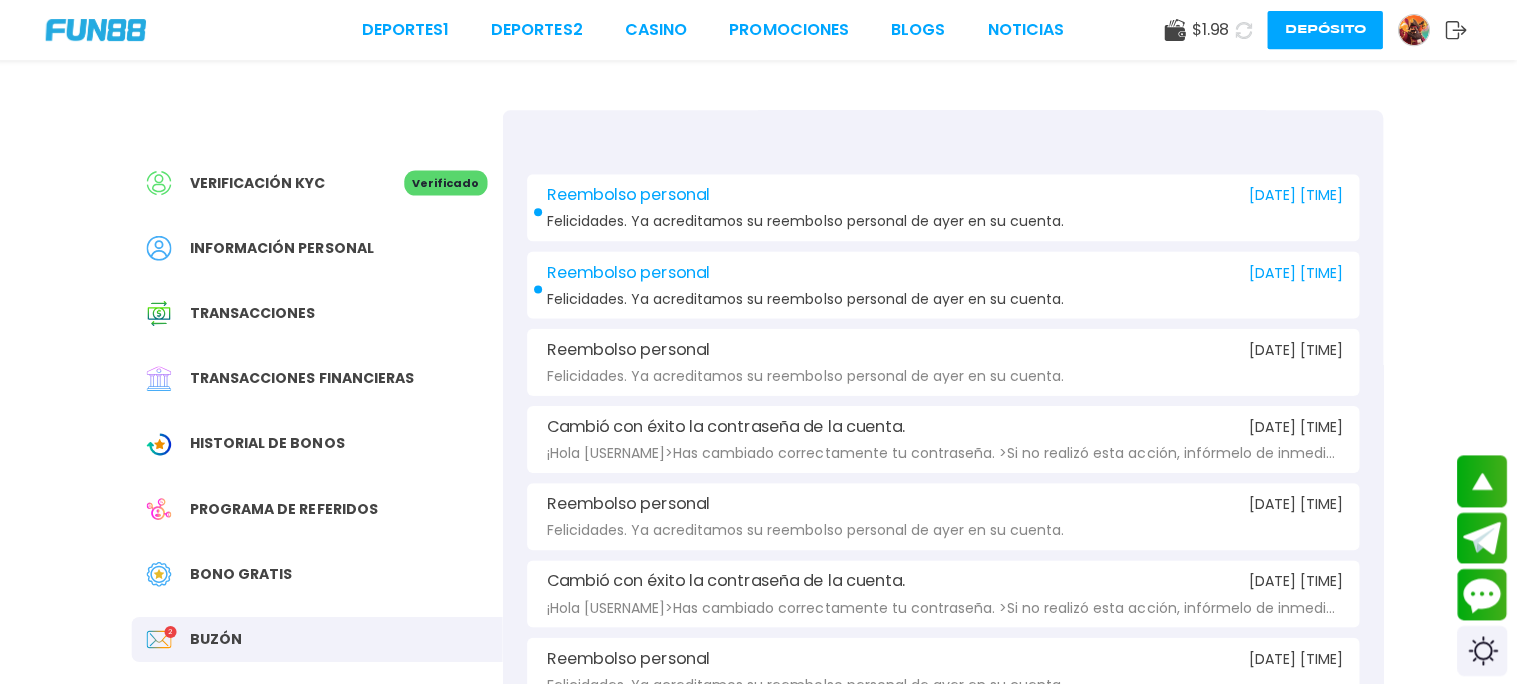 scroll, scrollTop: 0, scrollLeft: 0, axis: both 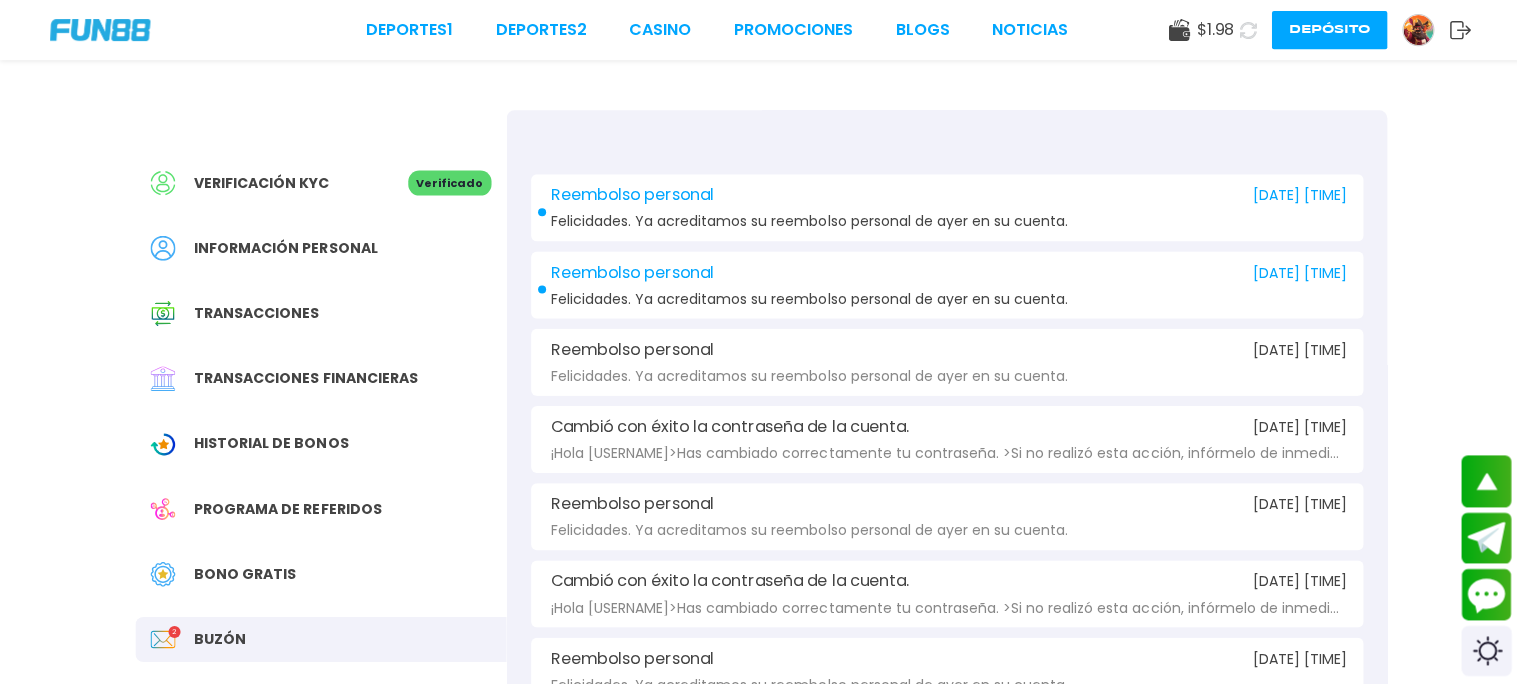 click on "Felicidades. Ya acreditamos su reembolso personal de ayer en su cuenta." at bounding box center (807, 375) 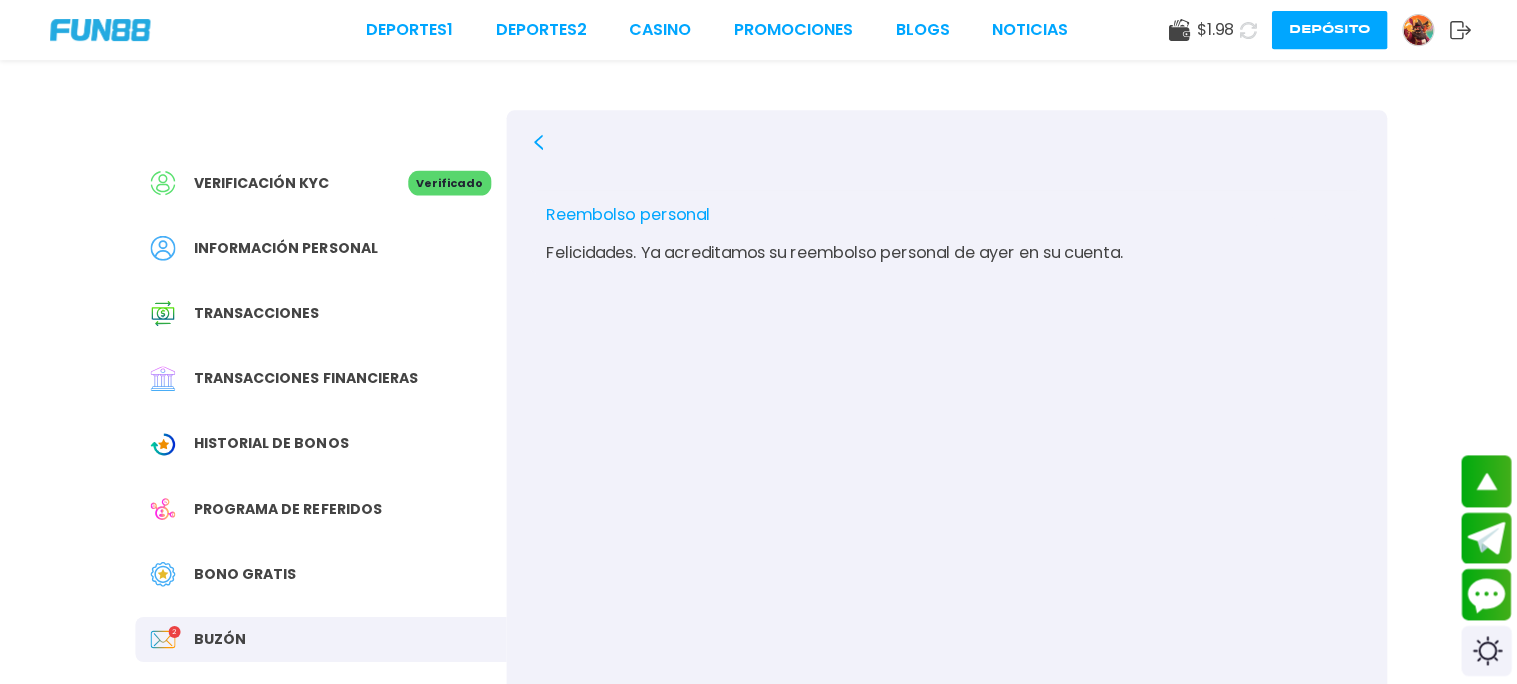 click on "Información personal" at bounding box center (285, 247) 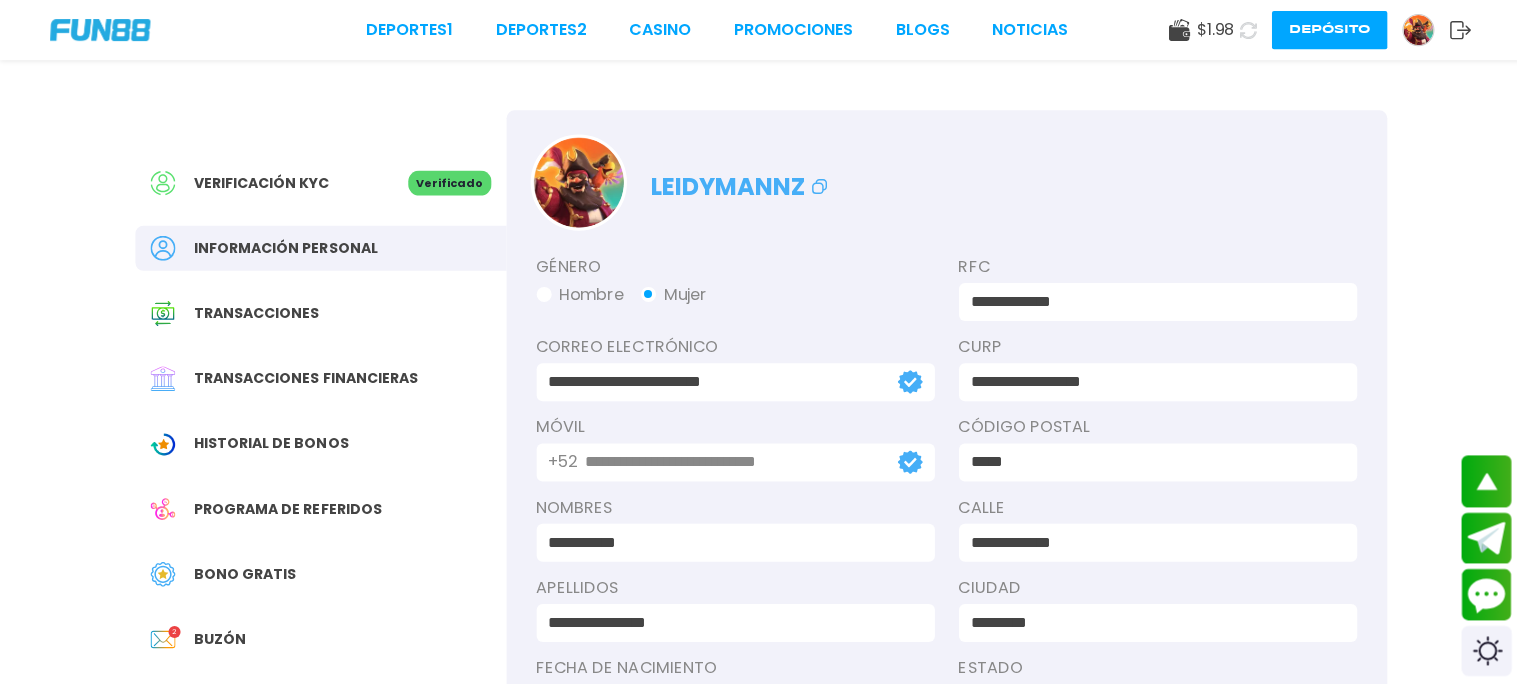 click on "Transacciones" at bounding box center (256, 312) 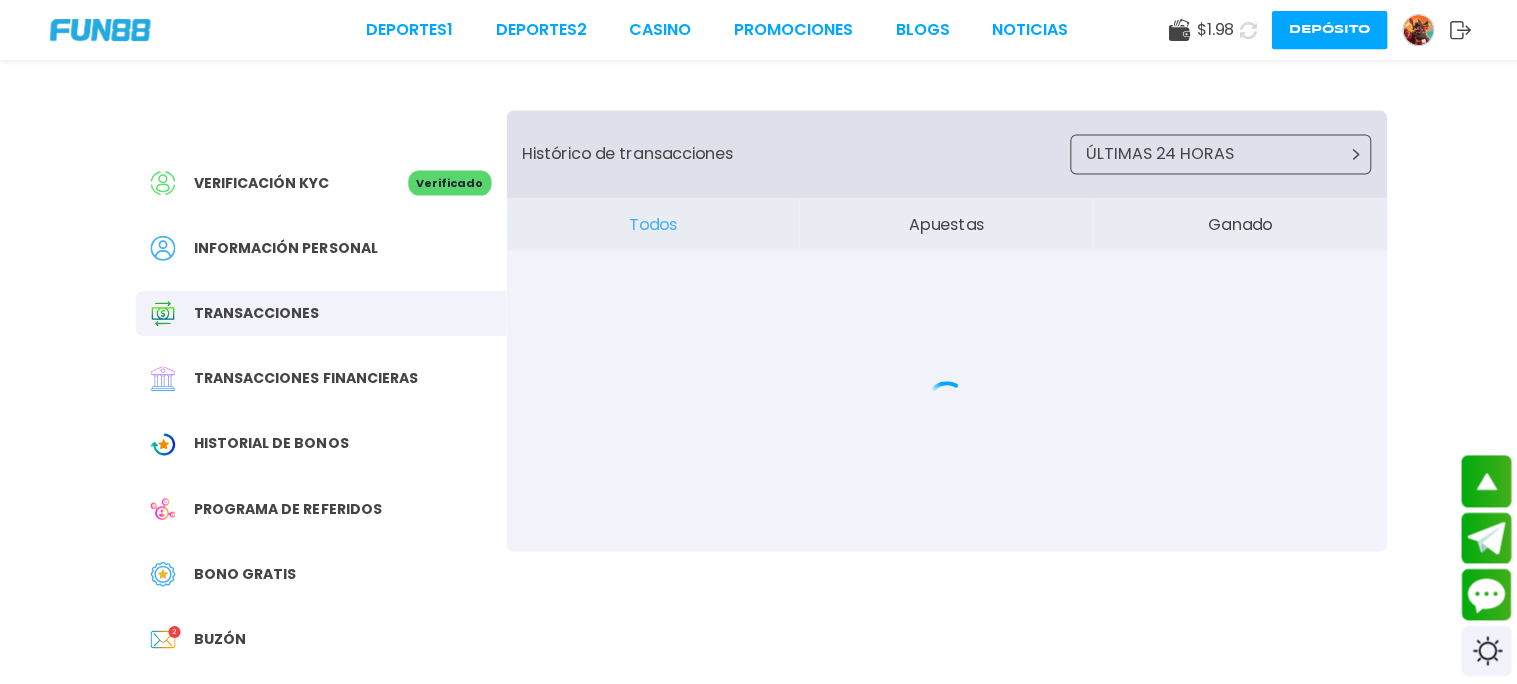click on "Todos" at bounding box center [651, 224] 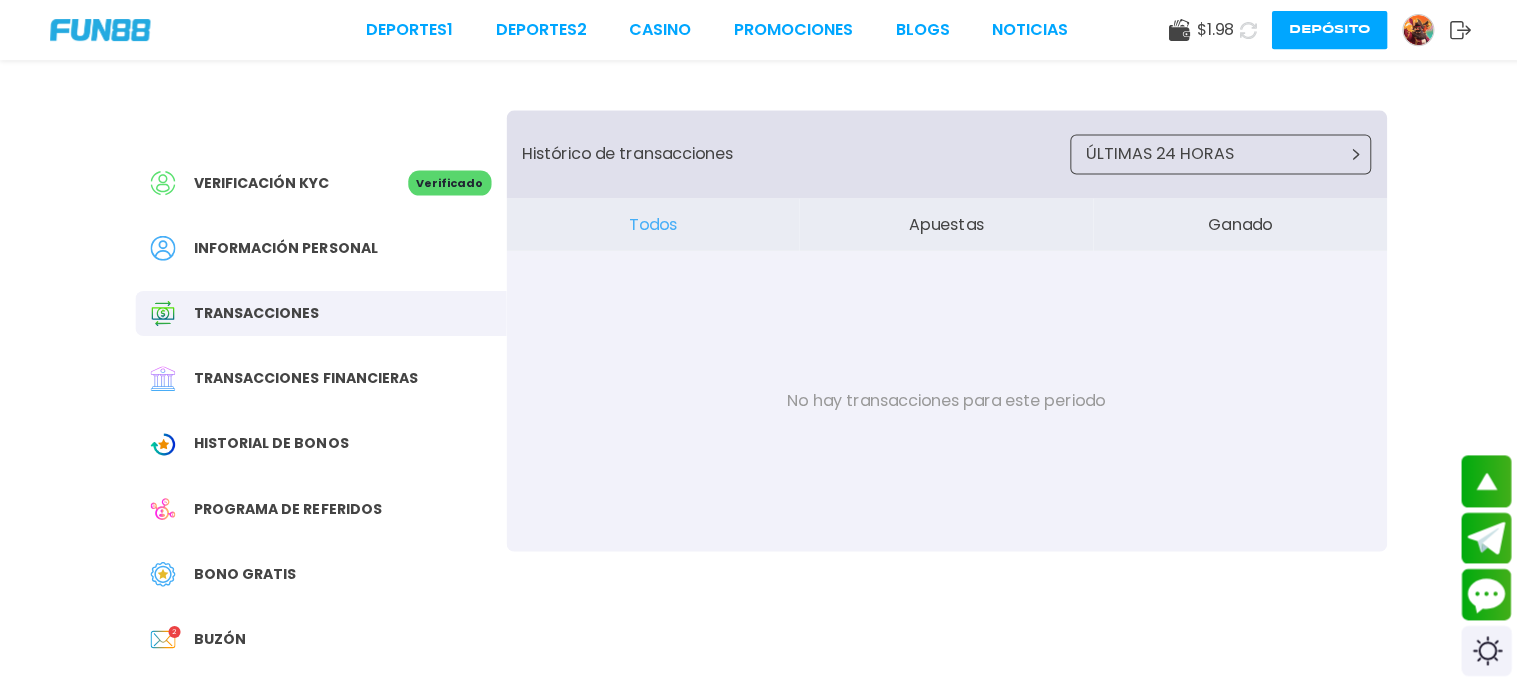 click on "Transacciones financieras" at bounding box center [305, 377] 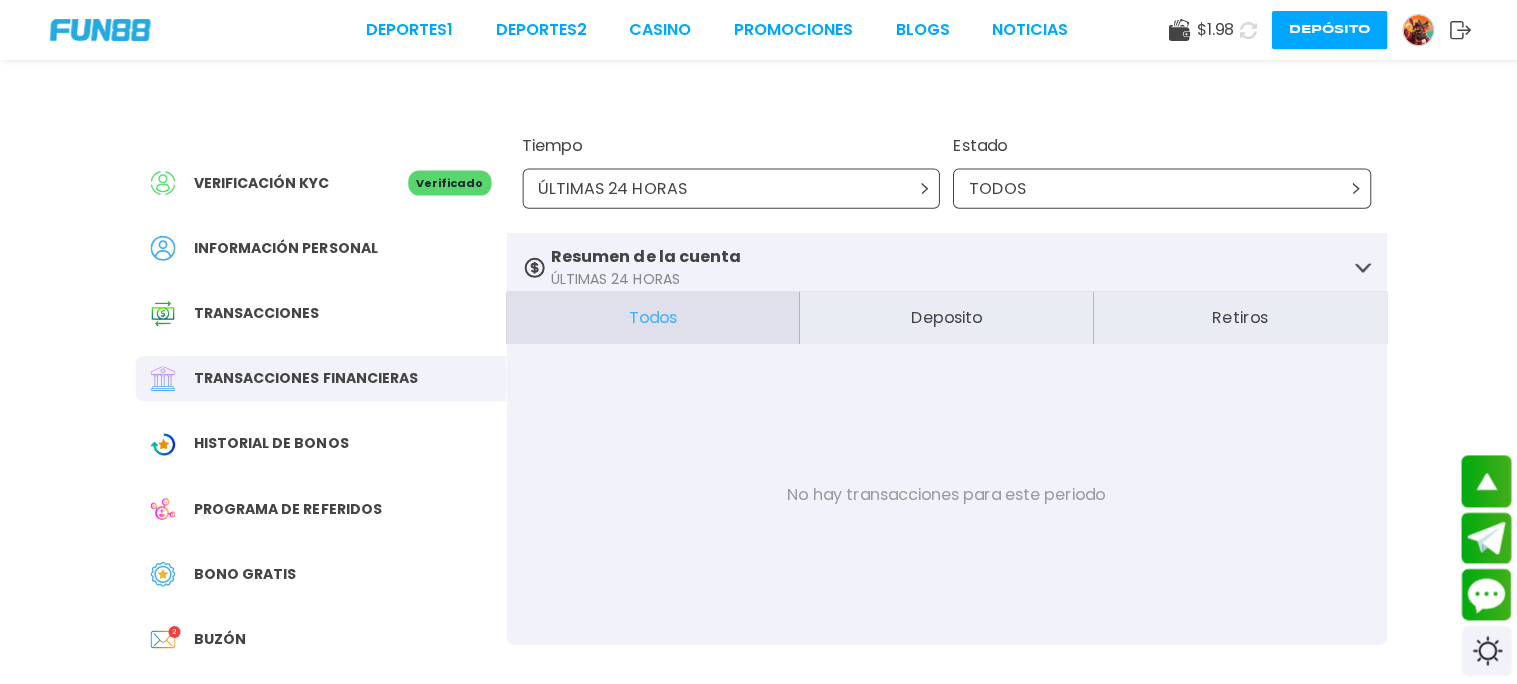 click on "Todos" at bounding box center (651, 317) 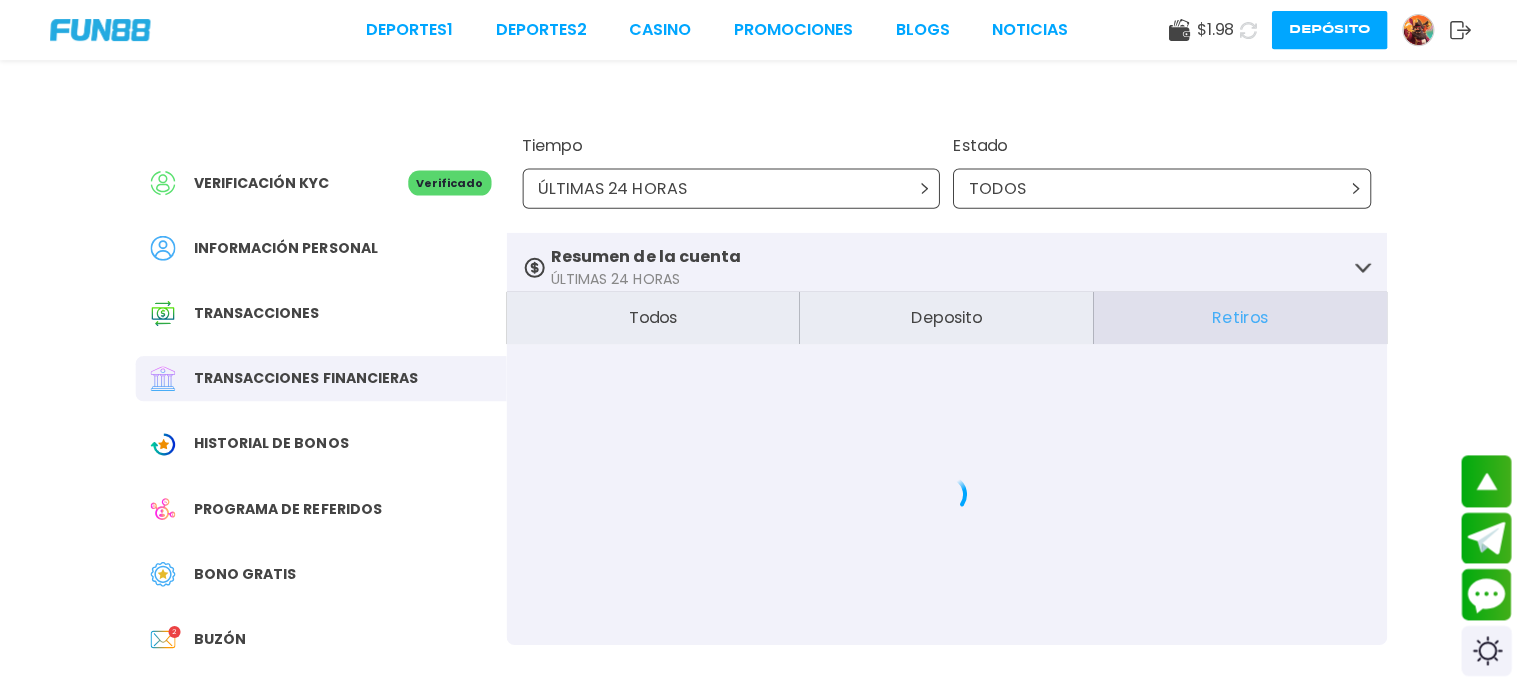 click 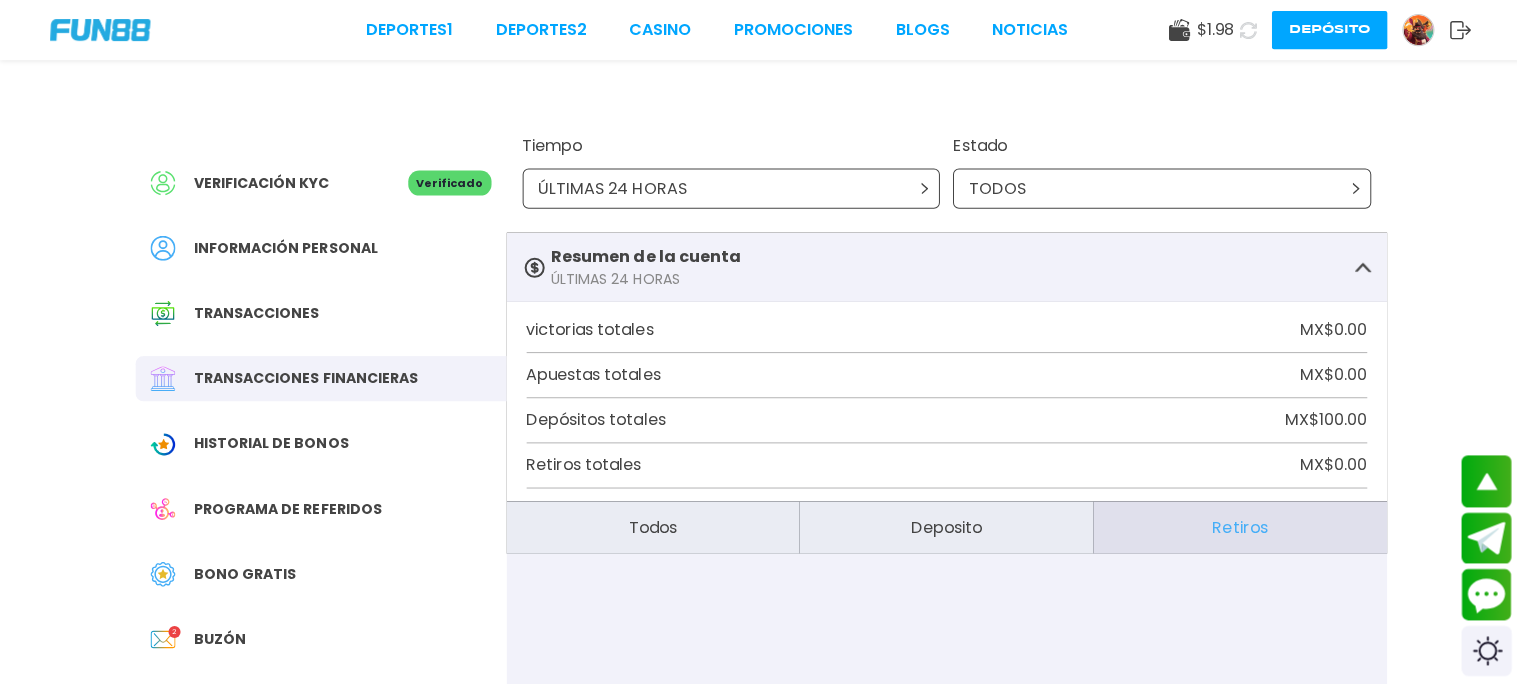 click on "MX$ [PRICE]" at bounding box center [1322, 419] 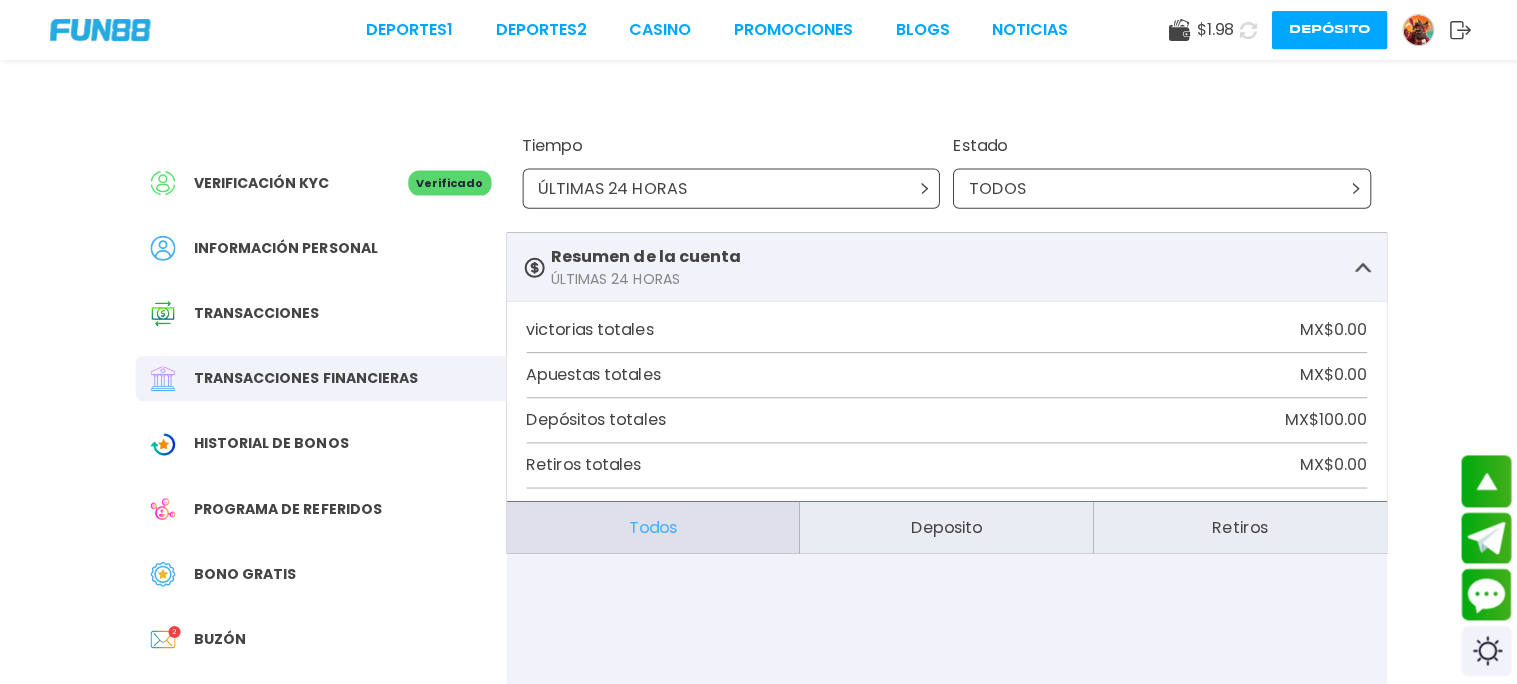 click on "Programa de referidos" at bounding box center [287, 507] 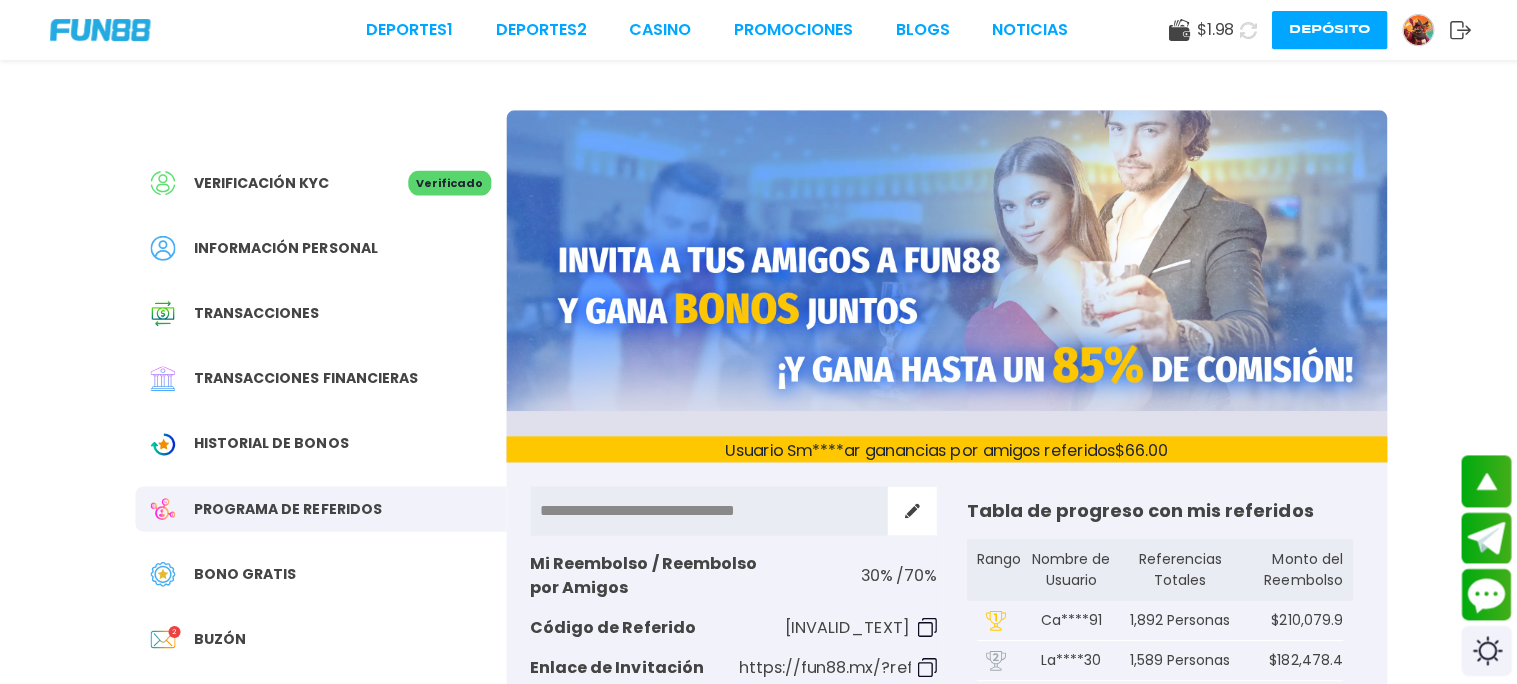 click on "Historial de Bonos" at bounding box center [271, 442] 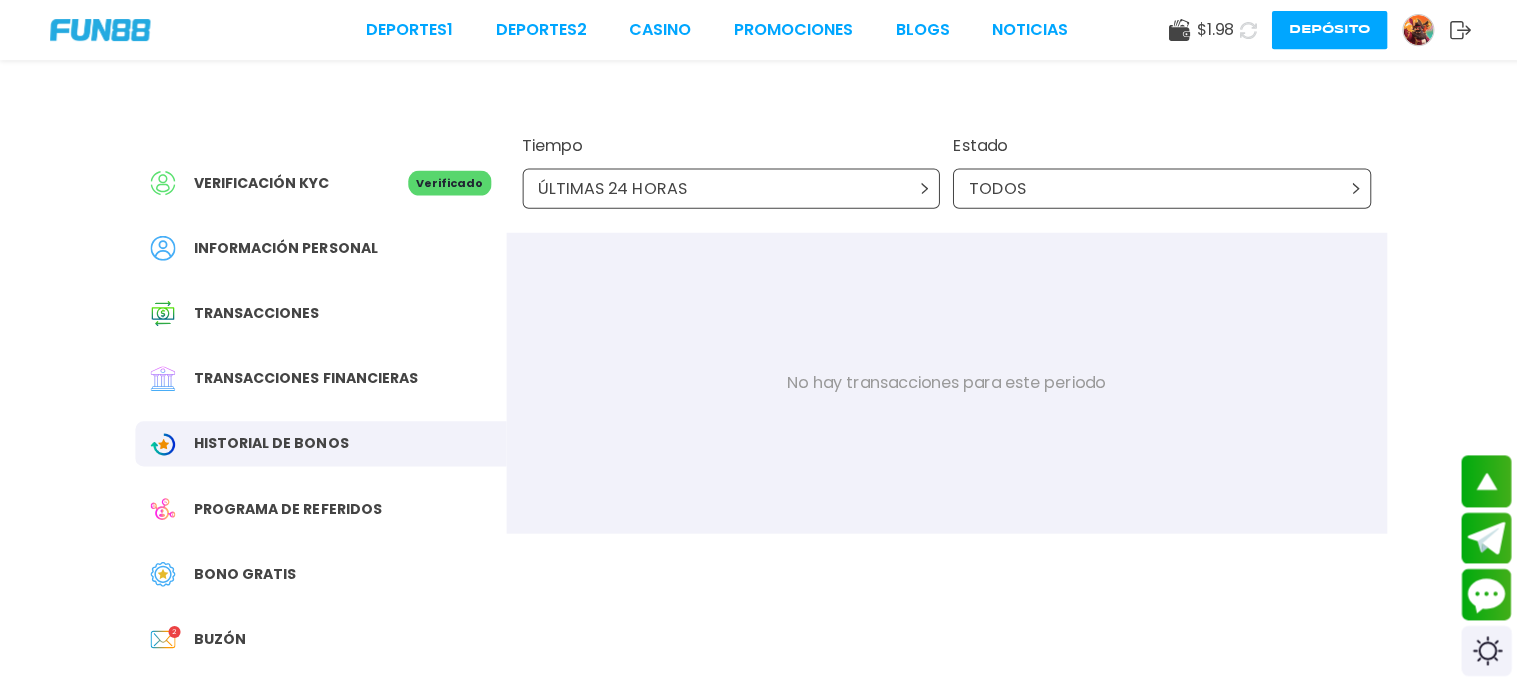 click on "Transacciones financieras" at bounding box center (305, 377) 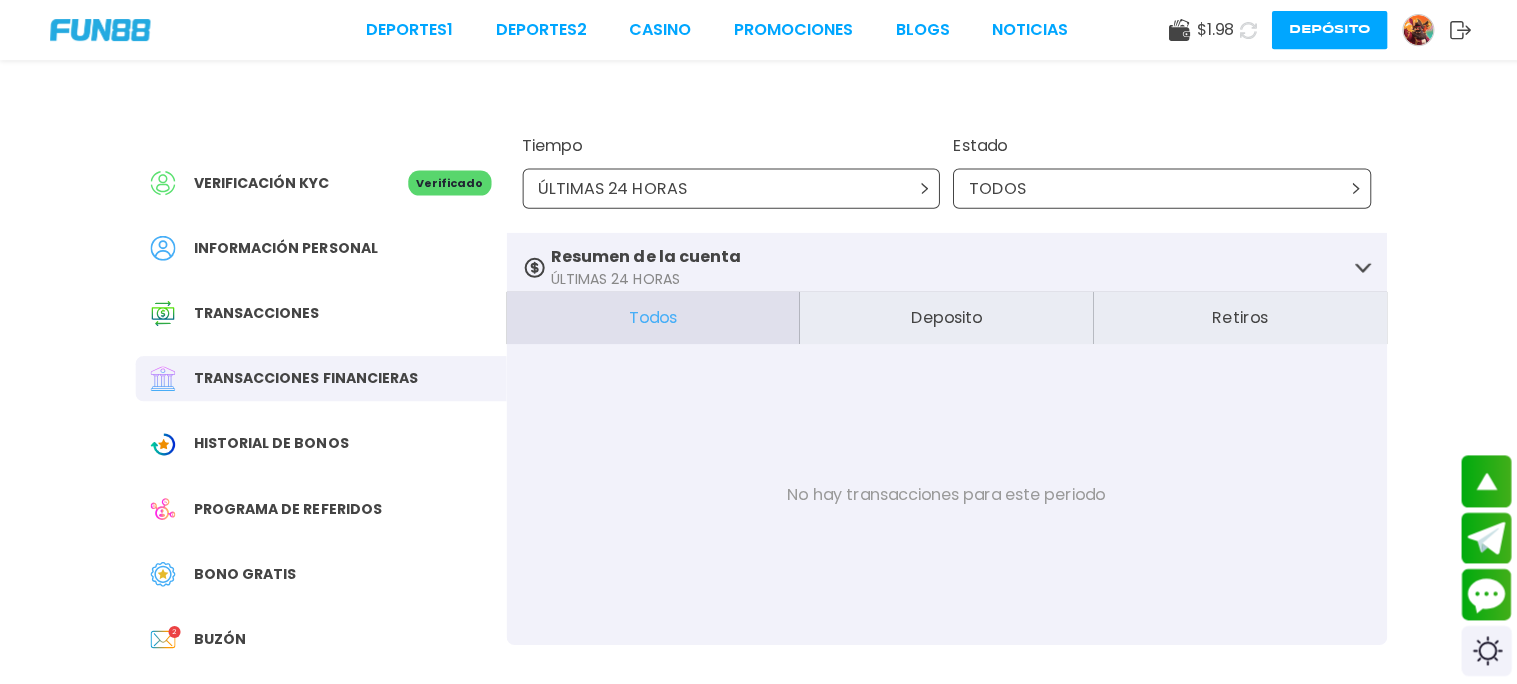 click on "victorias totales MX$ [PRICE] Apuestas totales MX$ [PRICE] Depósitos totales MX$ [PRICE] Retiros totales MX$ [PRICE] comisión total MX$ [PRICE]" at bounding box center (944, 419) 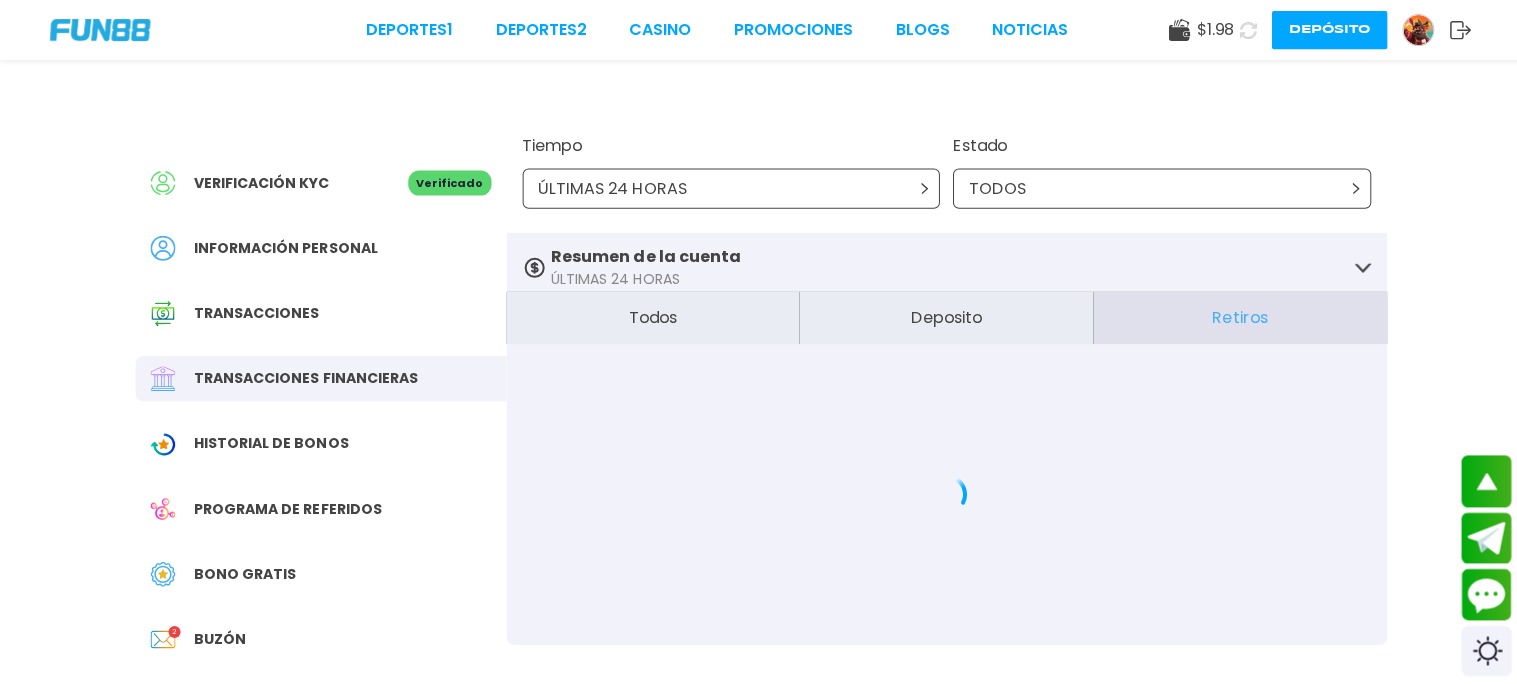 click 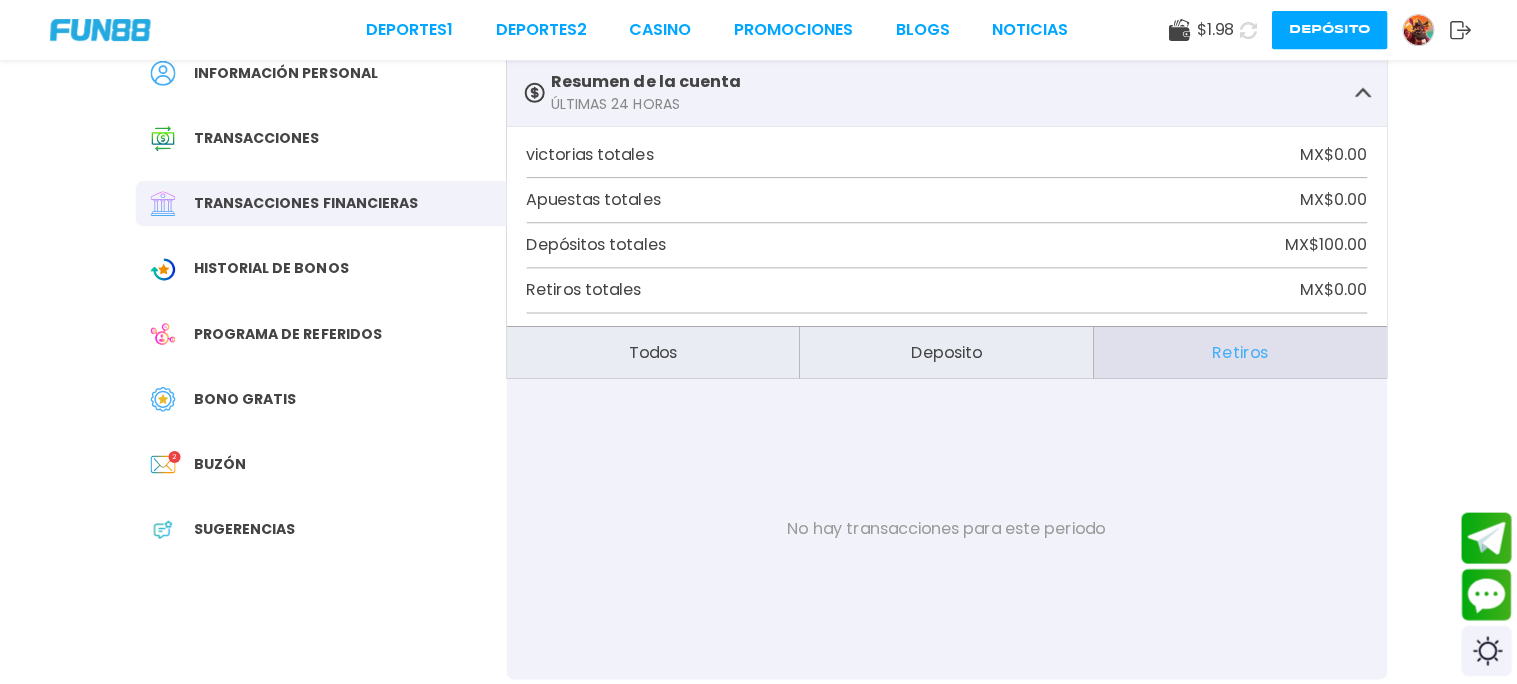 scroll, scrollTop: 166, scrollLeft: 0, axis: vertical 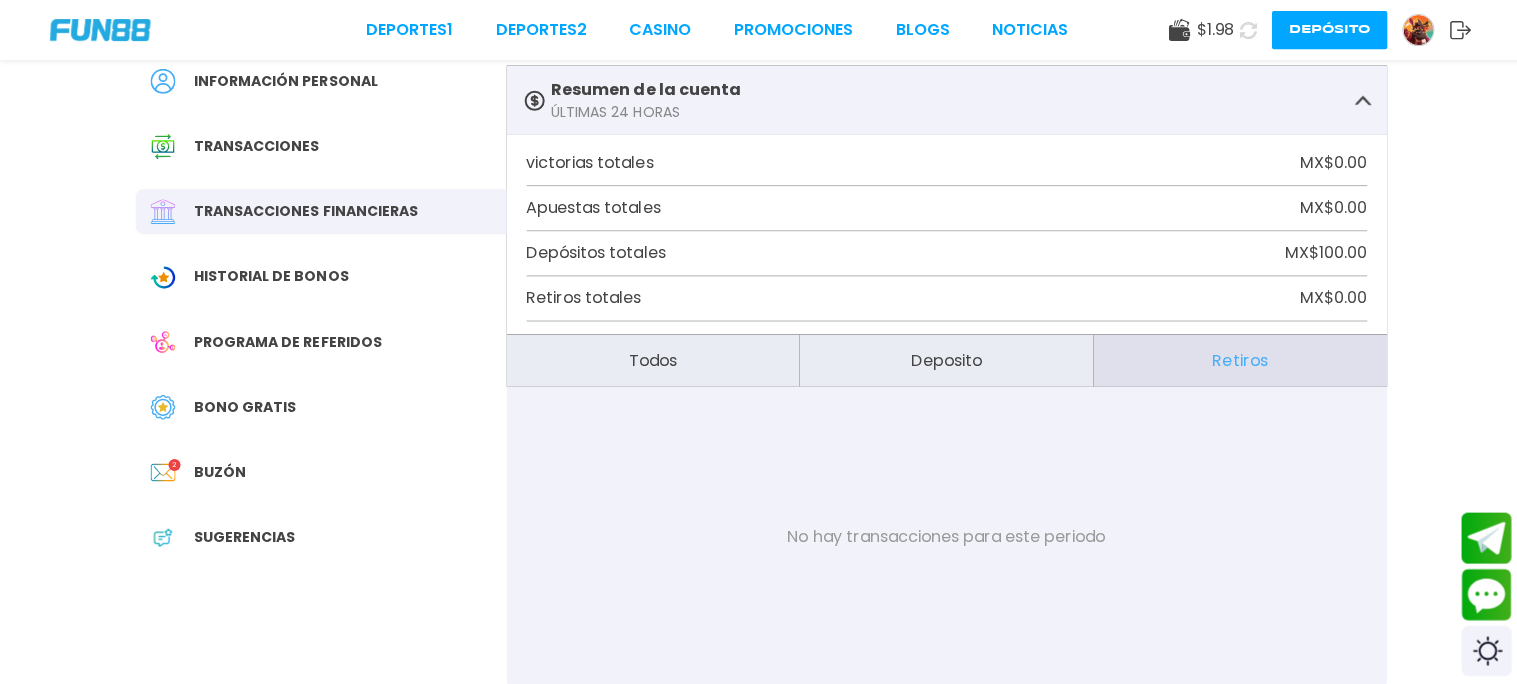 click on "Todos" at bounding box center (651, 360) 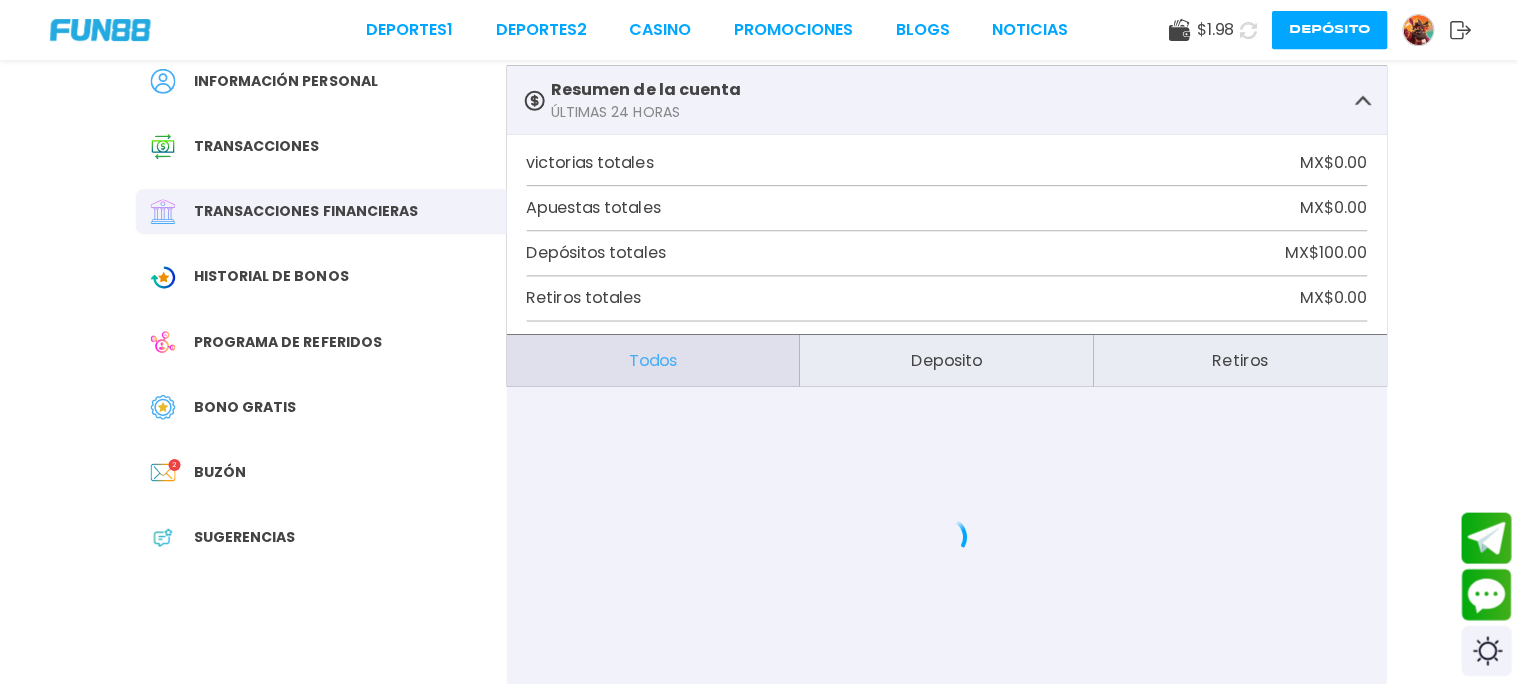 scroll, scrollTop: 0, scrollLeft: 0, axis: both 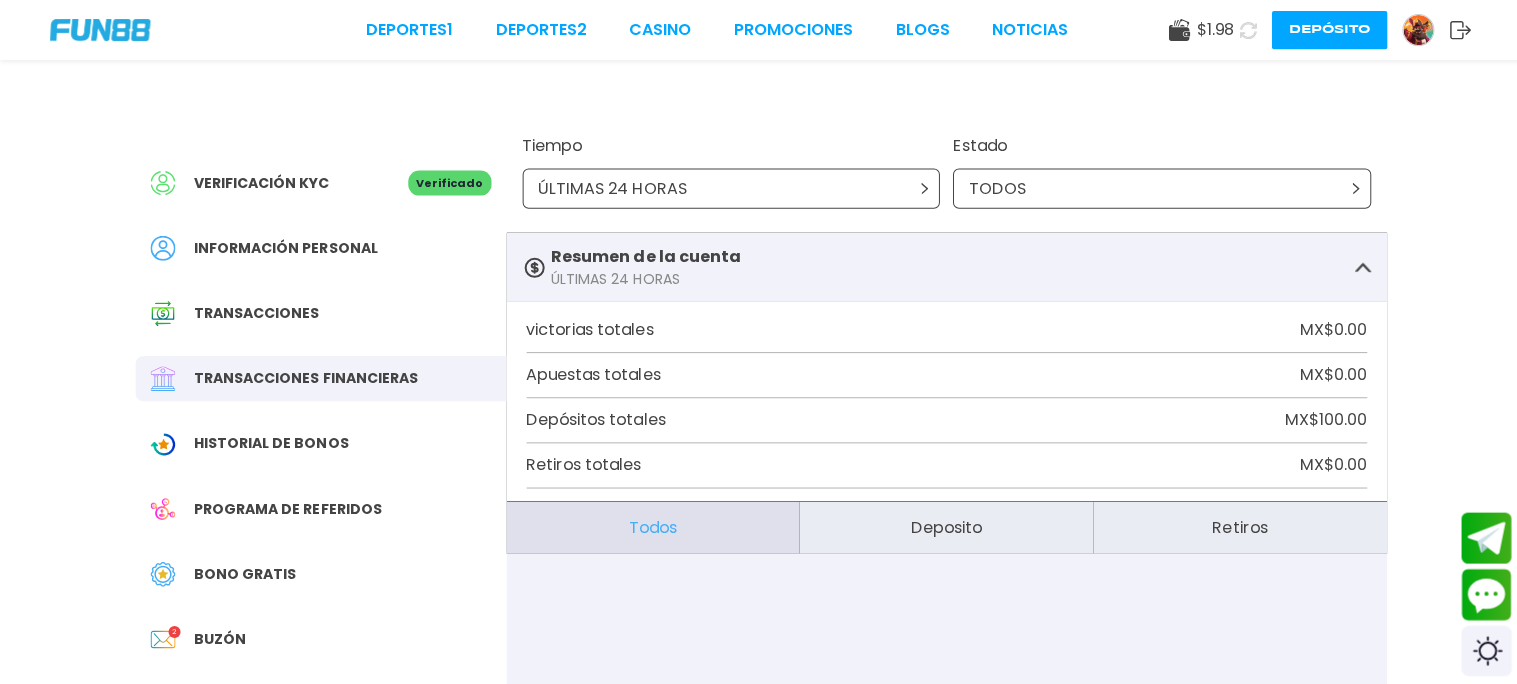 click on "Resumen de la cuenta" at bounding box center (644, 256) 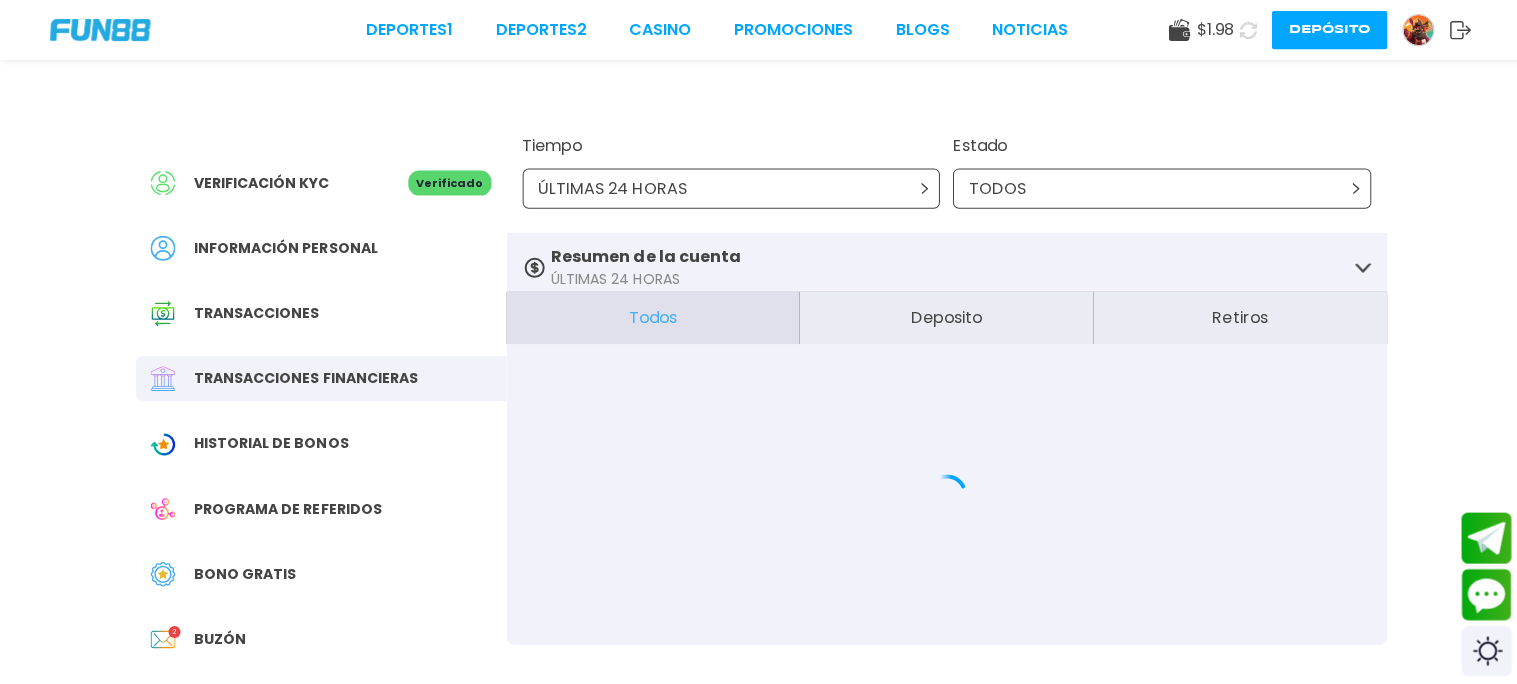 click on "Información personal" at bounding box center (320, 247) 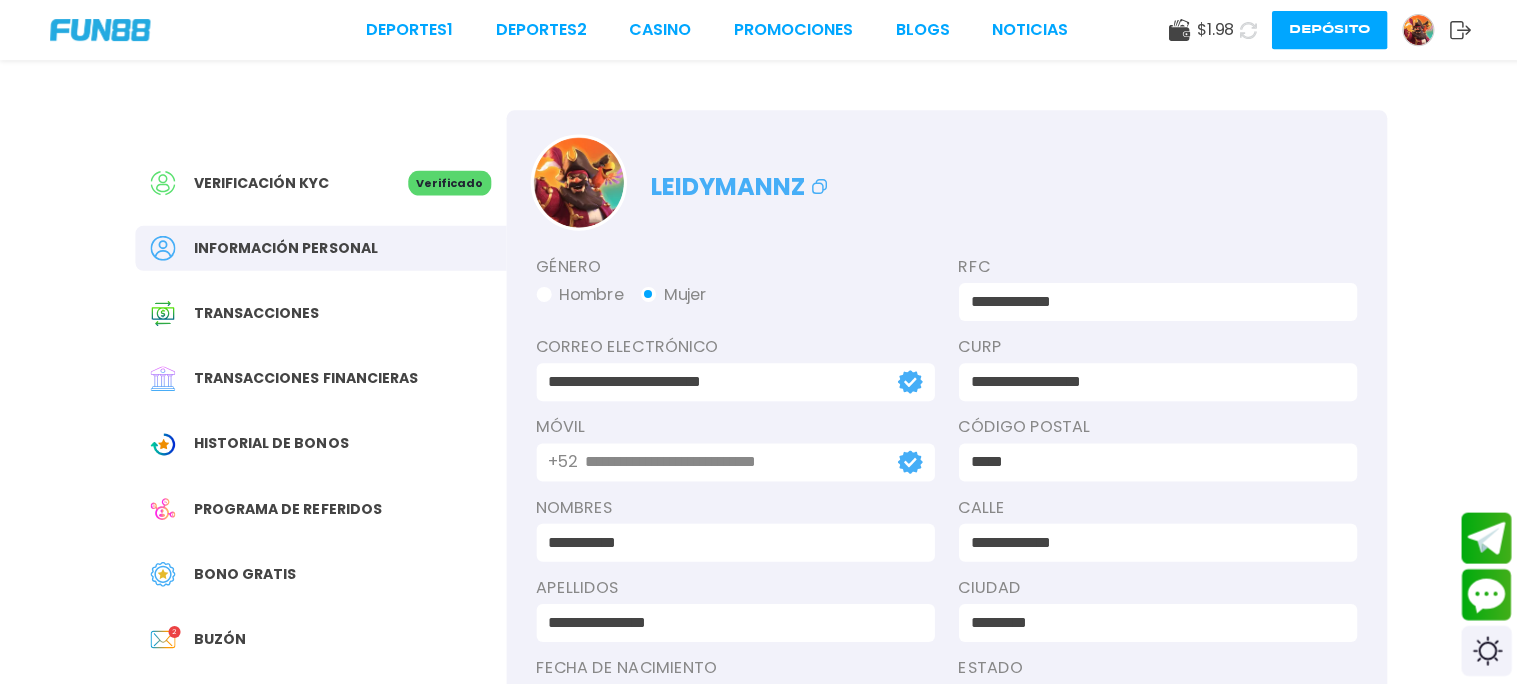click on "Transacciones" at bounding box center (320, 312) 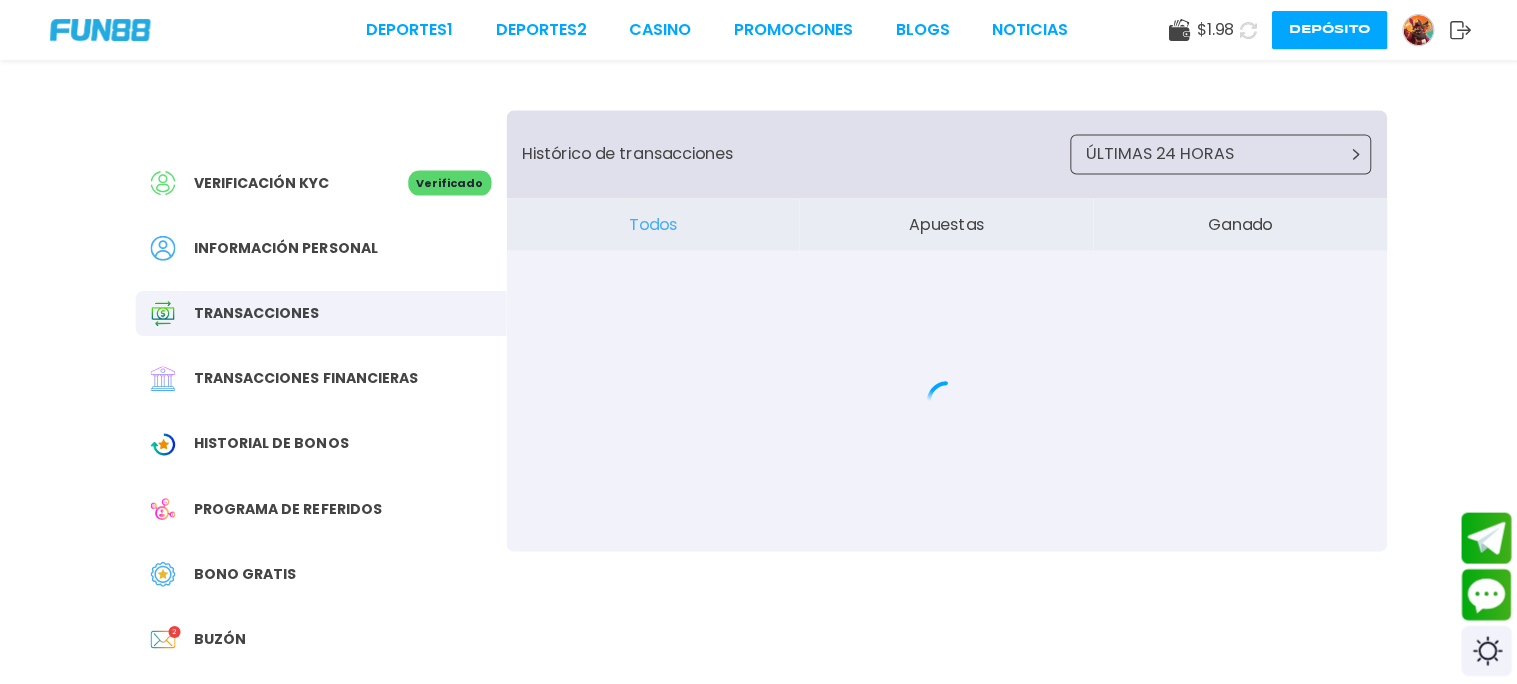 click on "ÚLTIMAS 24 HORAS" at bounding box center [1157, 154] 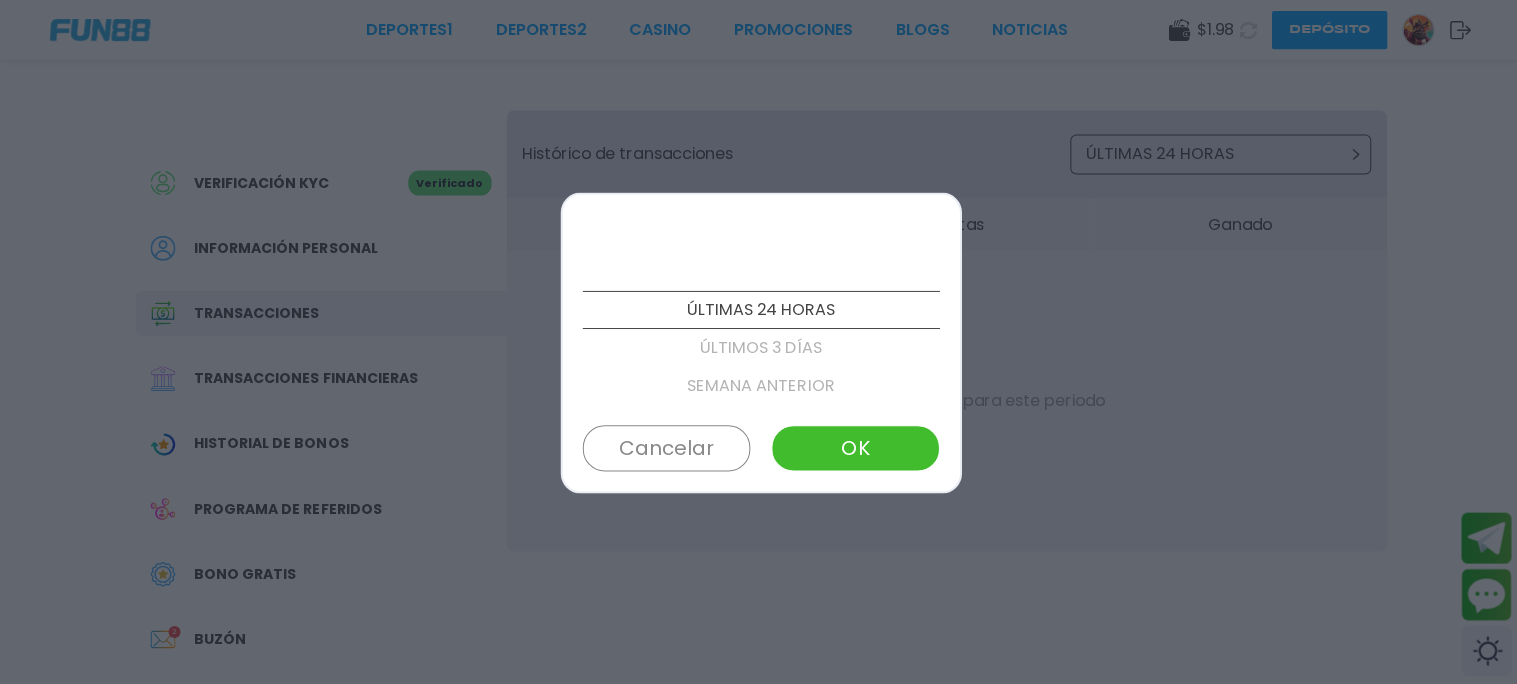 click at bounding box center [758, 342] 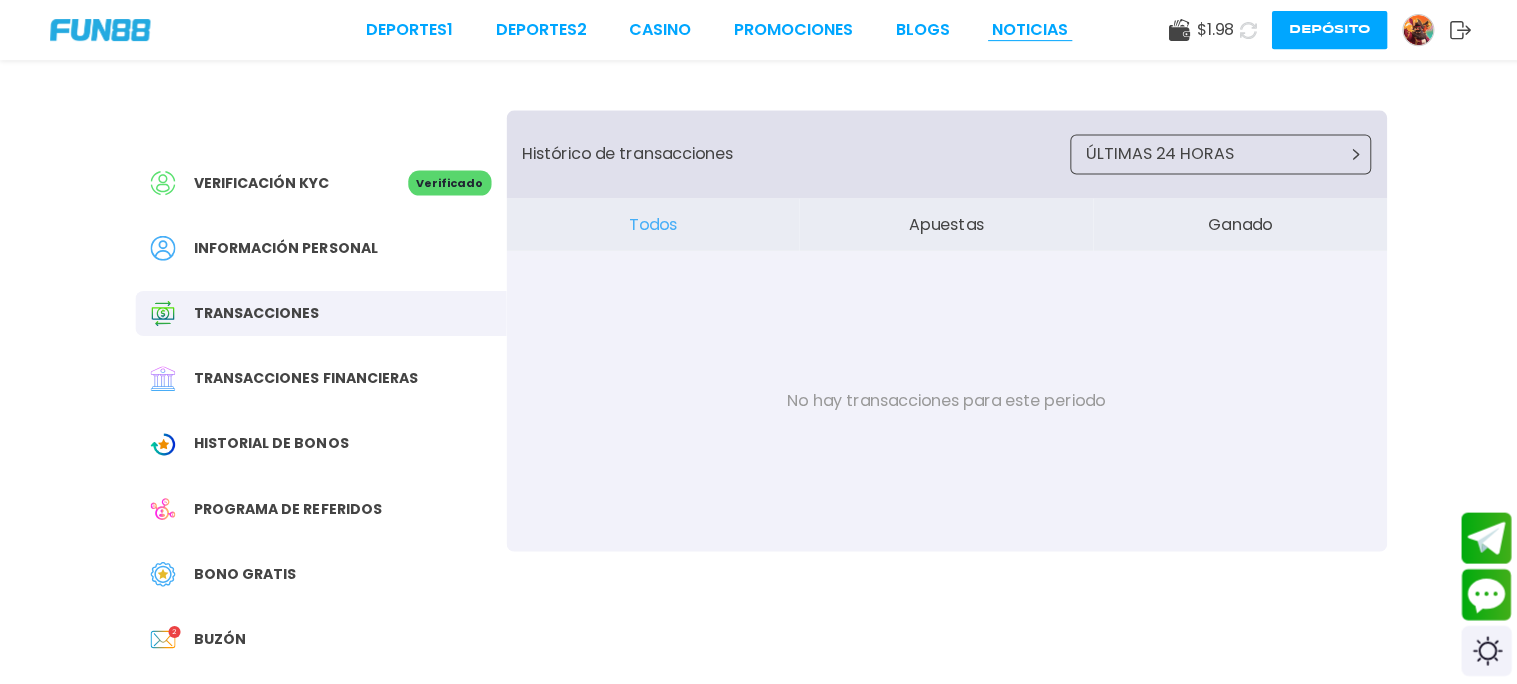 click on "NOTICIAS" at bounding box center [1027, 30] 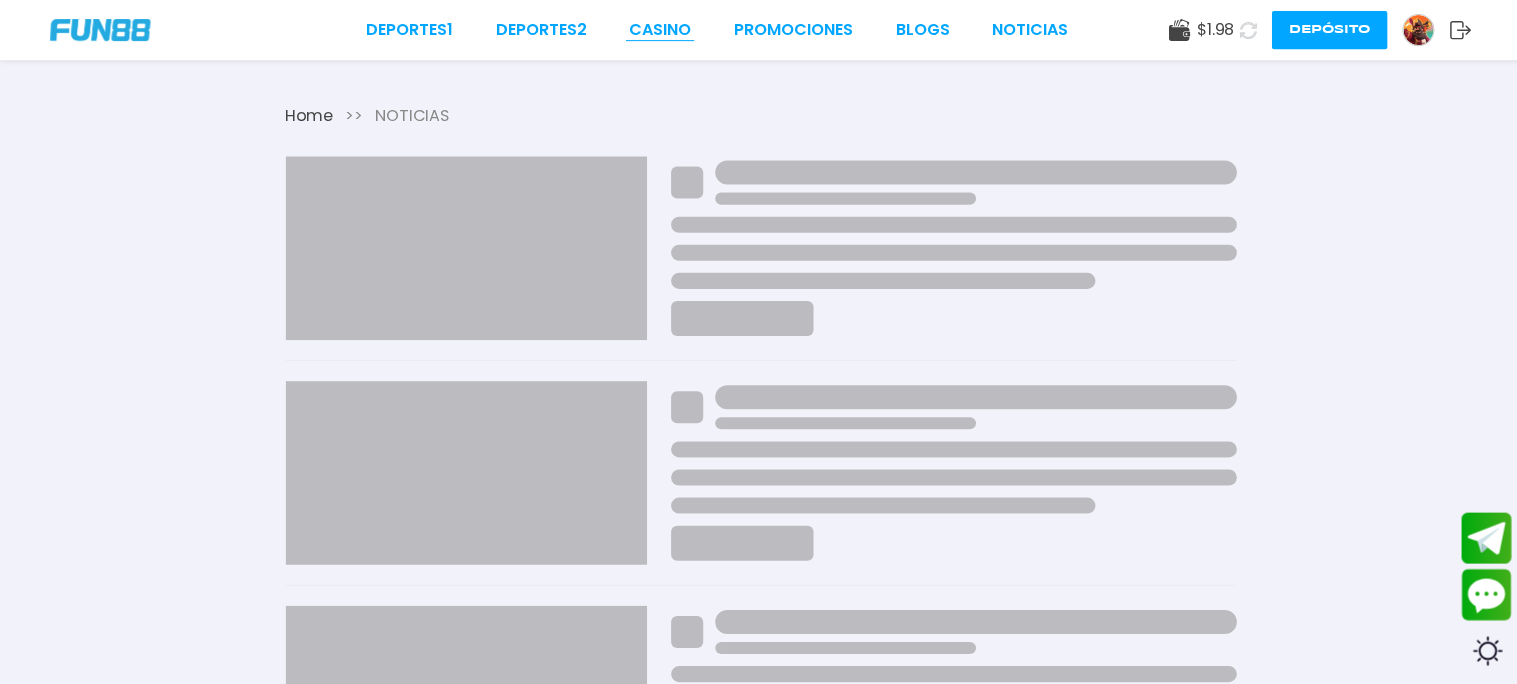 click on "CASINO" at bounding box center (658, 30) 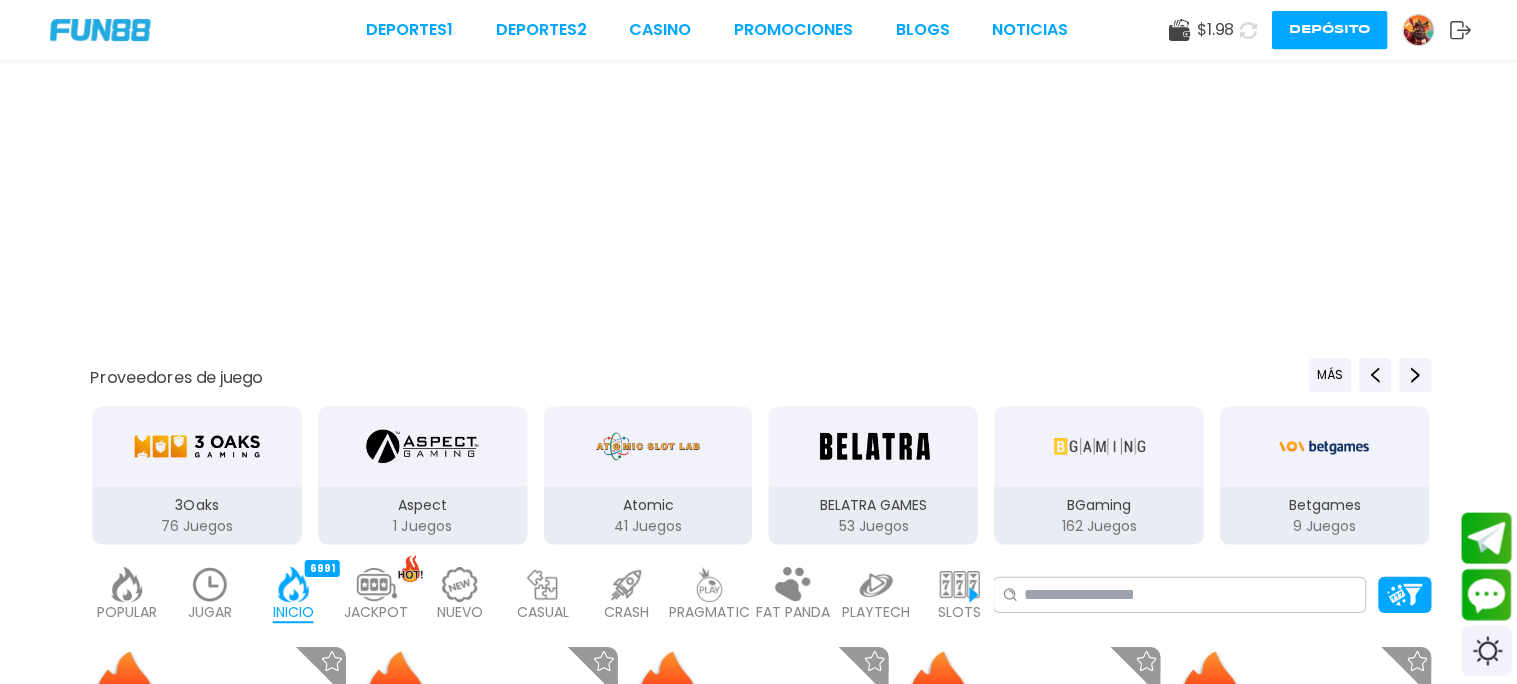 click at bounding box center [1414, 30] 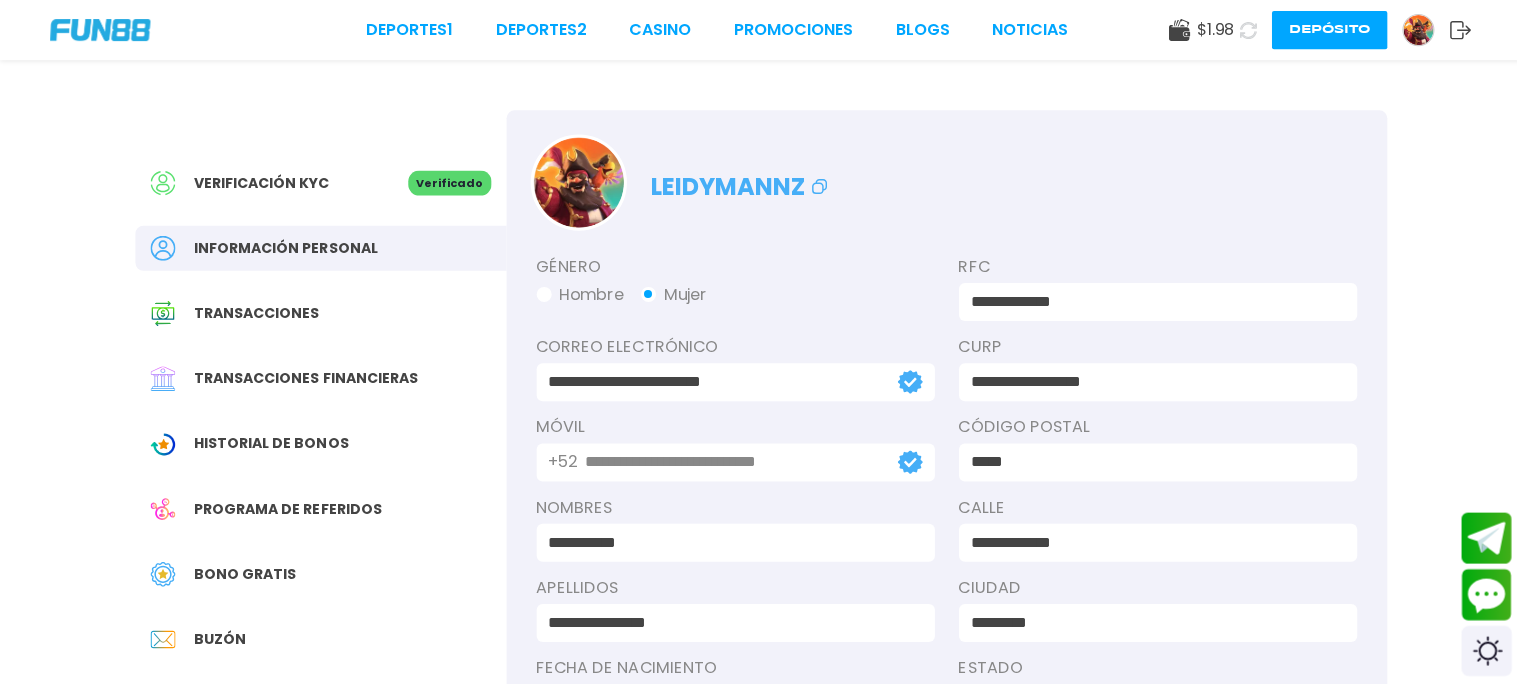 click on "$ [PRICE]" at bounding box center [1211, 30] 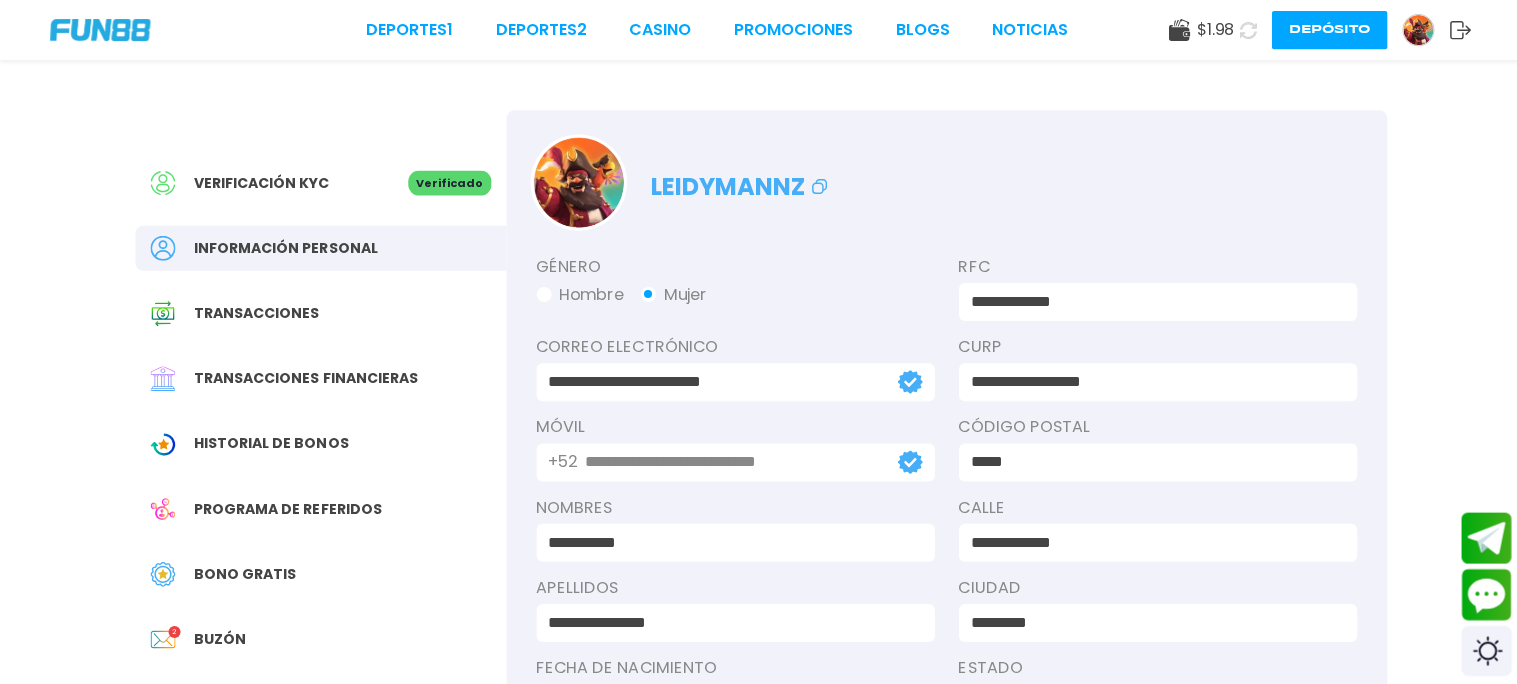 click on "Sugerencias" at bounding box center [244, 702] 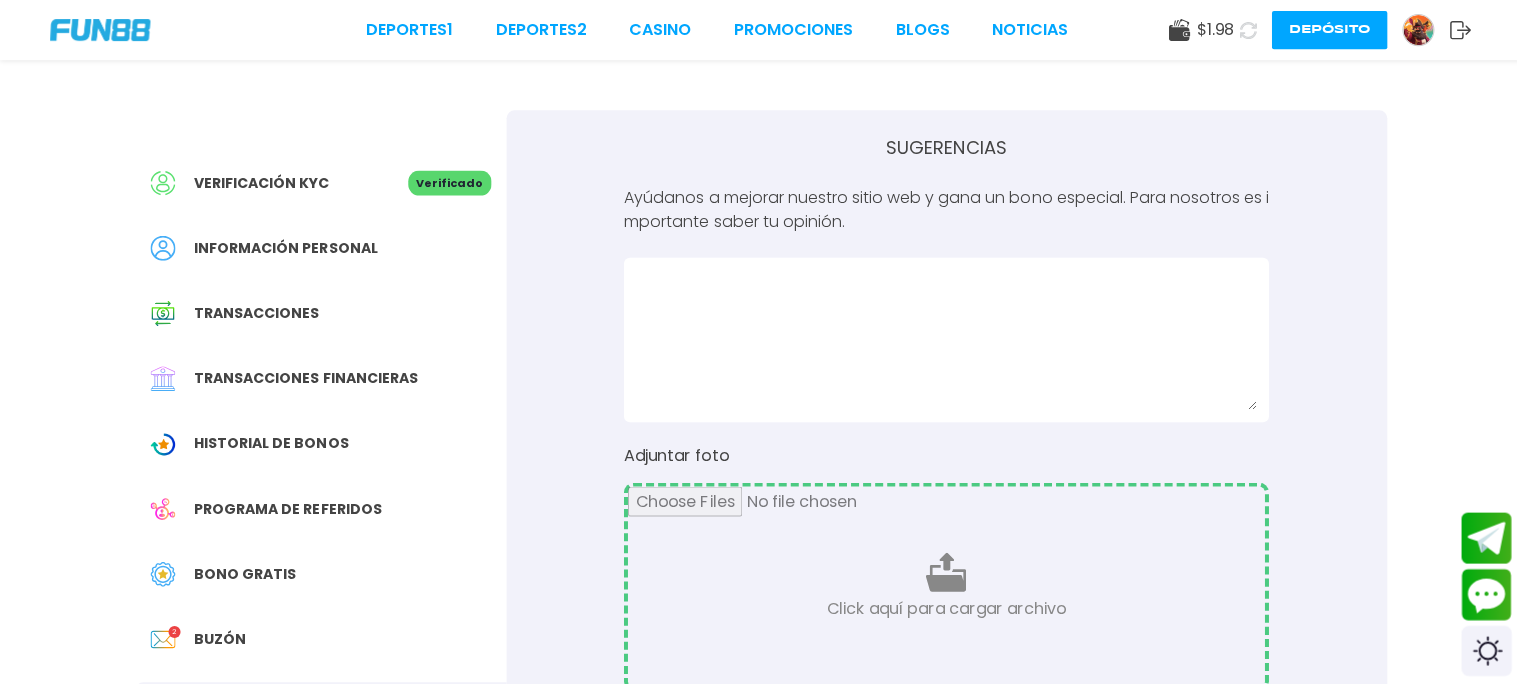 click on "Información personal" at bounding box center (285, 247) 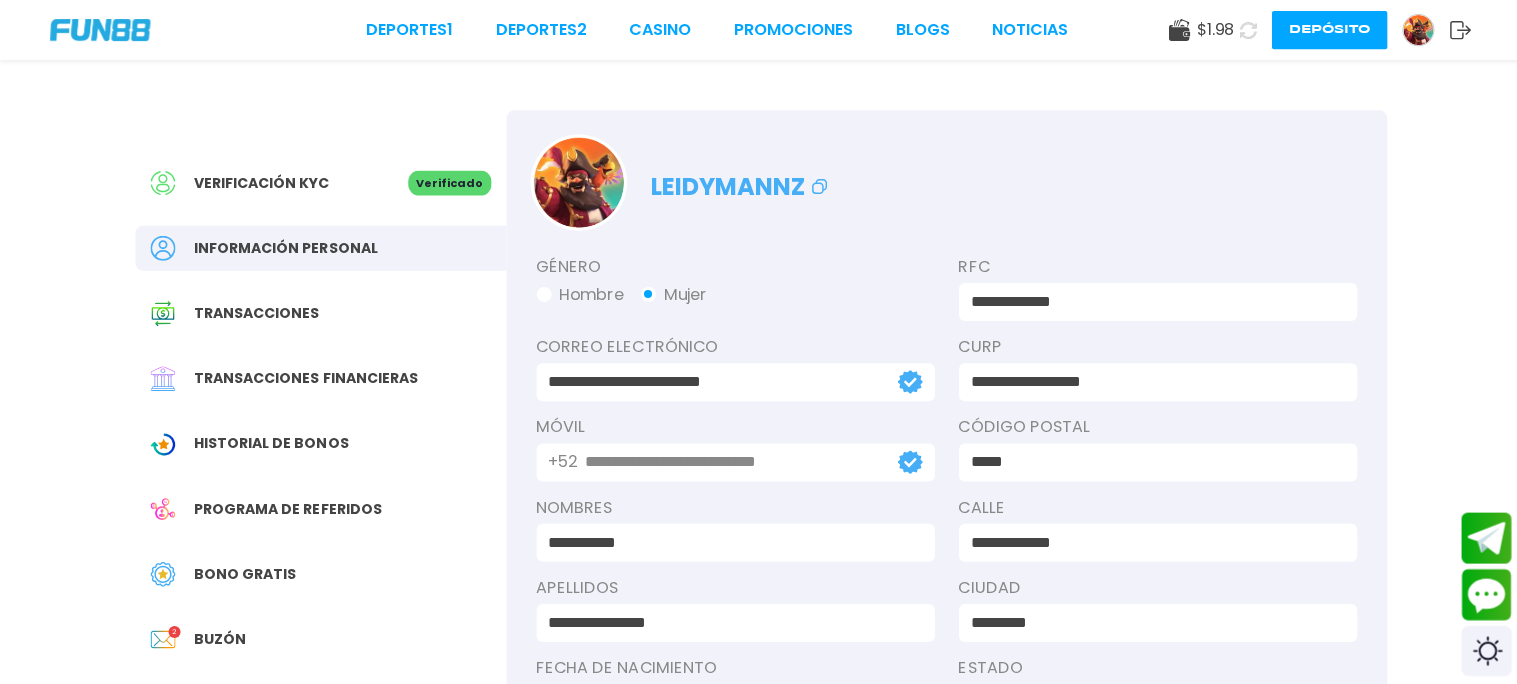 click on "Transacciones" at bounding box center (256, 312) 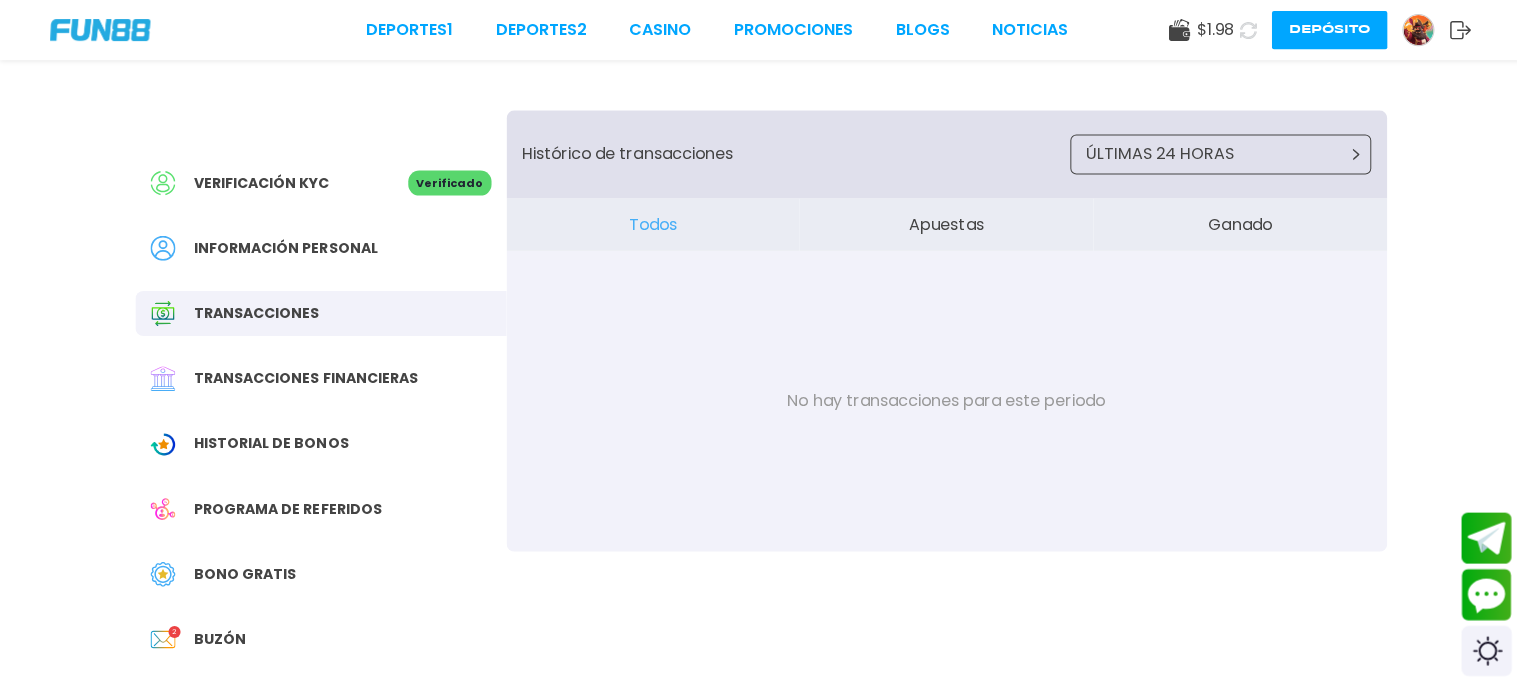 click on "Programa de referidos" at bounding box center [287, 507] 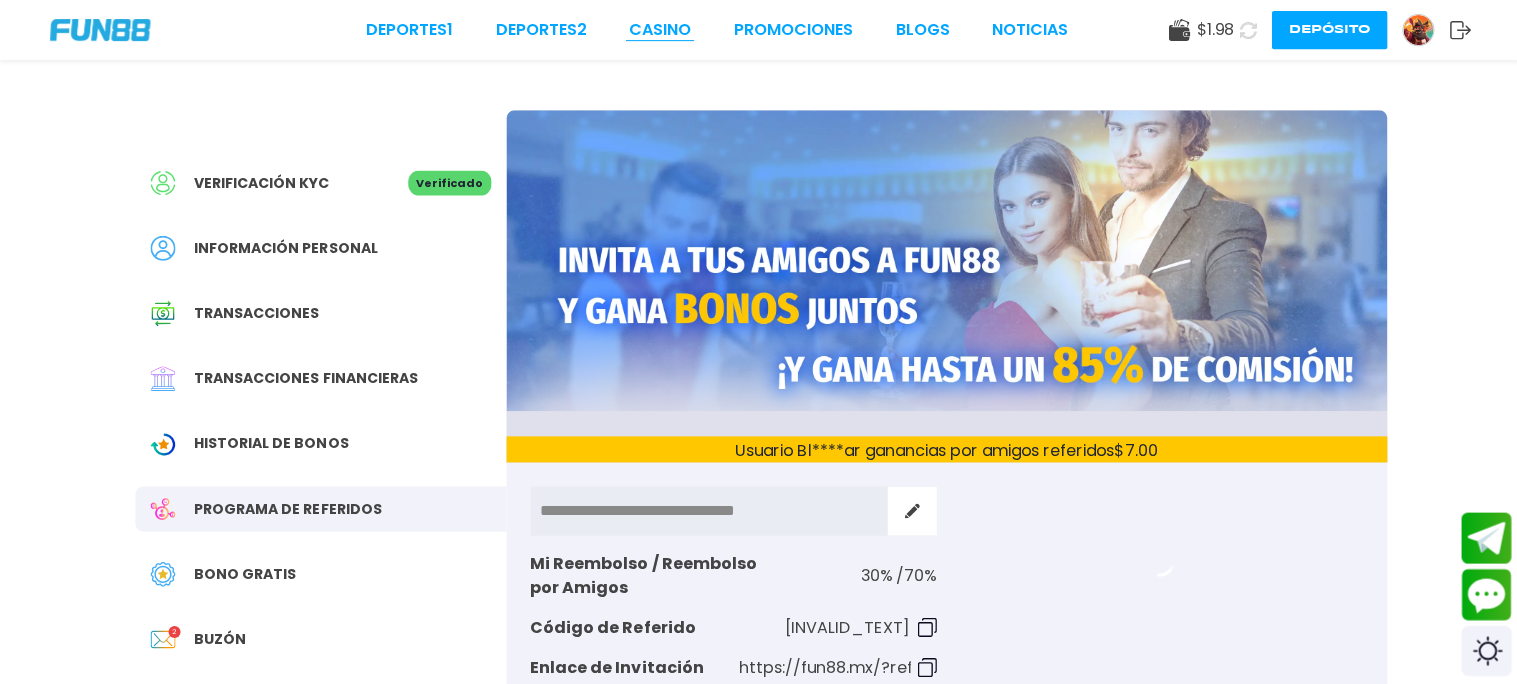 click on "CASINO" at bounding box center (658, 30) 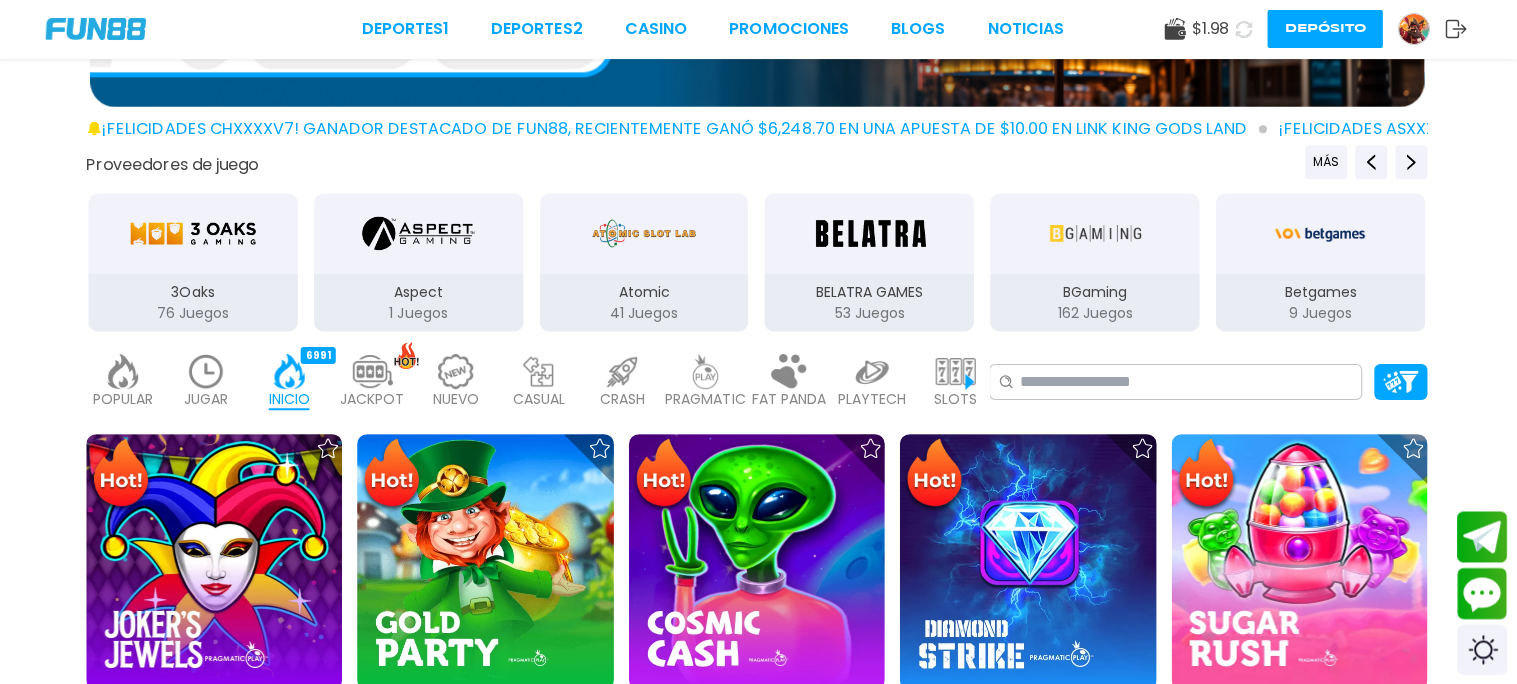 scroll, scrollTop: 318, scrollLeft: 0, axis: vertical 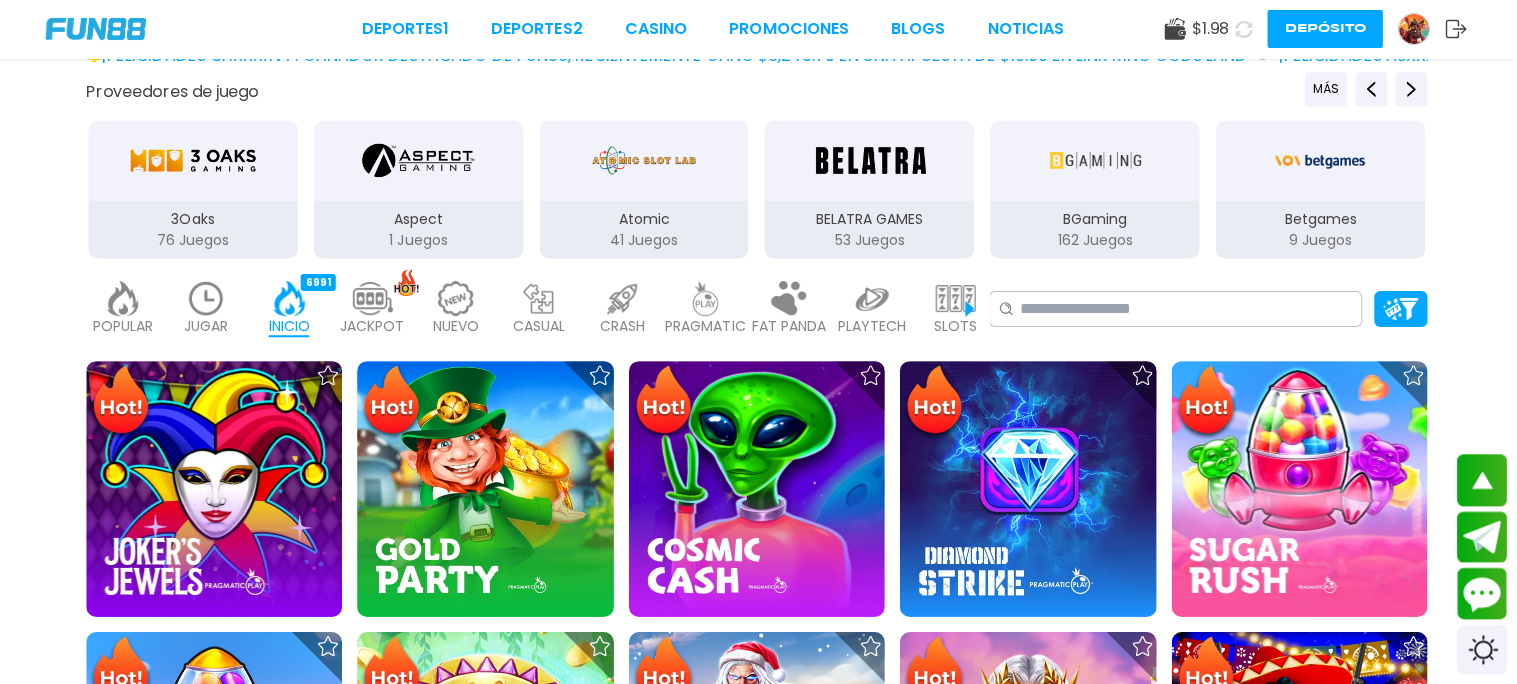 click at bounding box center [217, 488] 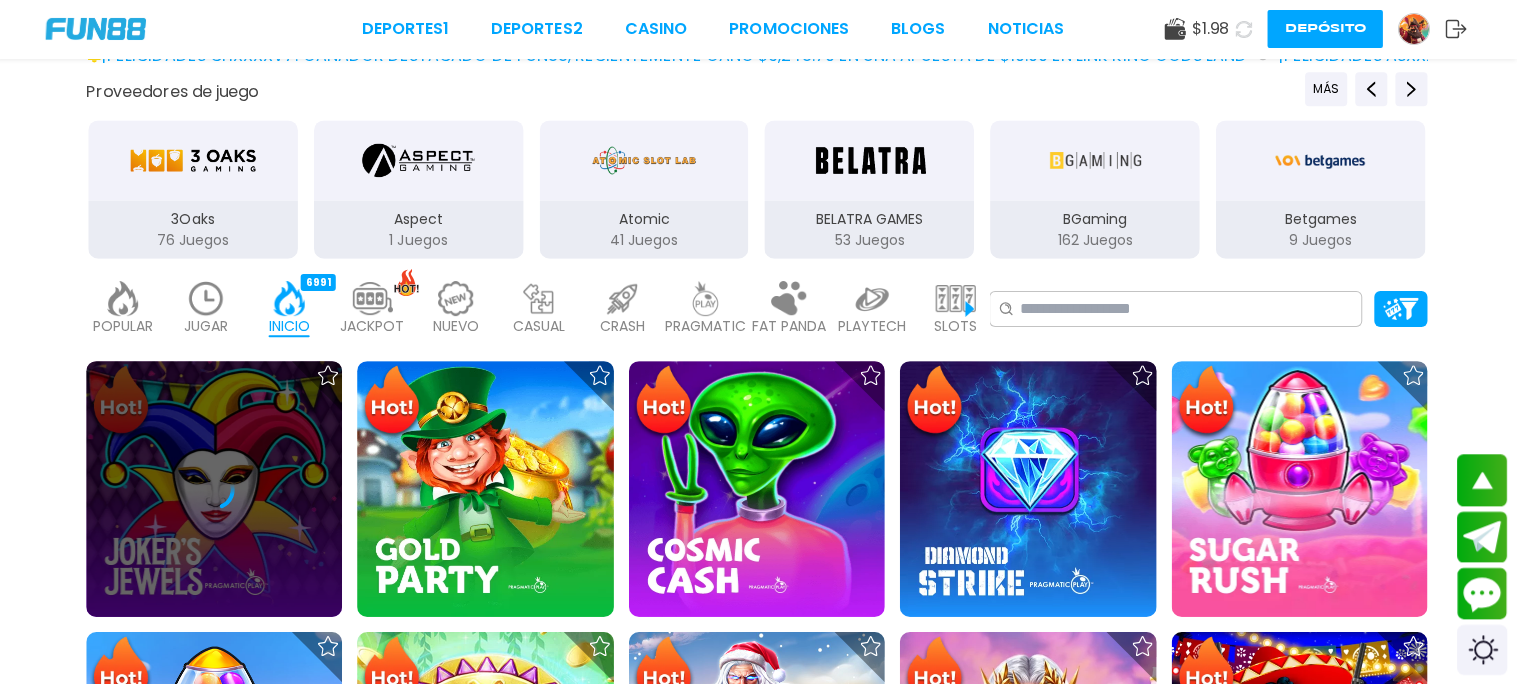 click at bounding box center (217, 488) 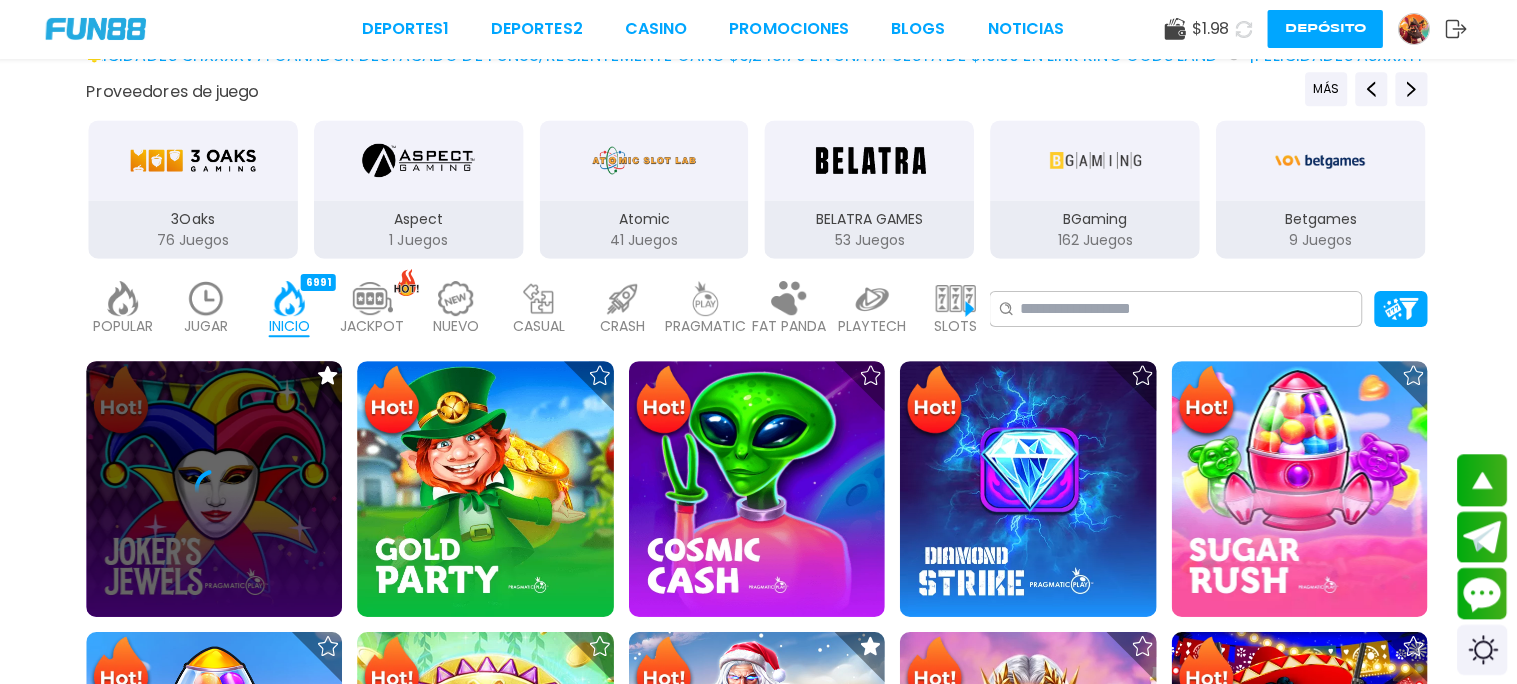 click at bounding box center [217, 489] 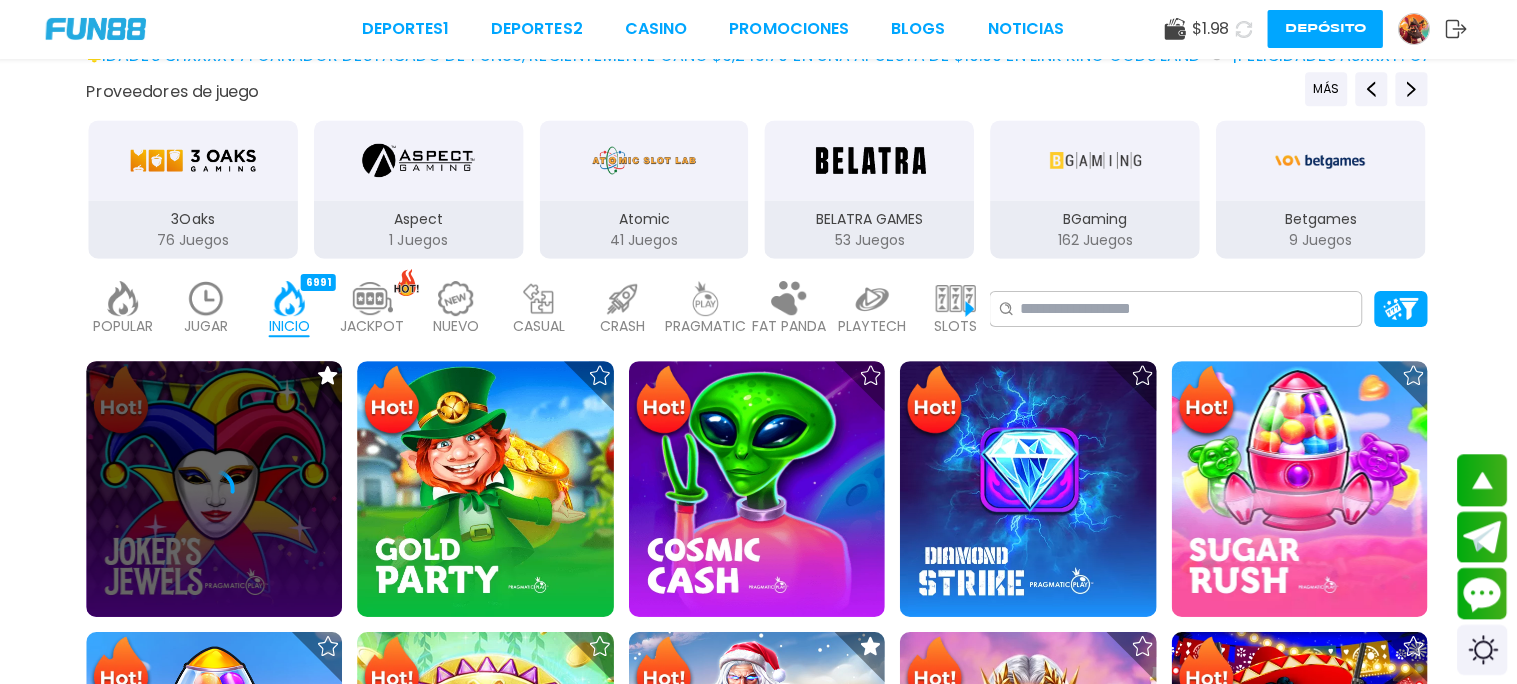 click at bounding box center [217, 489] 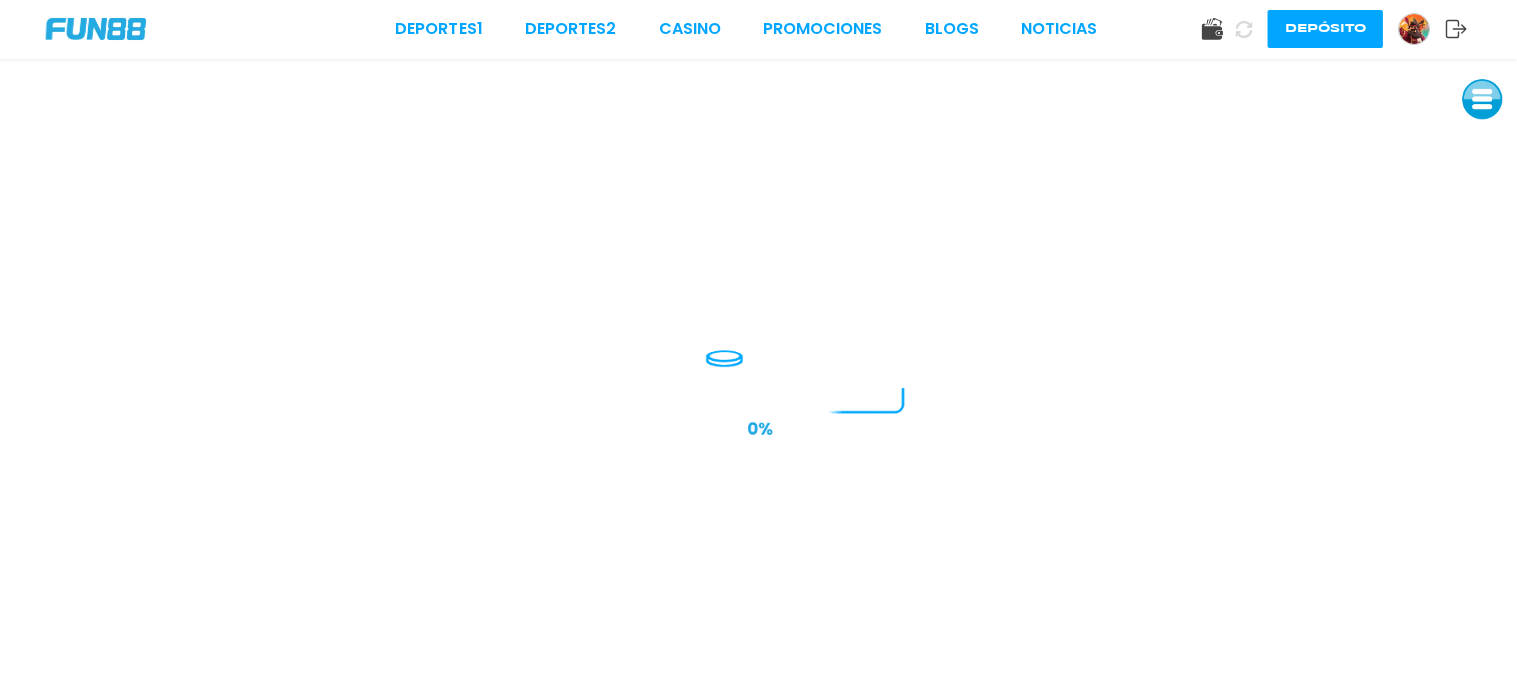 scroll, scrollTop: 0, scrollLeft: 0, axis: both 